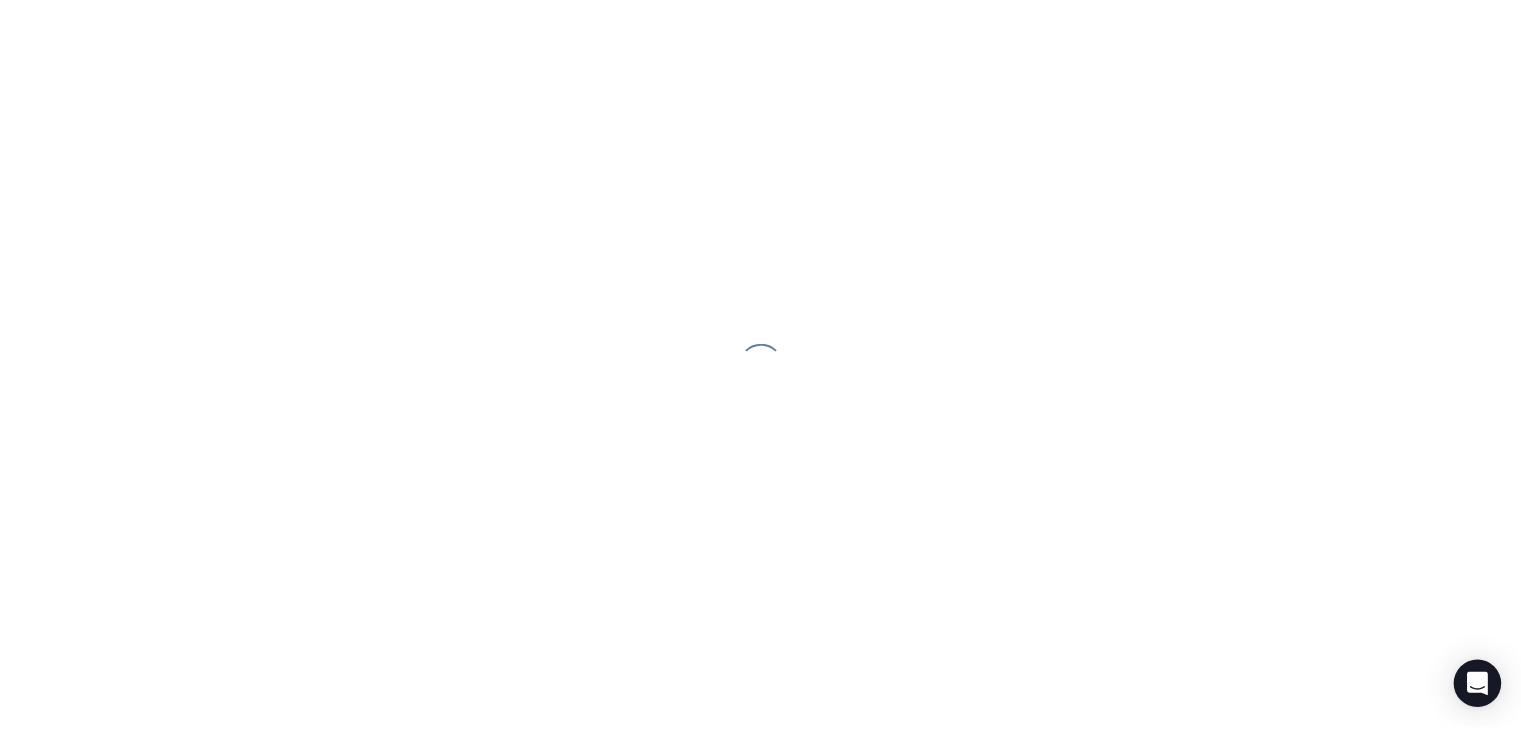 scroll, scrollTop: 0, scrollLeft: 0, axis: both 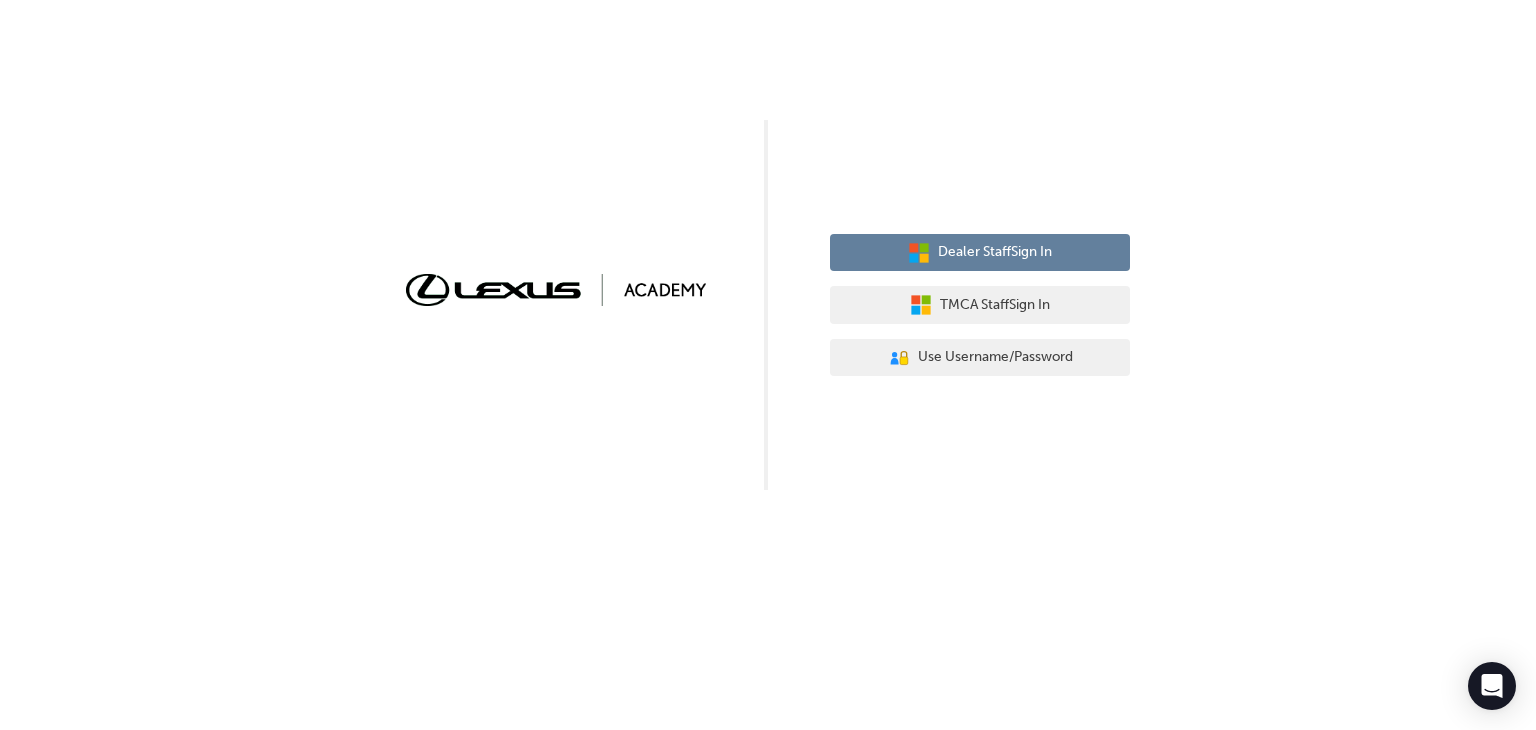 click on "Dealer Staff  Sign In" at bounding box center [995, 252] 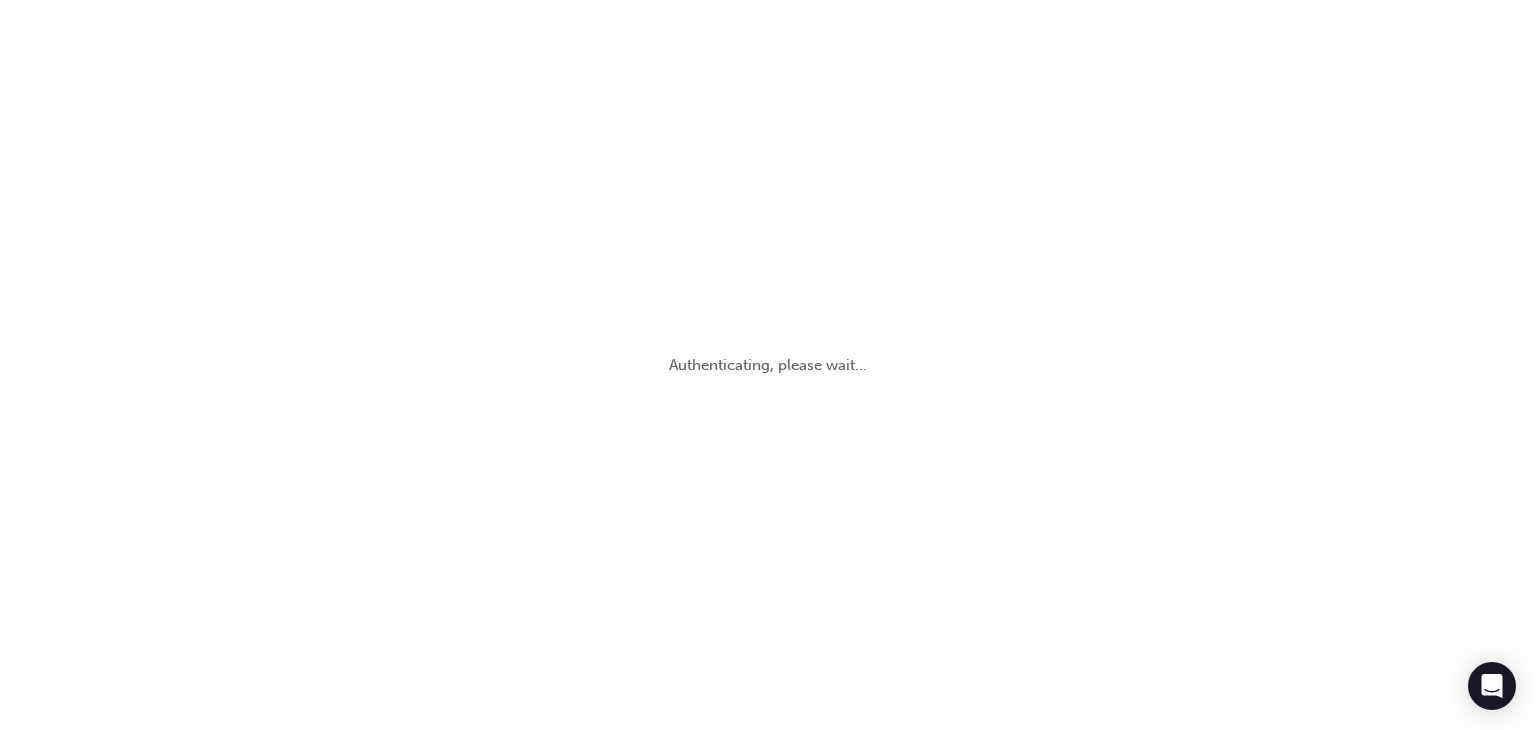 scroll, scrollTop: 0, scrollLeft: 0, axis: both 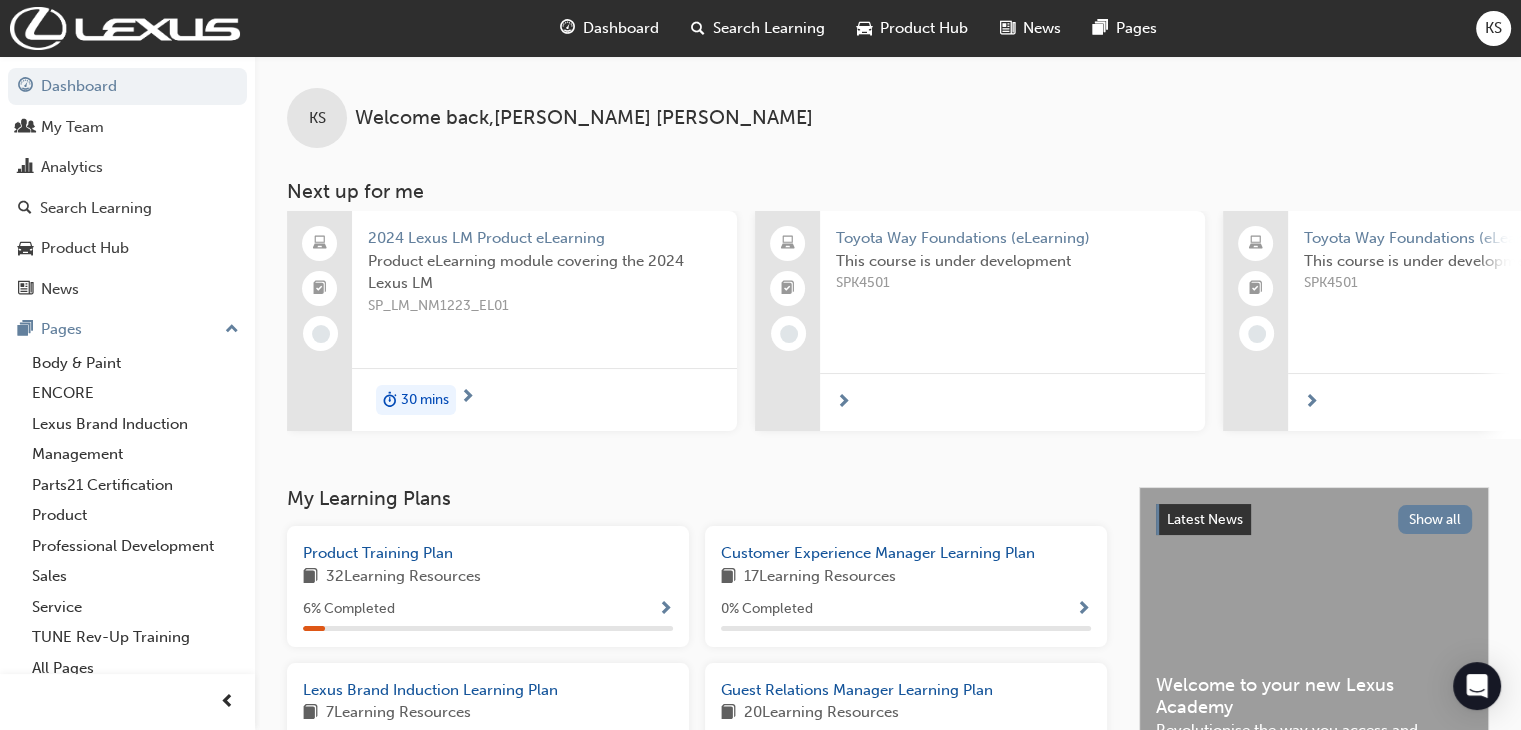 click on "32  Learning Resources" at bounding box center [403, 577] 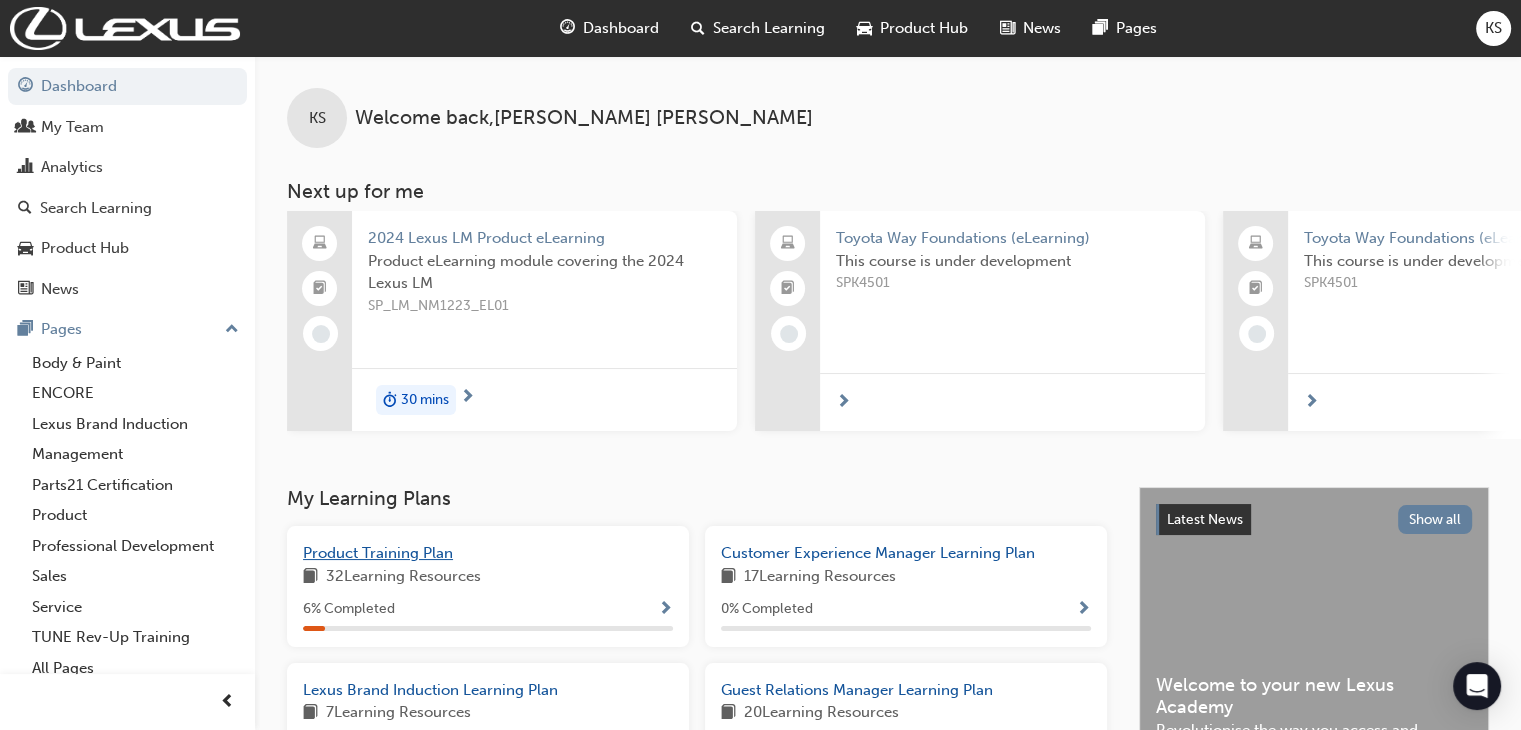 click on "Product Training Plan" at bounding box center (378, 553) 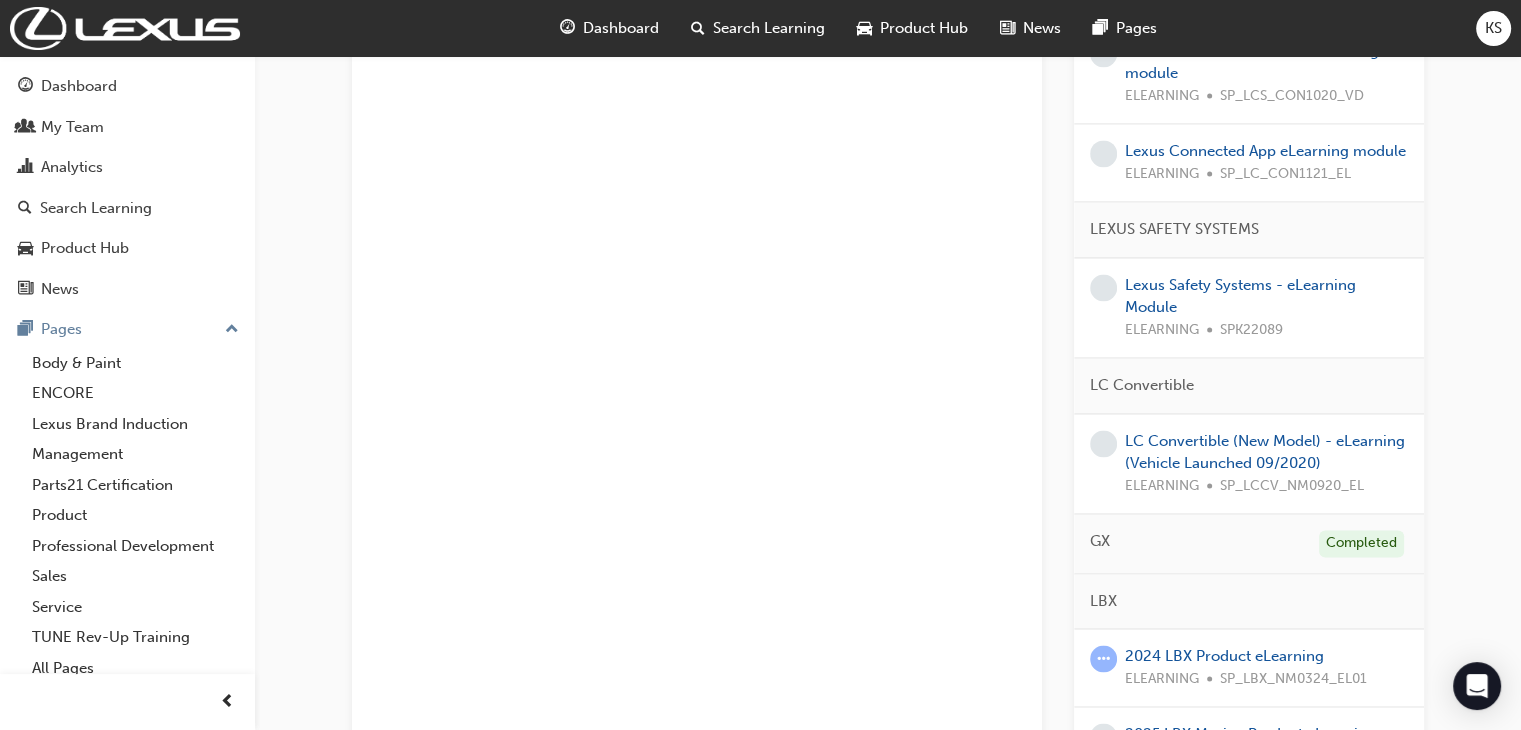 scroll, scrollTop: 3195, scrollLeft: 0, axis: vertical 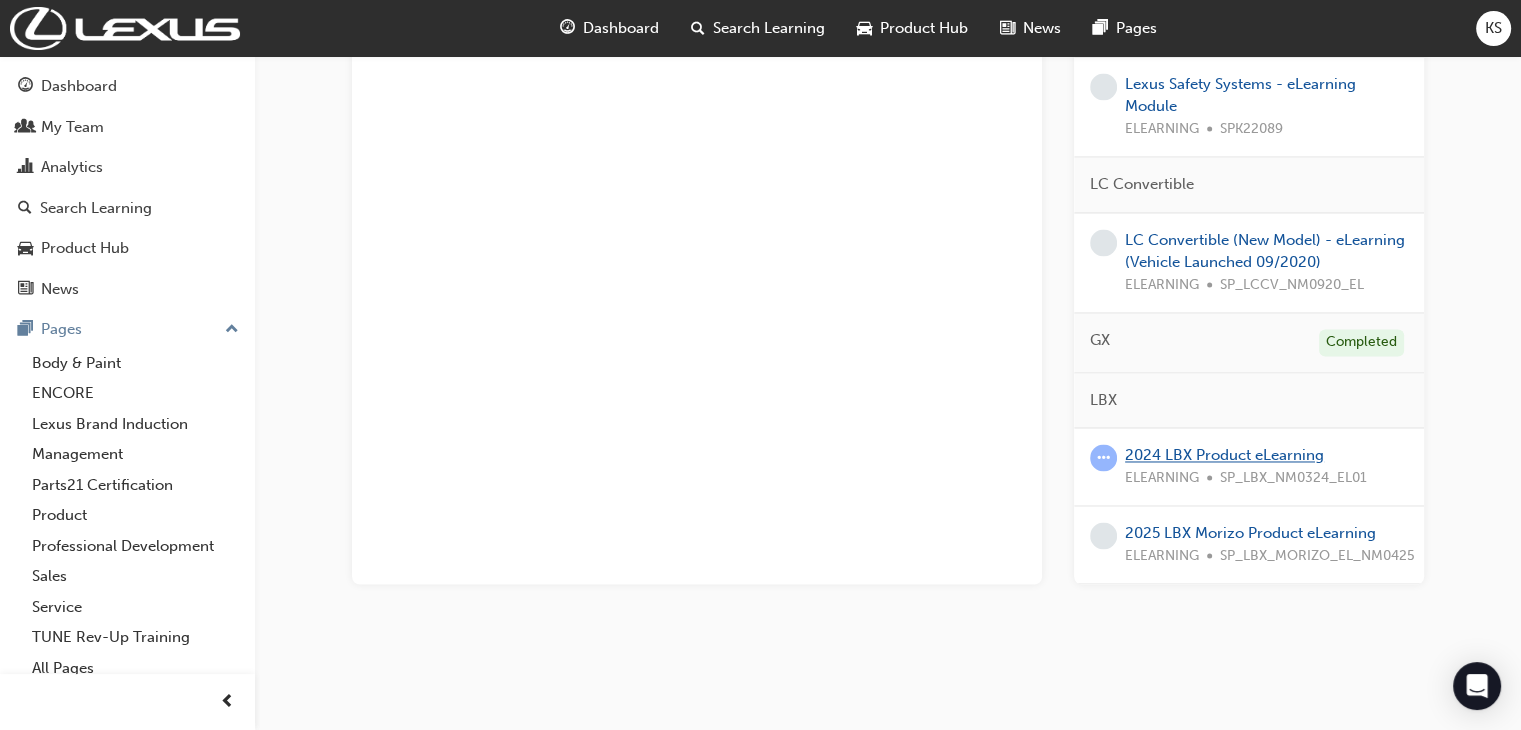 click on "2024 LBX Product eLearning" at bounding box center [1224, 455] 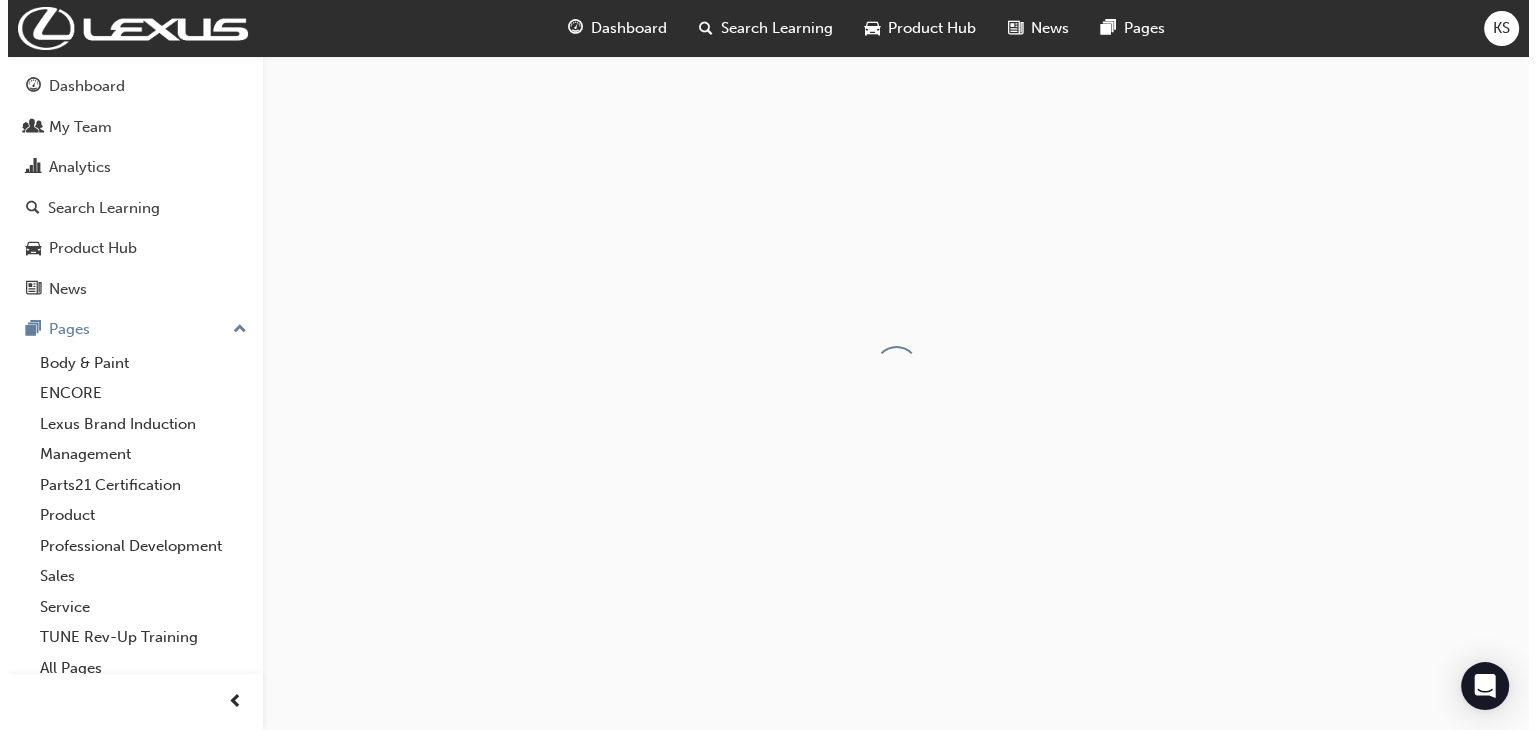 scroll, scrollTop: 0, scrollLeft: 0, axis: both 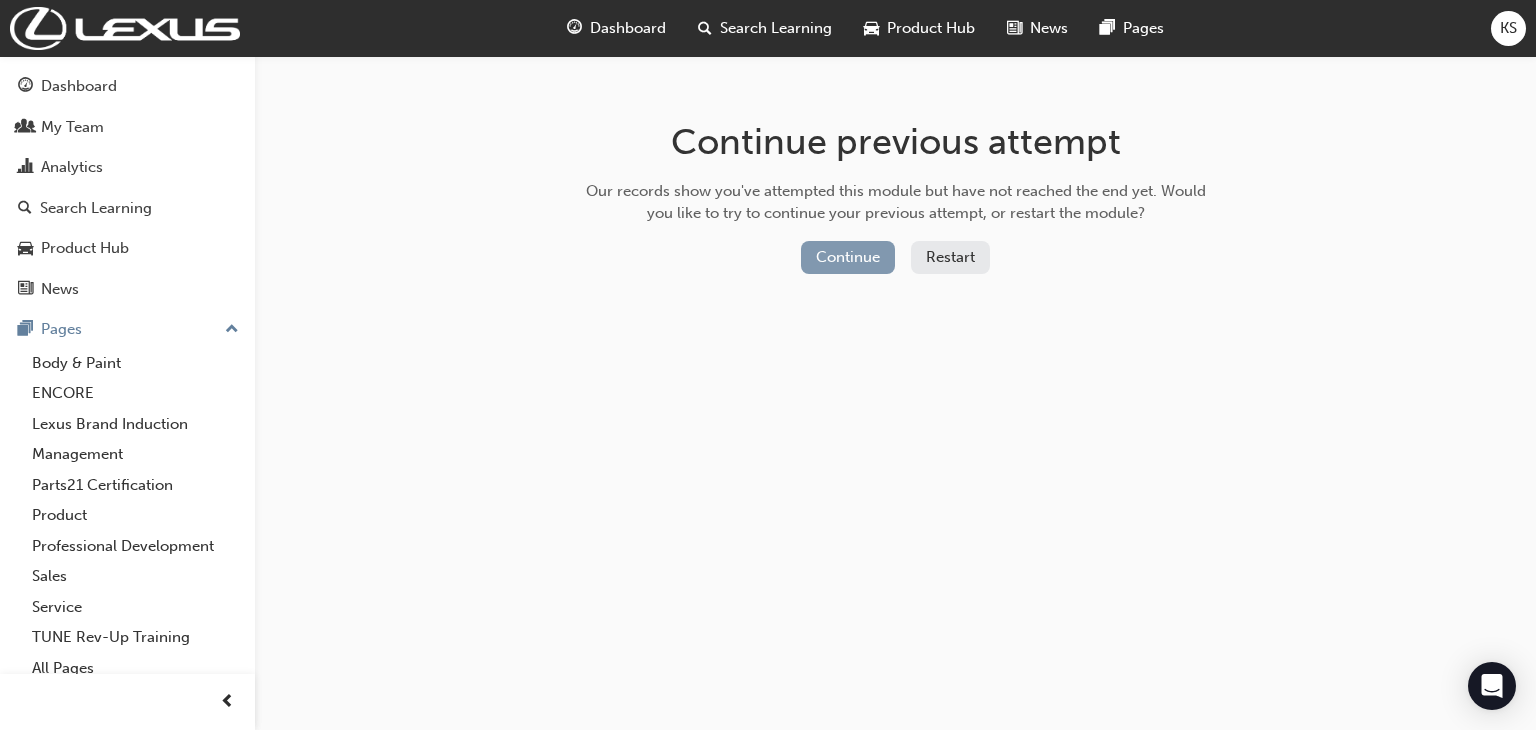 click on "Continue" at bounding box center [848, 257] 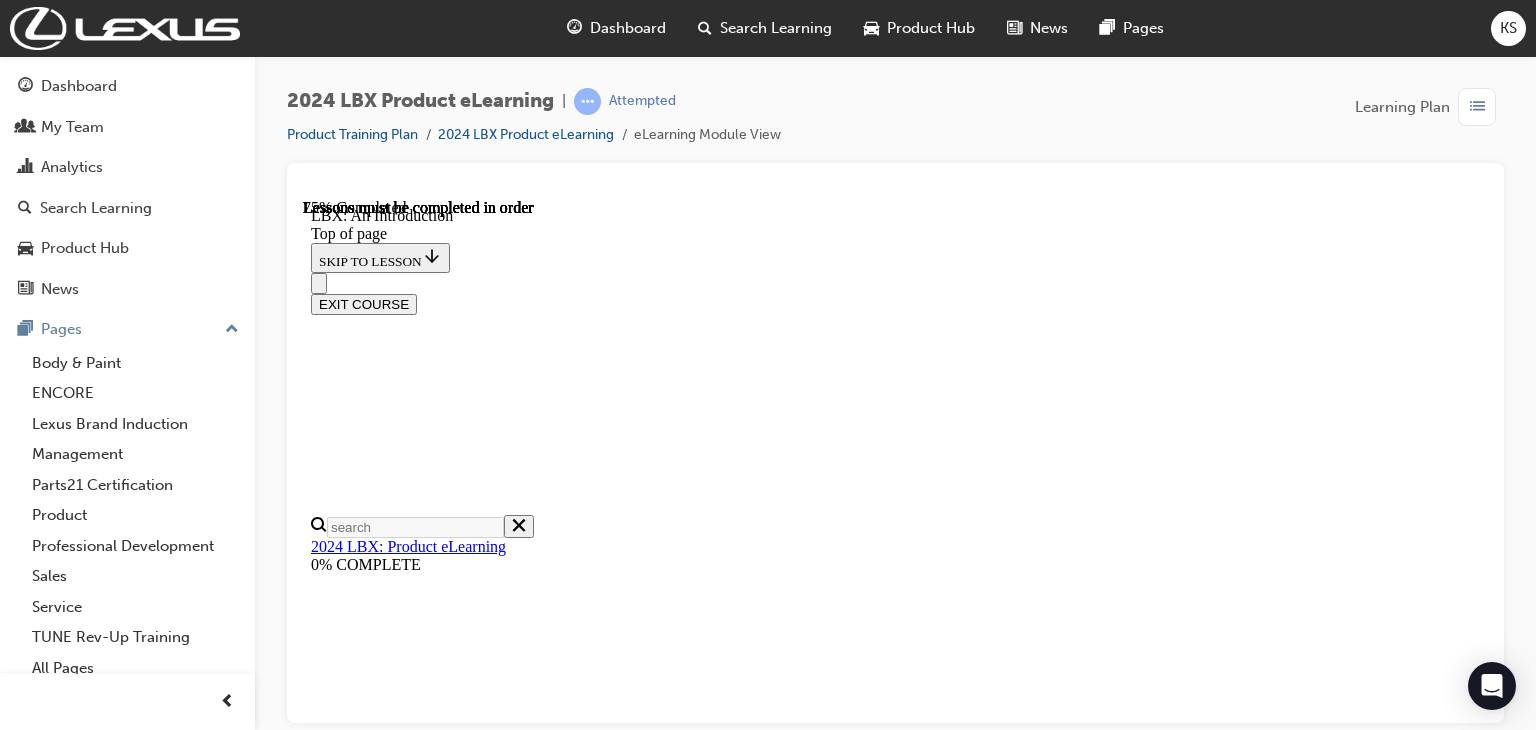 scroll, scrollTop: 0, scrollLeft: 0, axis: both 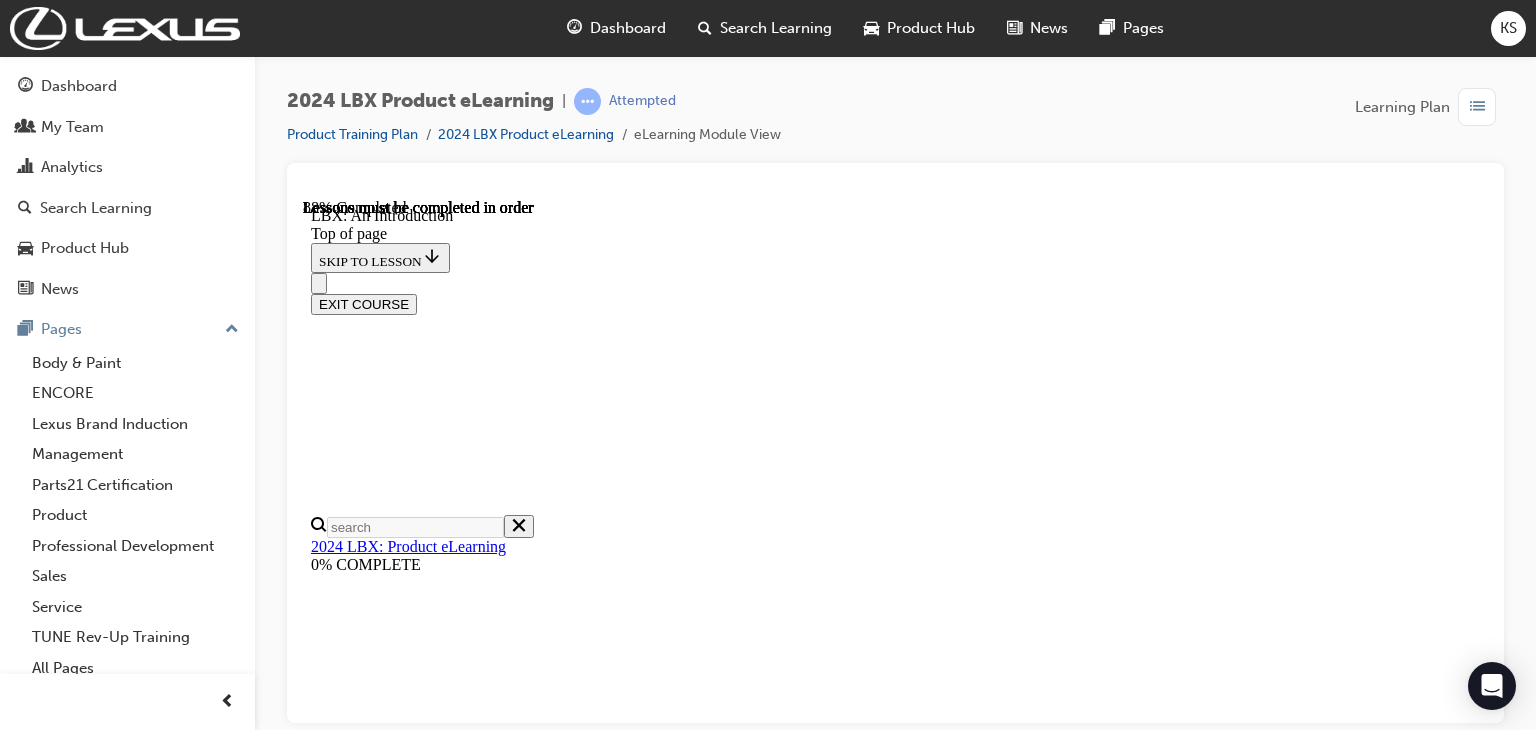 click on "CONTINUE" at bounding box center (353, 11988) 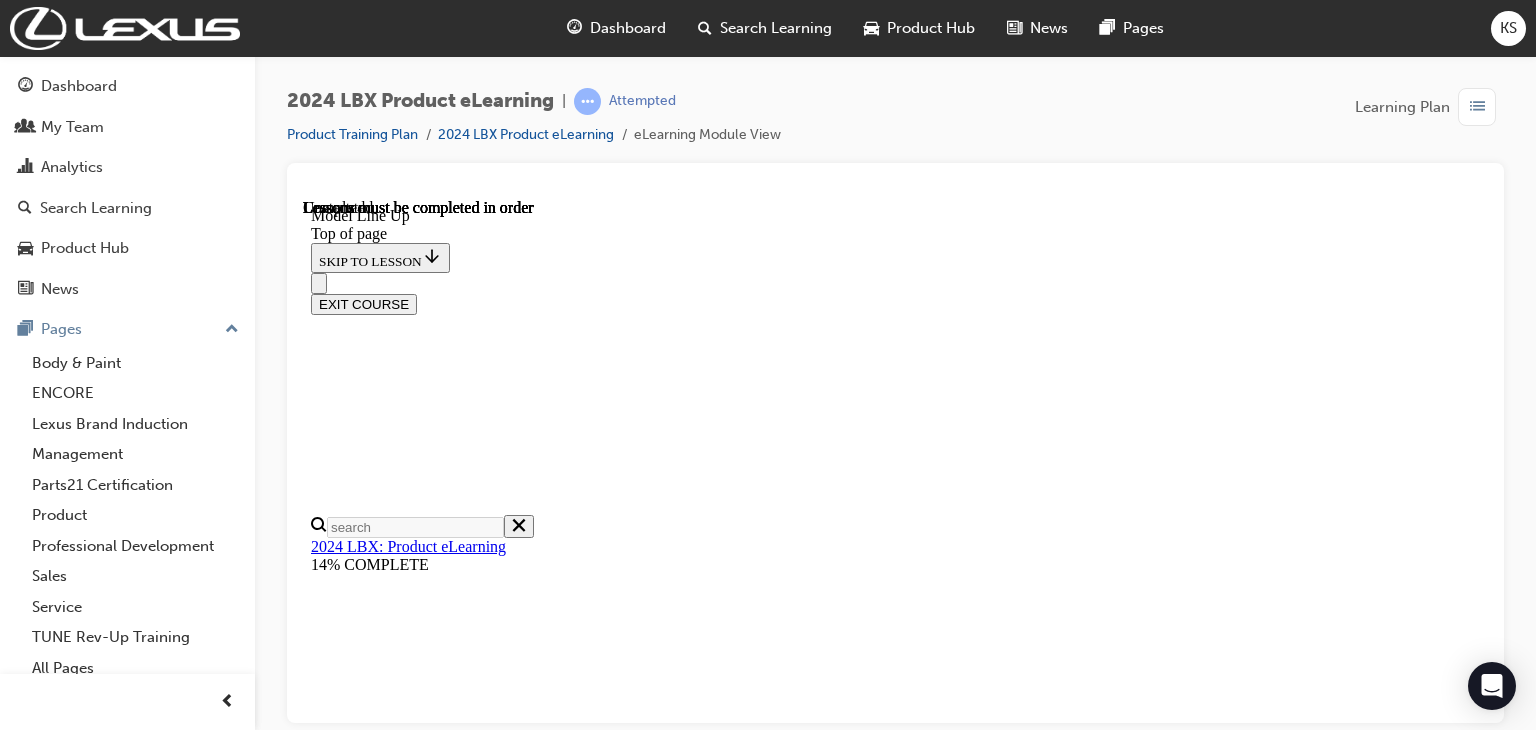 scroll, scrollTop: 0, scrollLeft: 0, axis: both 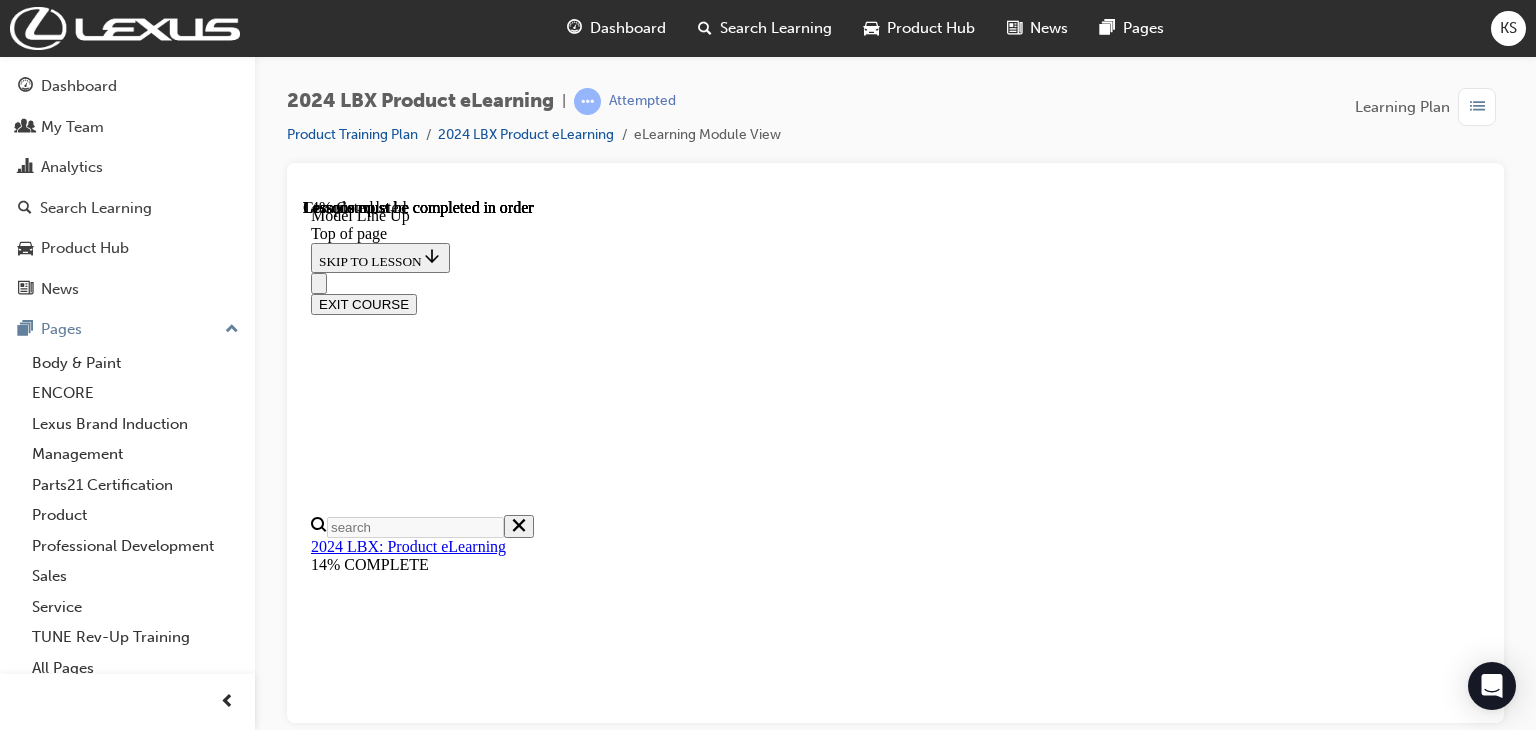 click on "OK" at bounding box center [895, 10507] 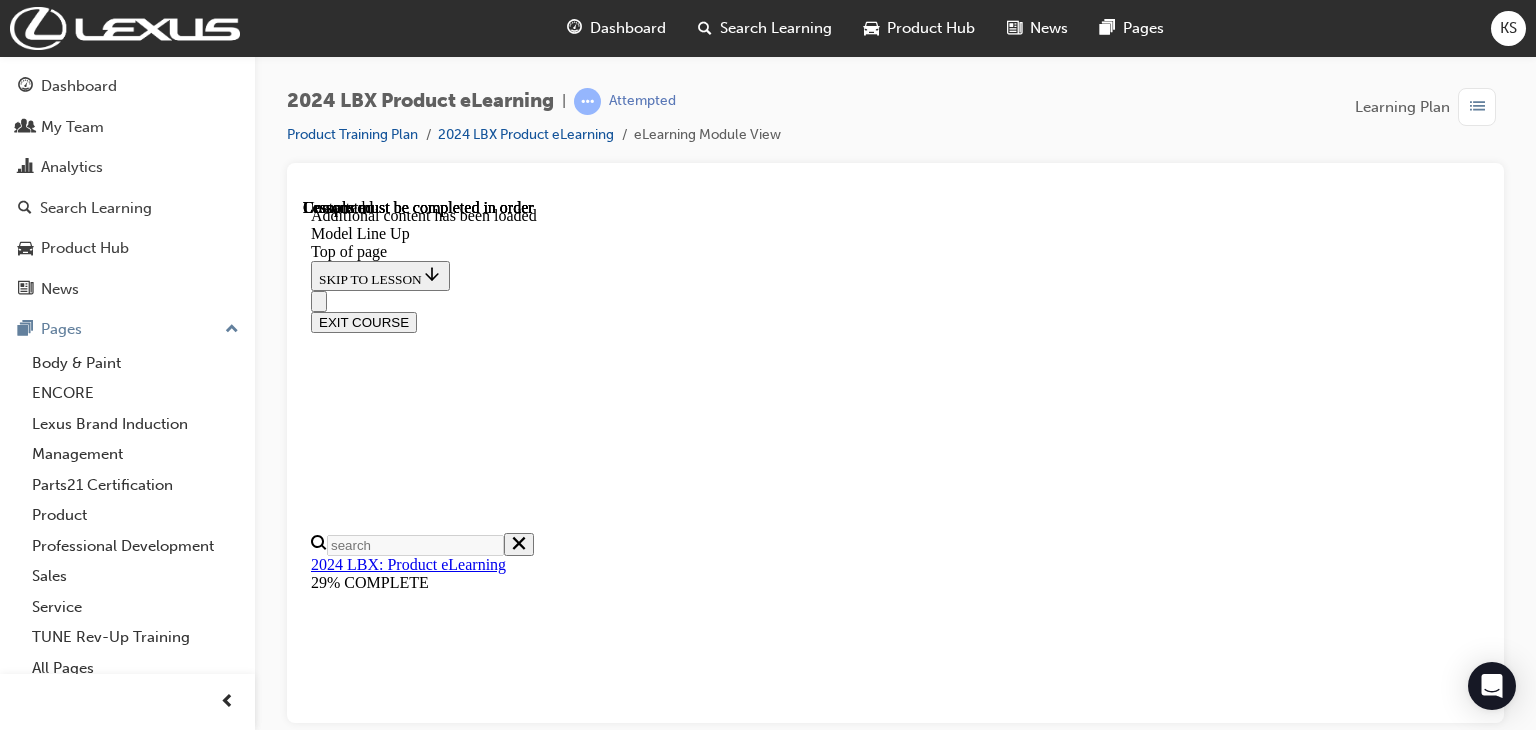 scroll, scrollTop: 2490, scrollLeft: 0, axis: vertical 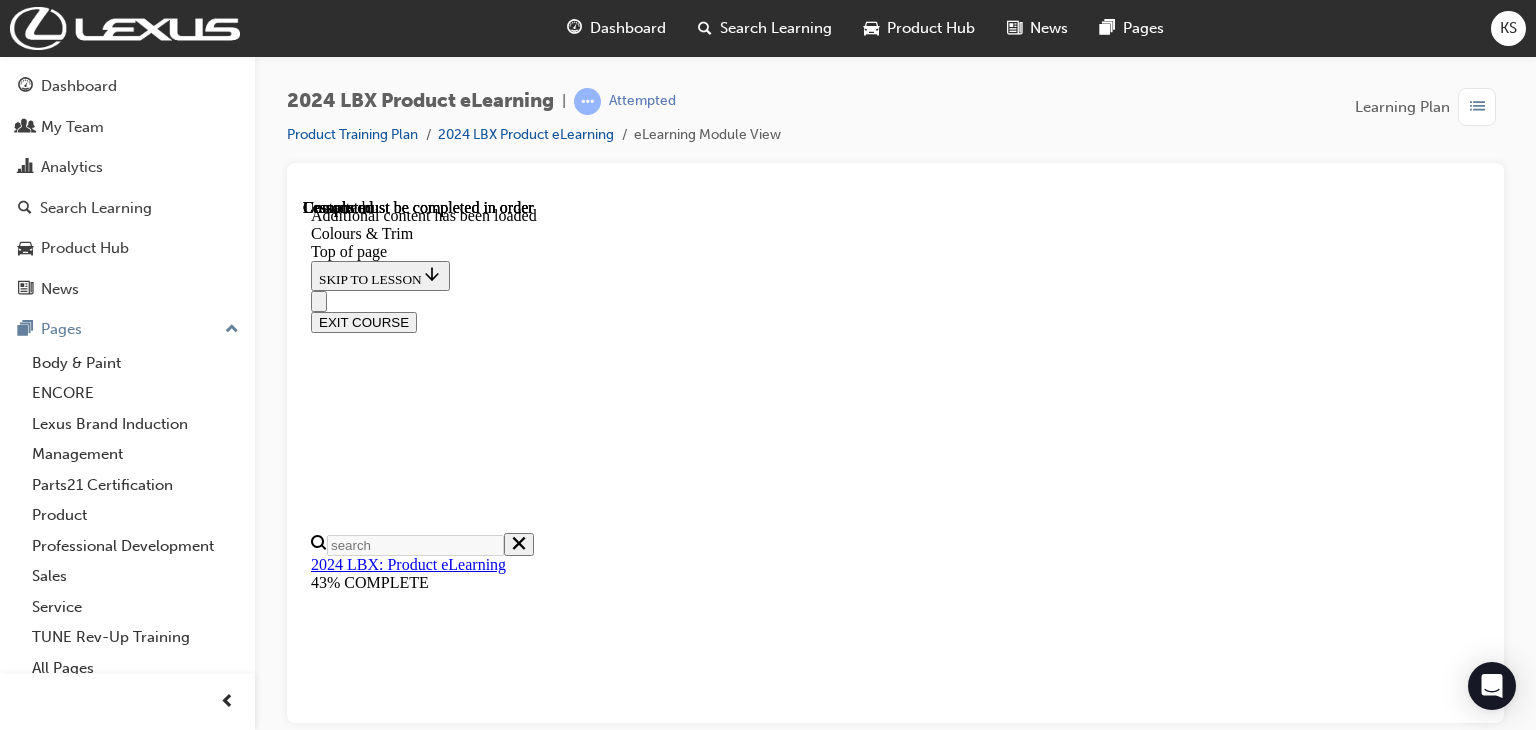 click on "Sports Luxury" at bounding box center [412, 10703] 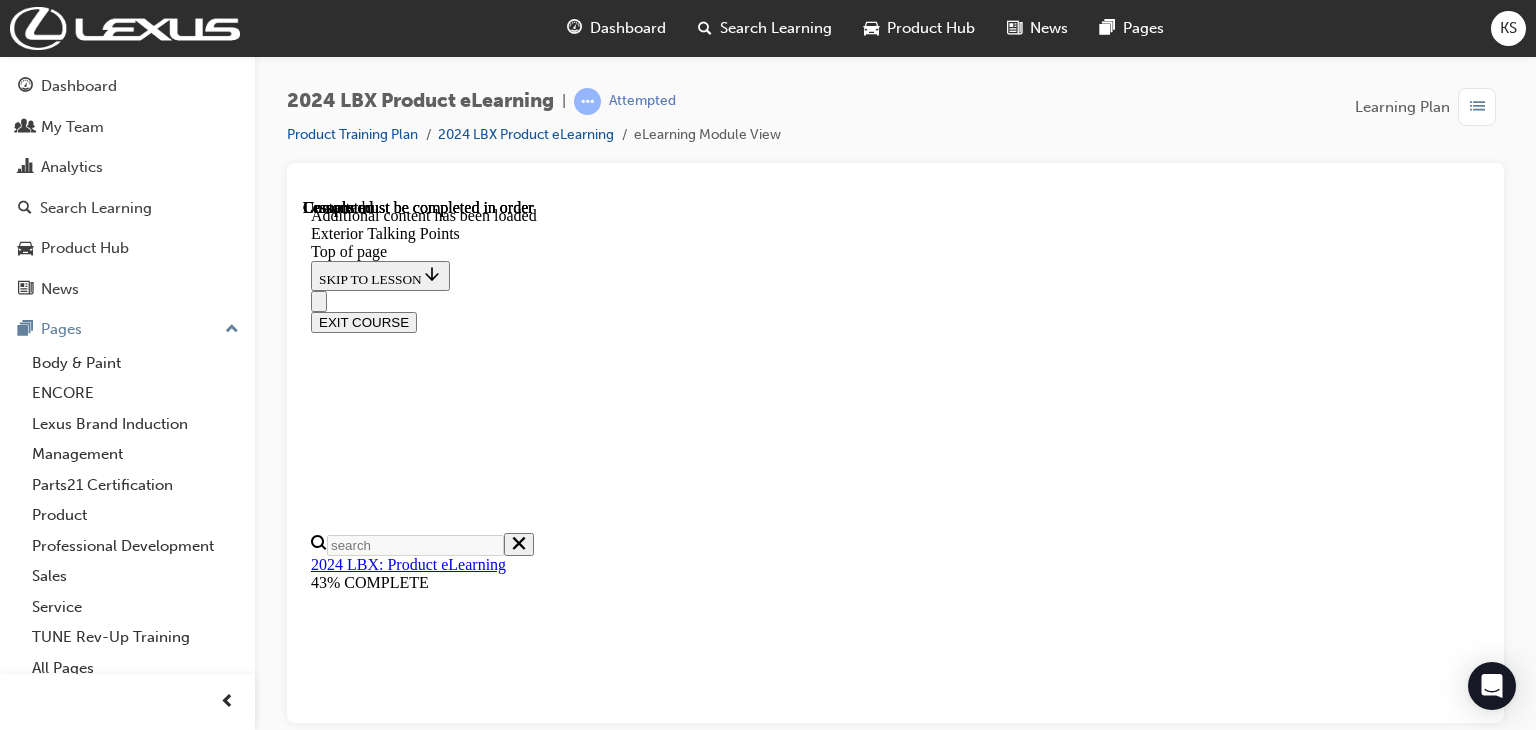 scroll, scrollTop: 0, scrollLeft: 0, axis: both 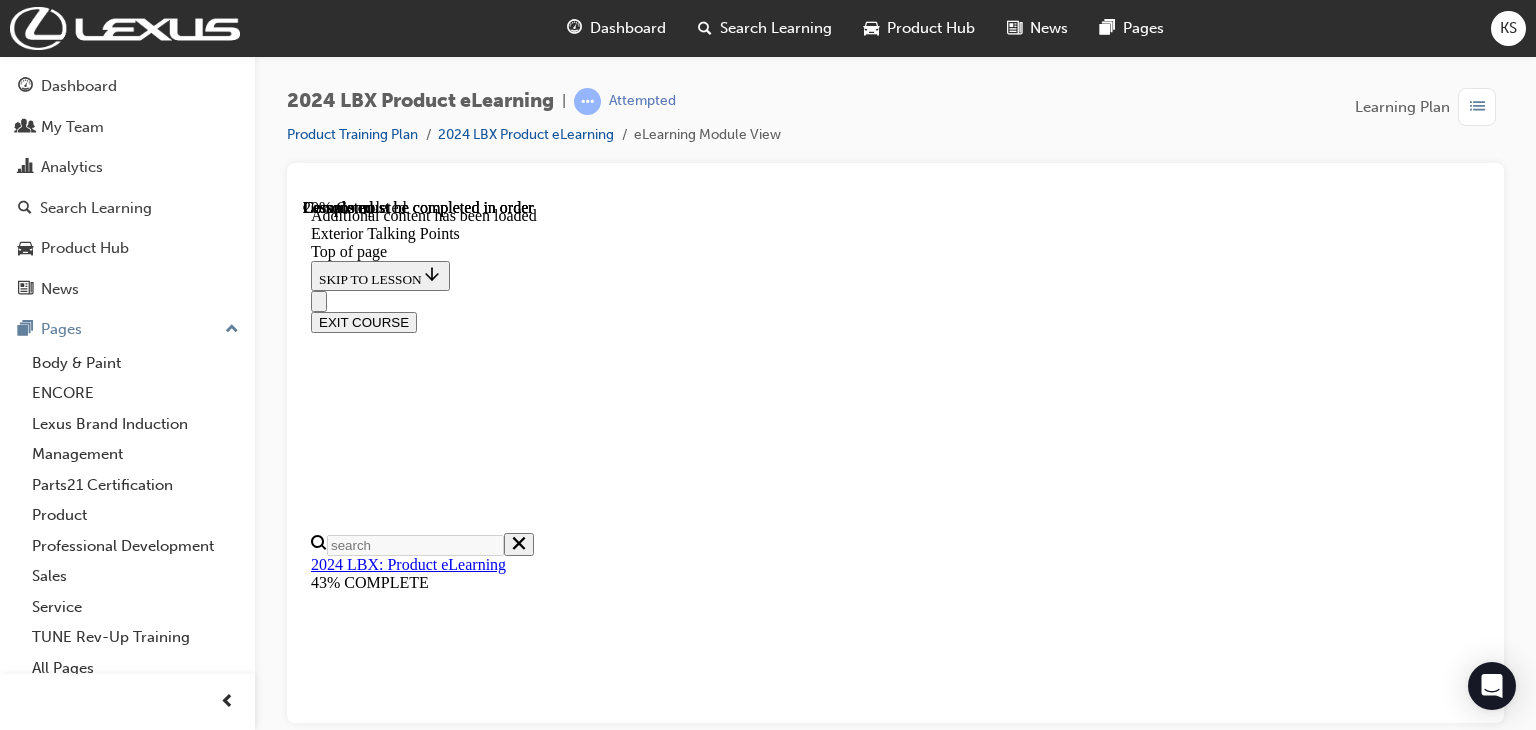 click at bounding box center [359, 10683] 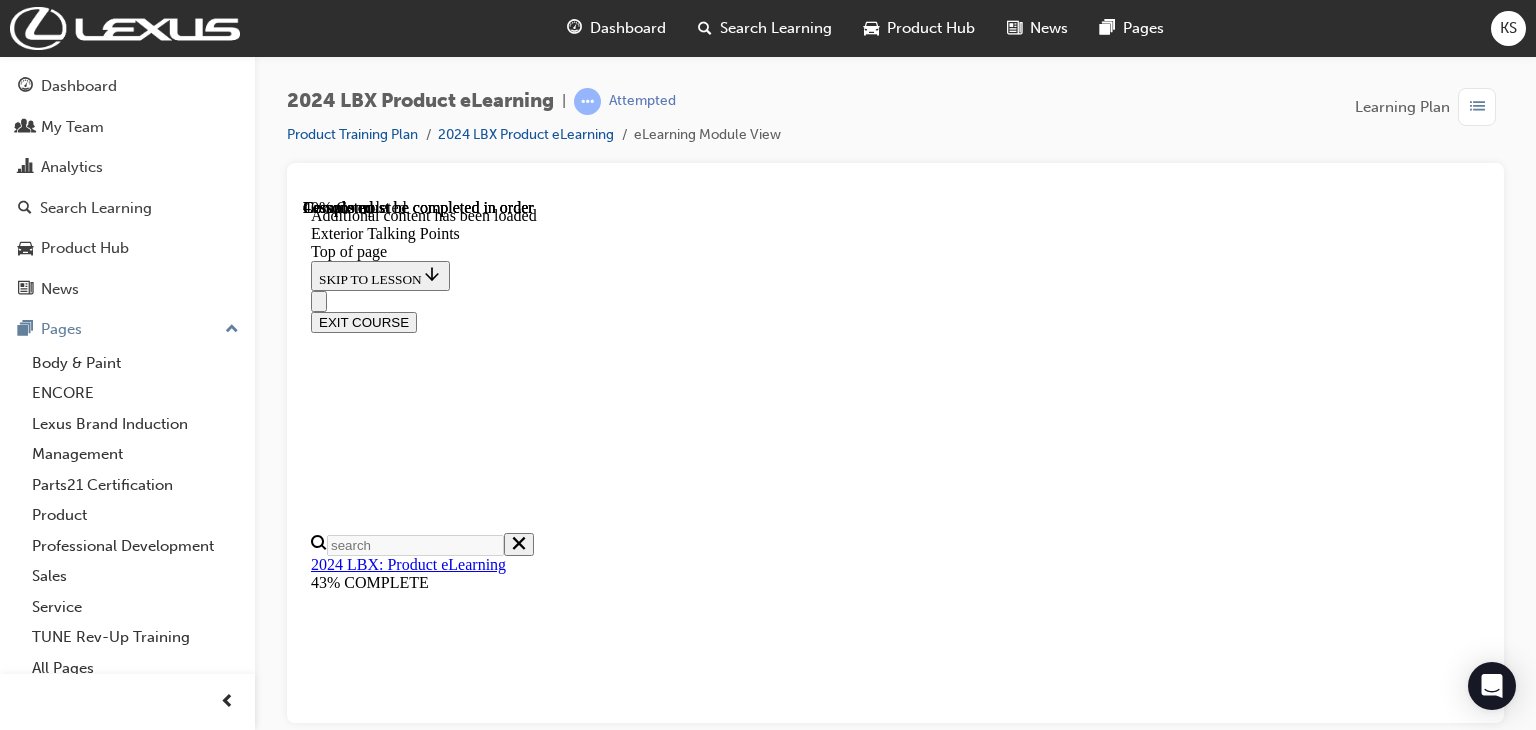 scroll, scrollTop: 819, scrollLeft: 0, axis: vertical 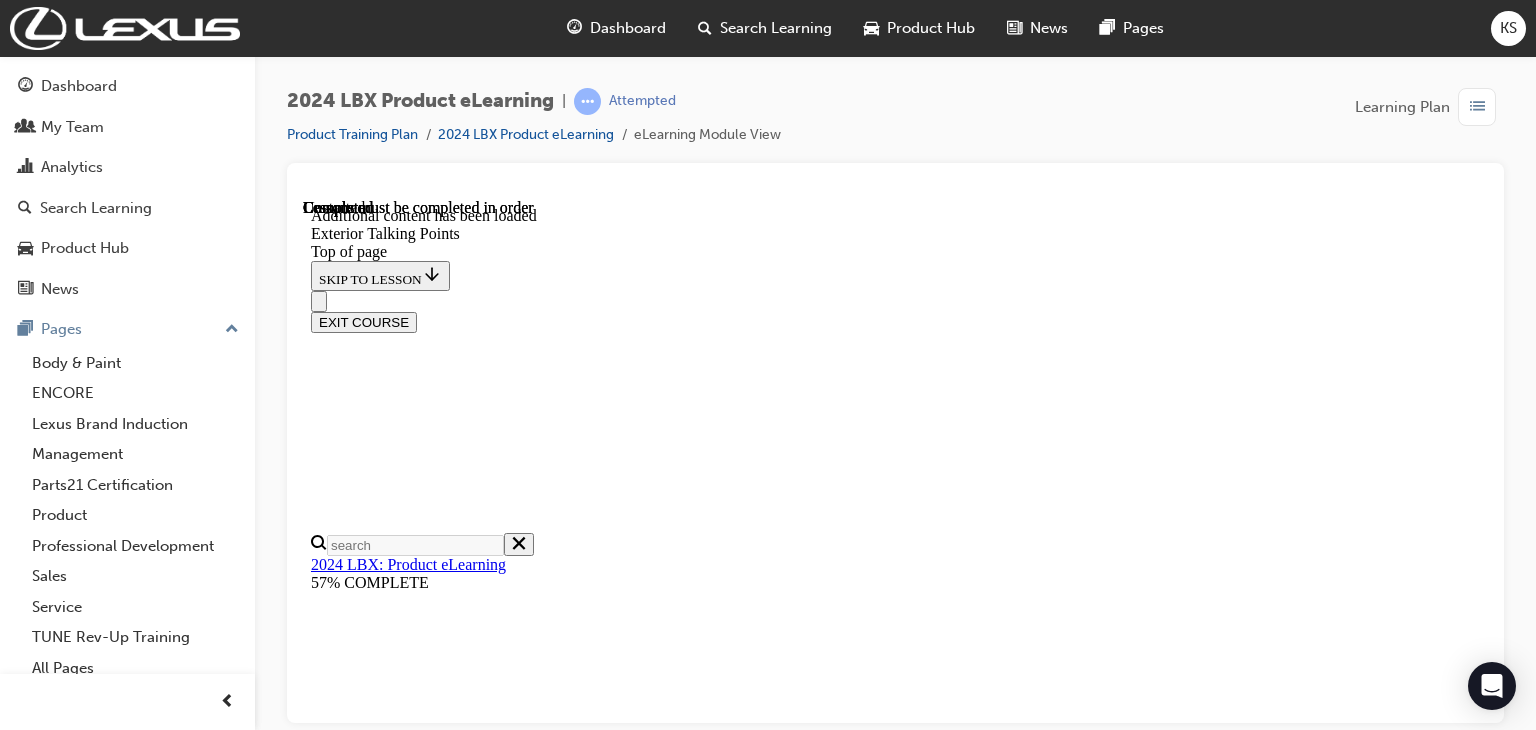 click at bounding box center [399, 11135] 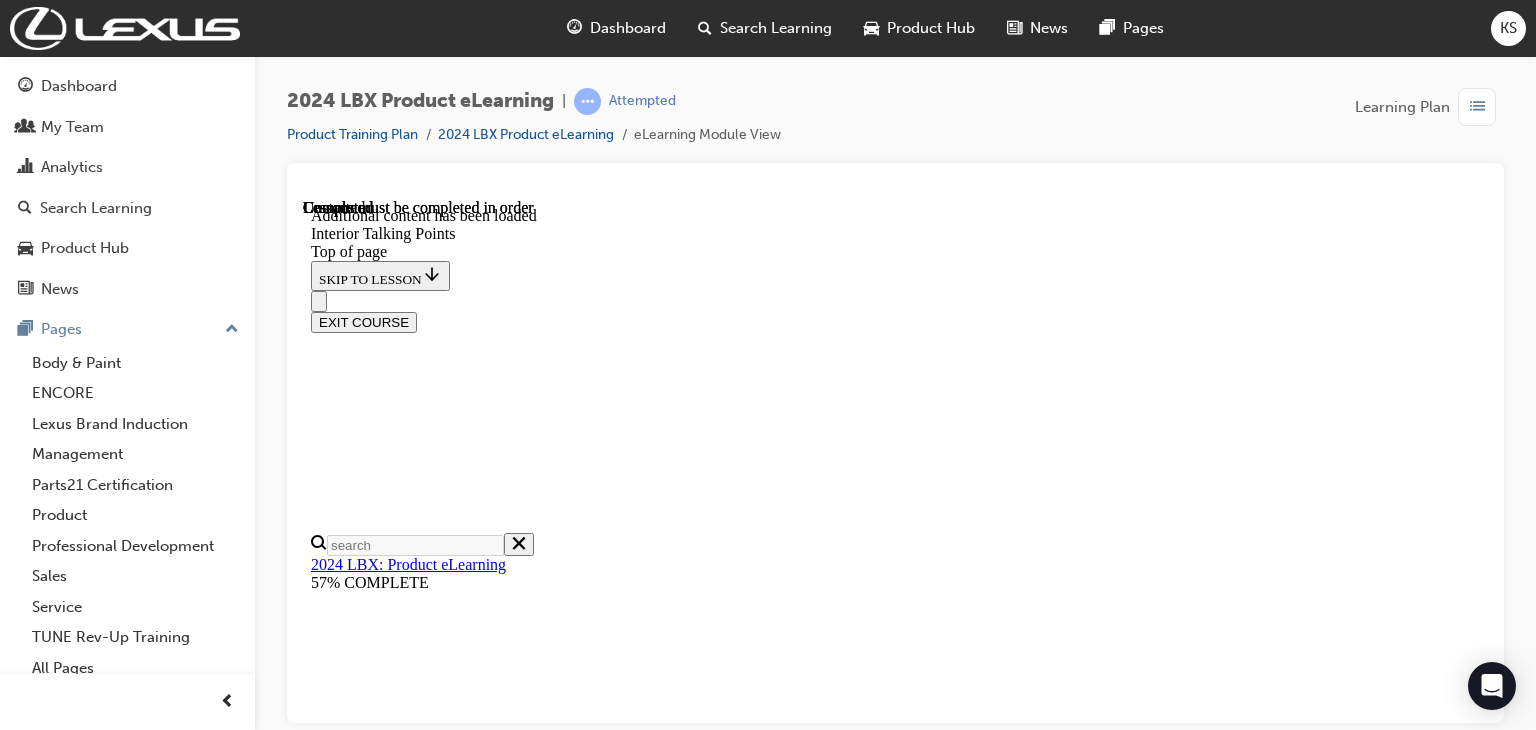scroll, scrollTop: 0, scrollLeft: 0, axis: both 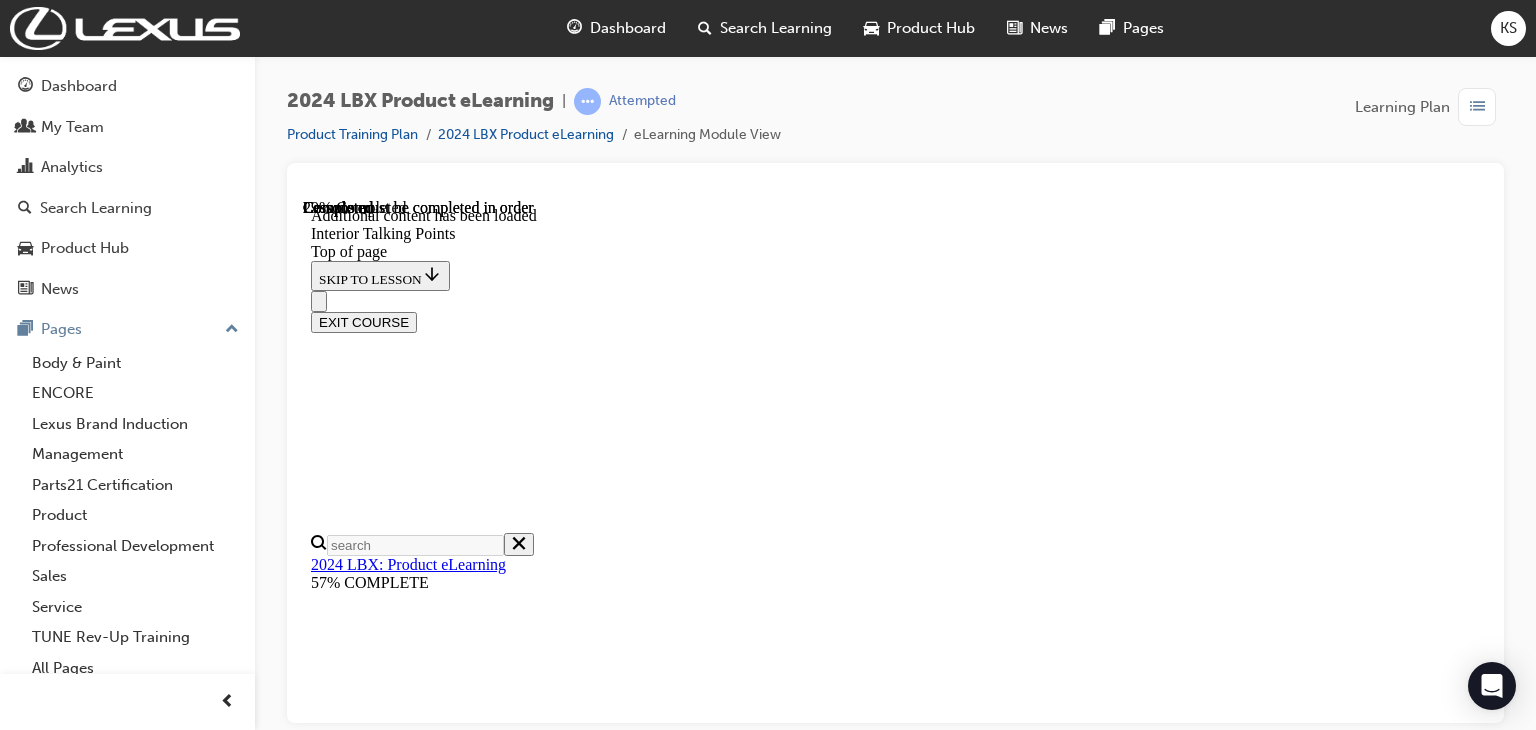 click at bounding box center (359, 10768) 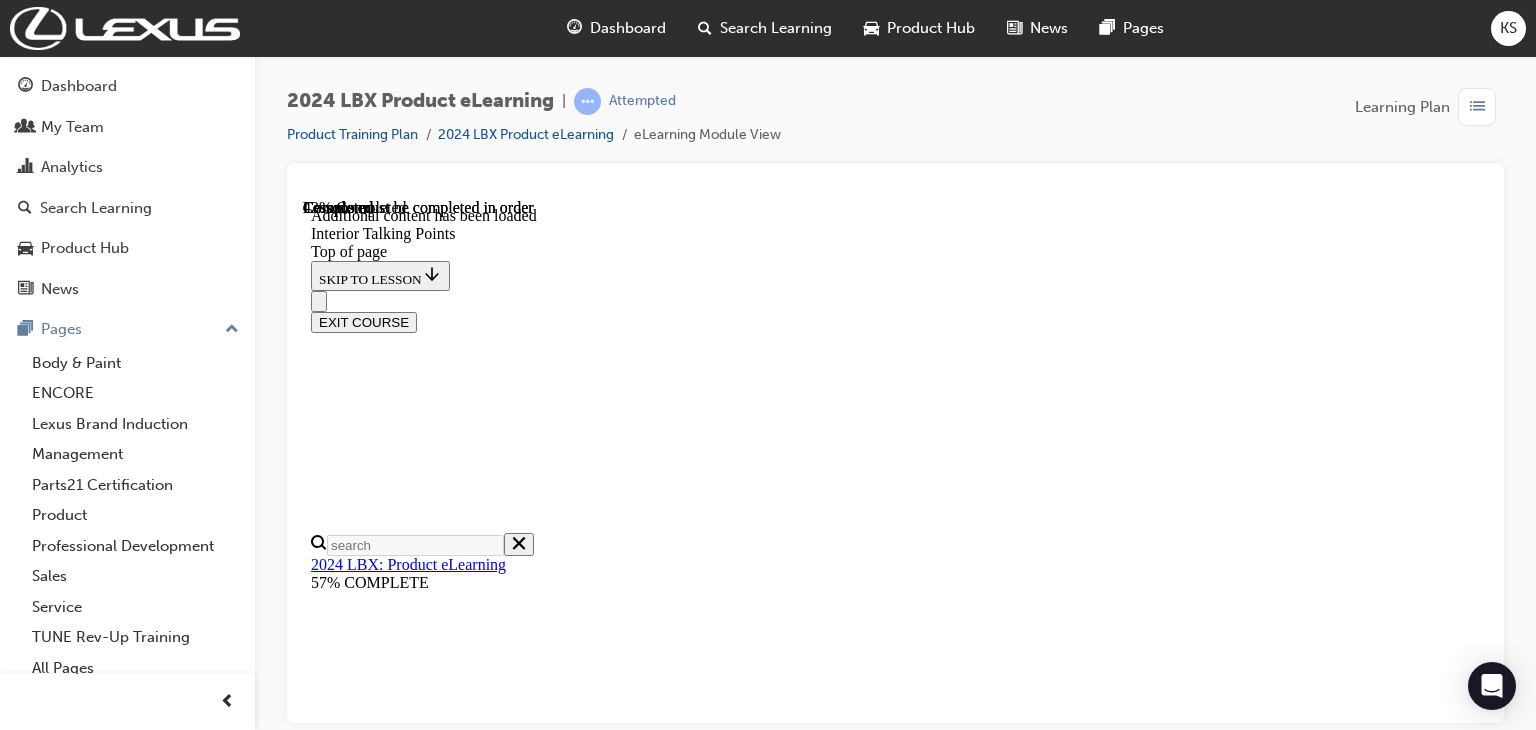scroll, scrollTop: 967, scrollLeft: 0, axis: vertical 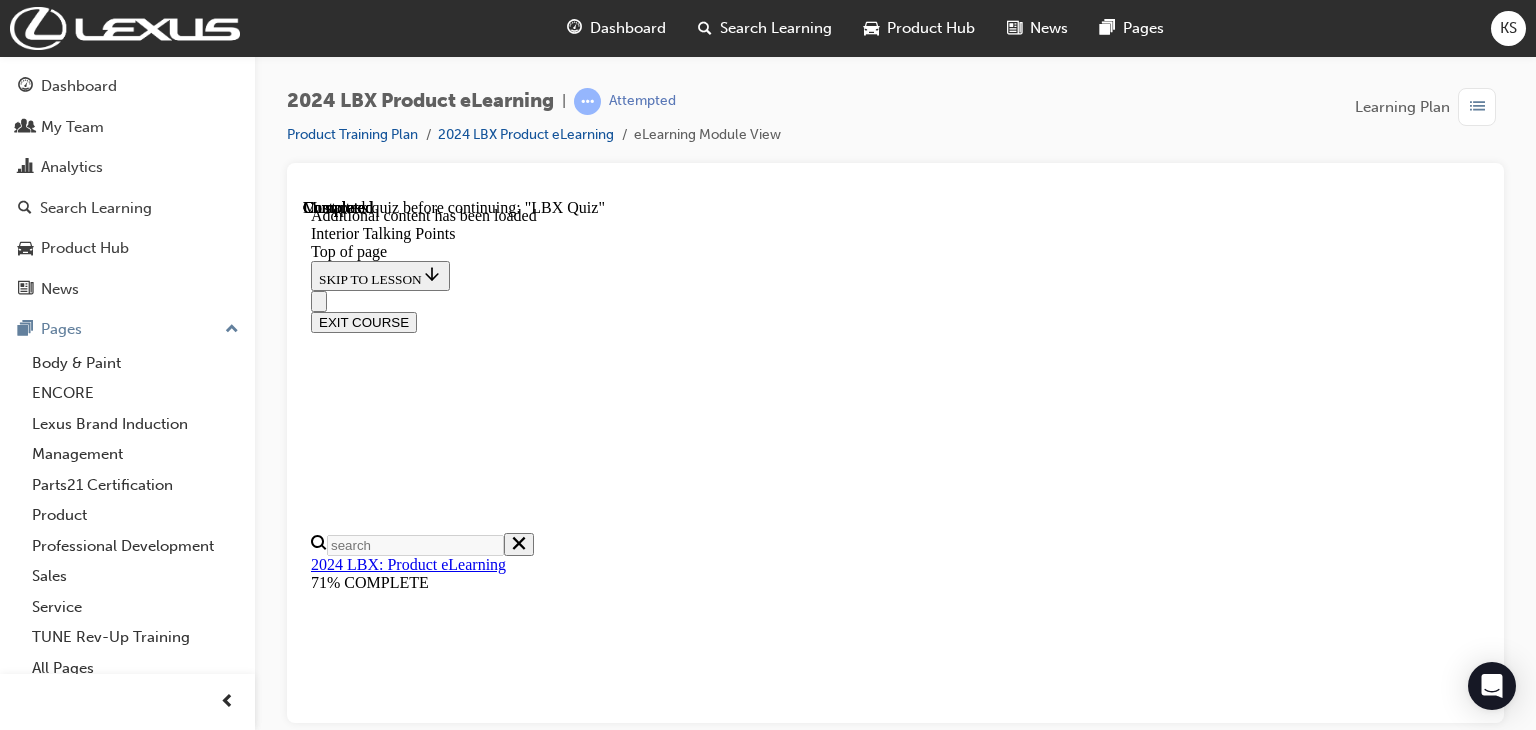 click at bounding box center (399, 11415) 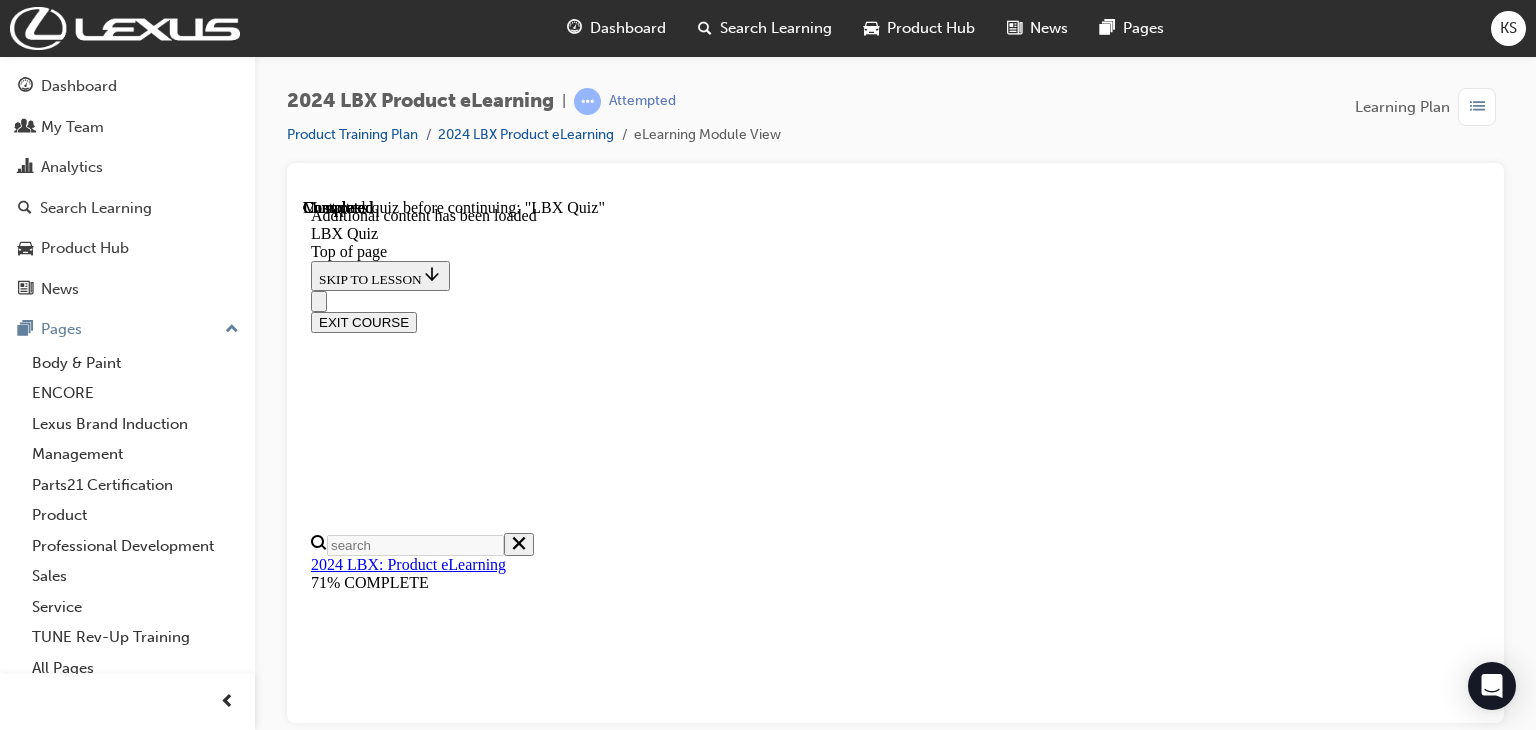 scroll, scrollTop: 0, scrollLeft: 0, axis: both 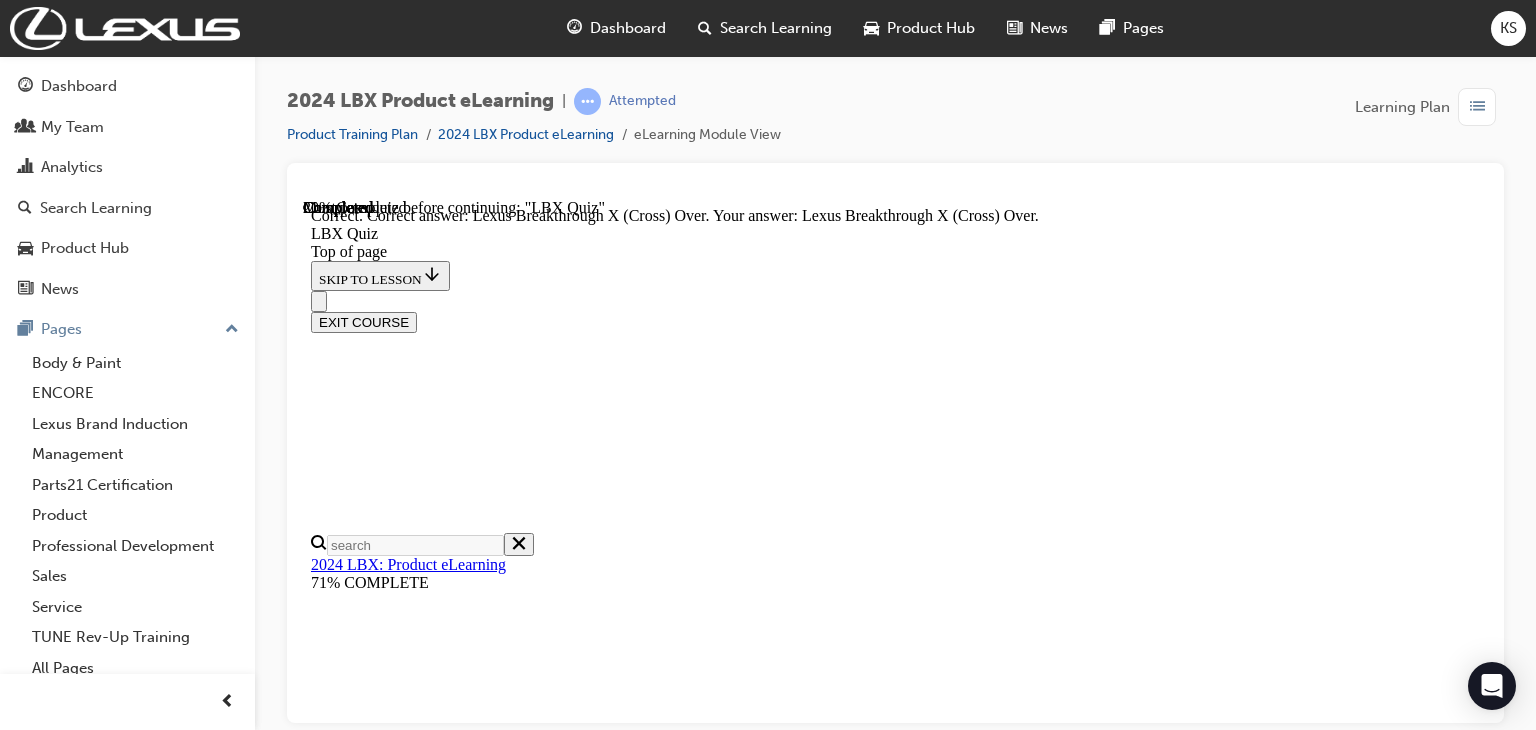 click on "NEXT" at bounding box center (337, 18888) 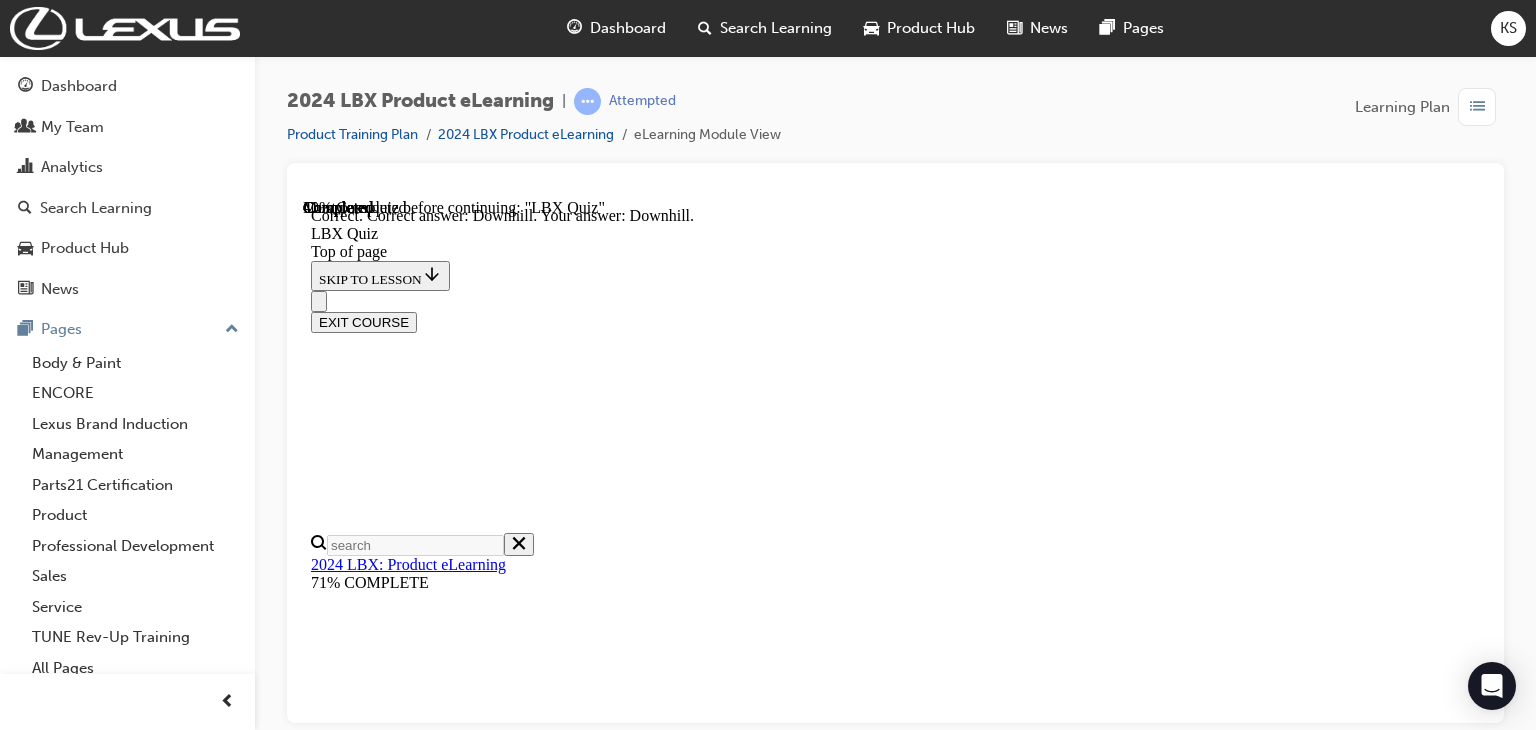 scroll, scrollTop: 600, scrollLeft: 0, axis: vertical 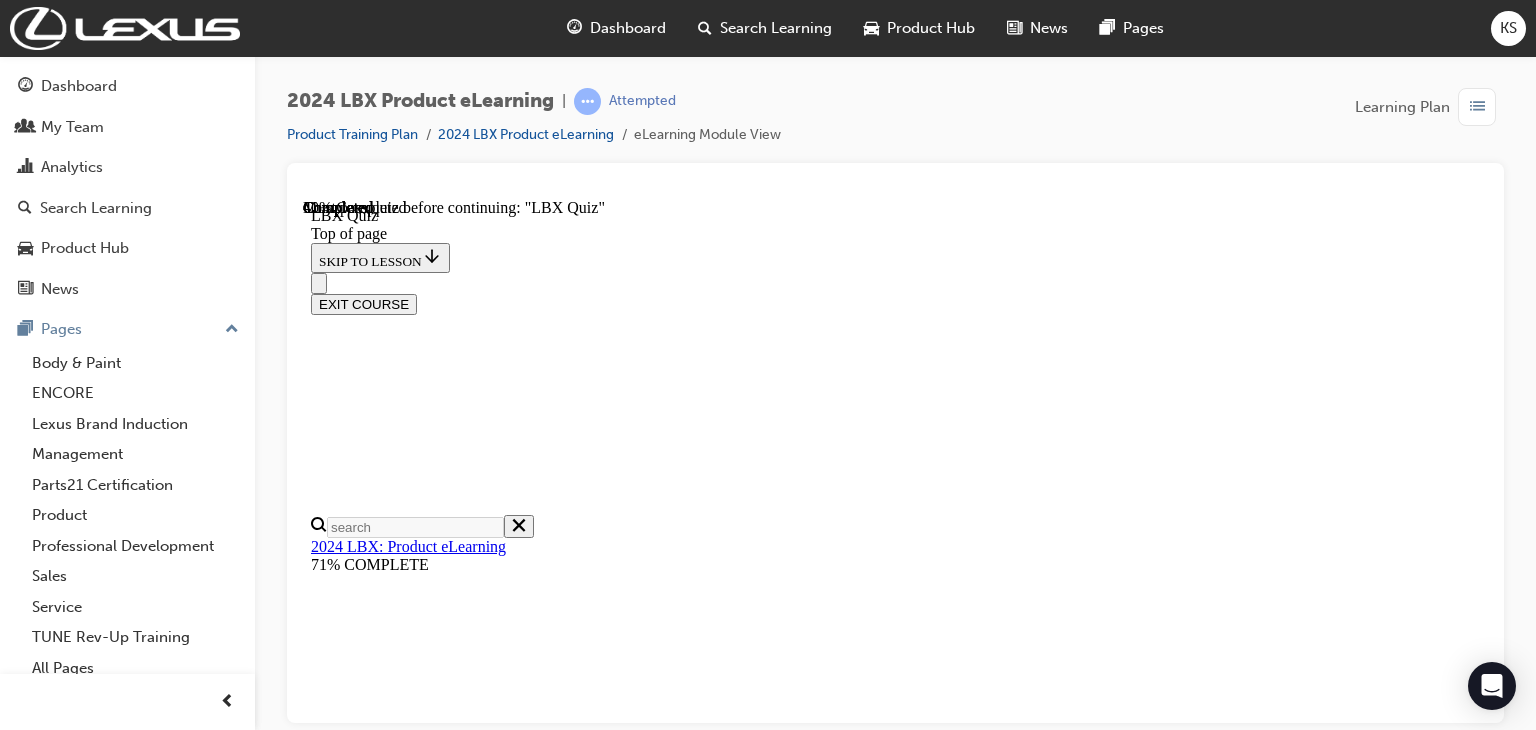 click on "TRUE : It's a $2000 option." at bounding box center [895, 23059] 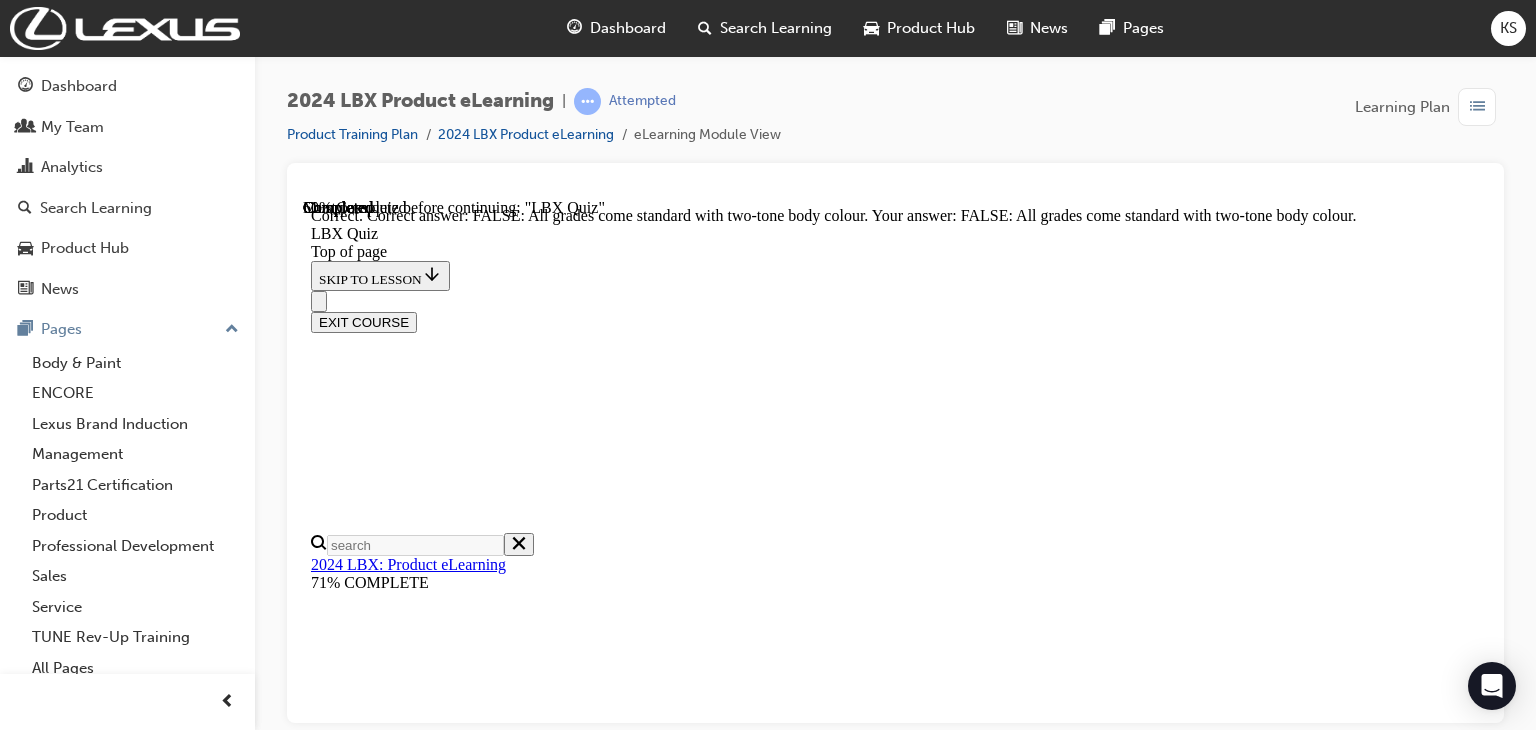 scroll, scrollTop: 372, scrollLeft: 0, axis: vertical 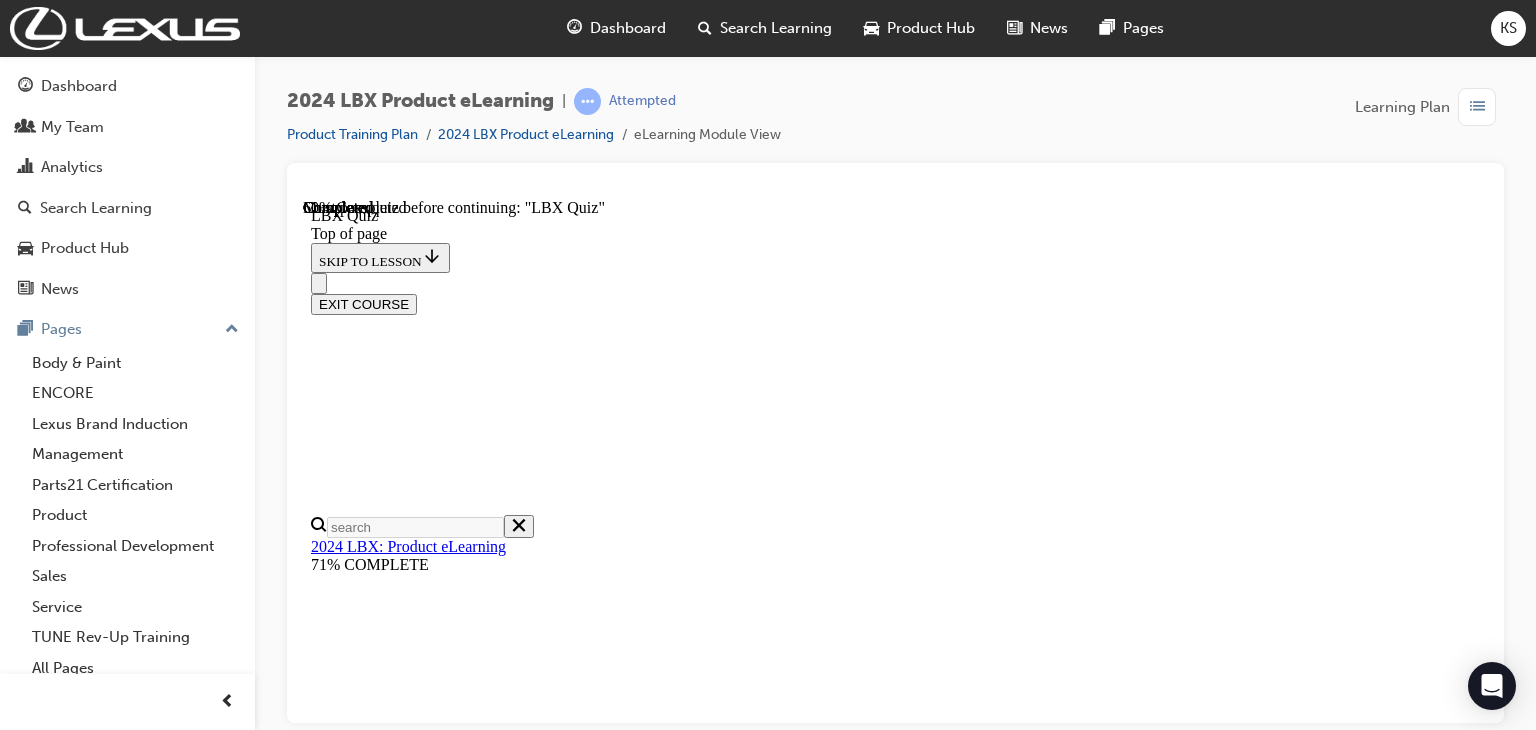 drag, startPoint x: 780, startPoint y: 274, endPoint x: 1284, endPoint y: 255, distance: 504.358 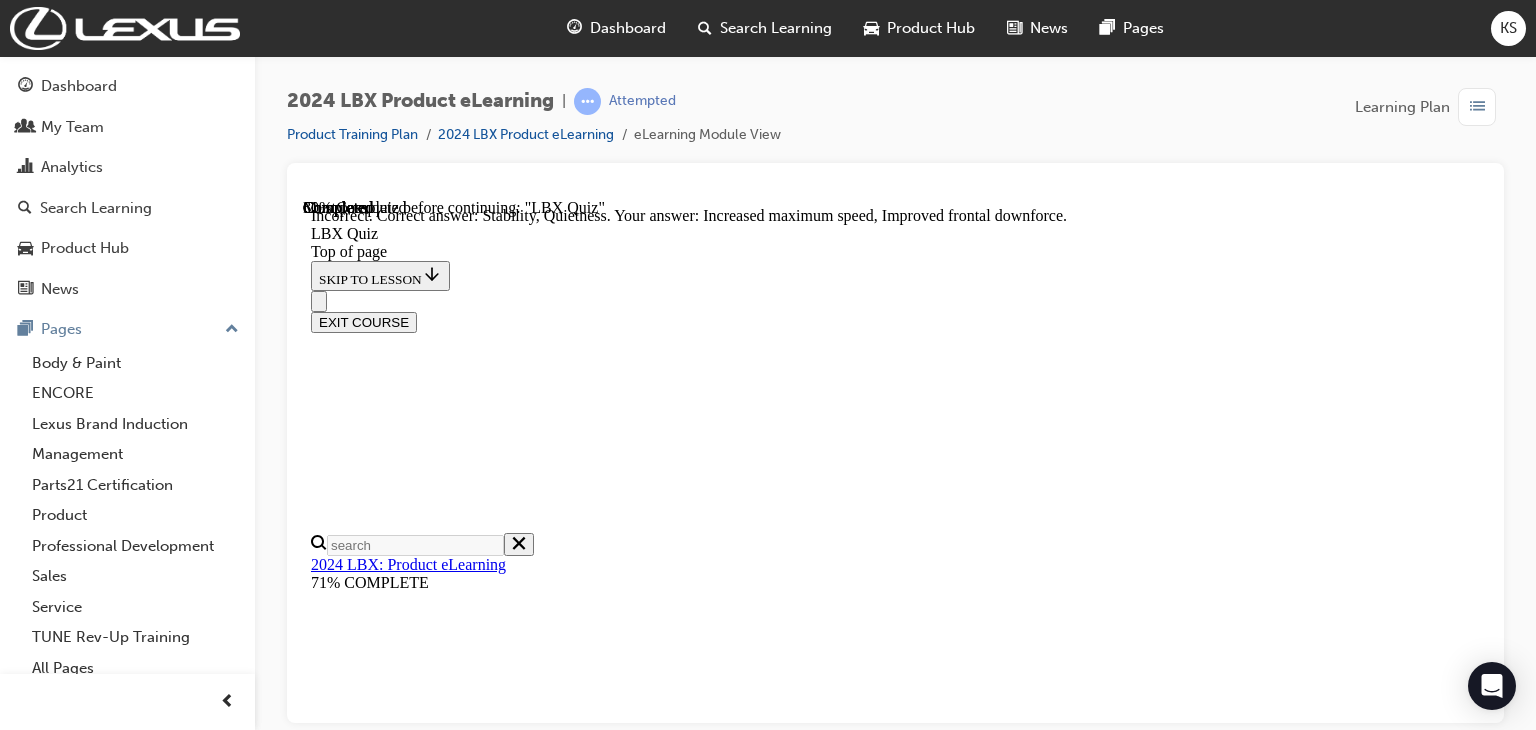 scroll, scrollTop: 493, scrollLeft: 0, axis: vertical 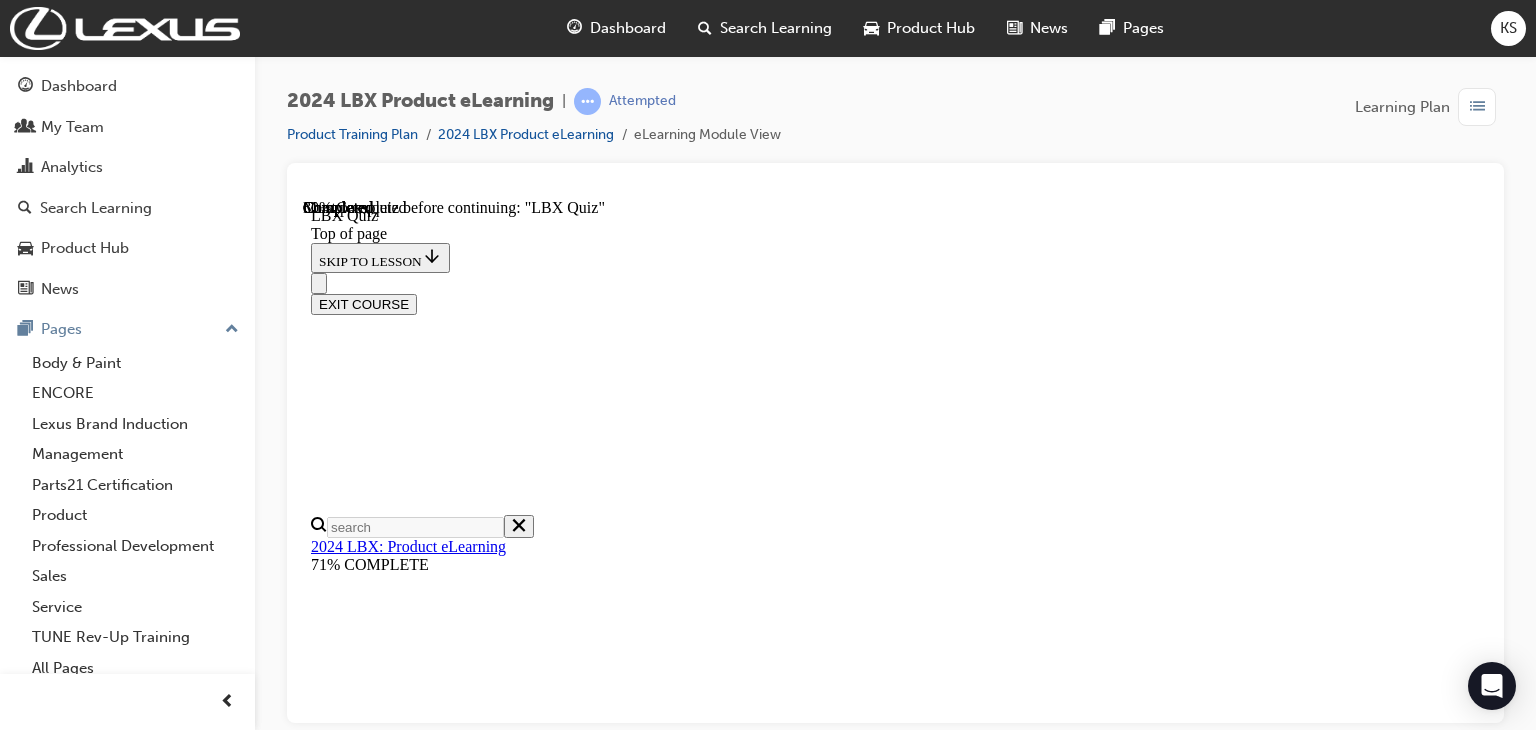 click on "TRUE OR FALSE:  At launch, the LBX will be offered exlusively as a Hybrid" at bounding box center (895, 13988) 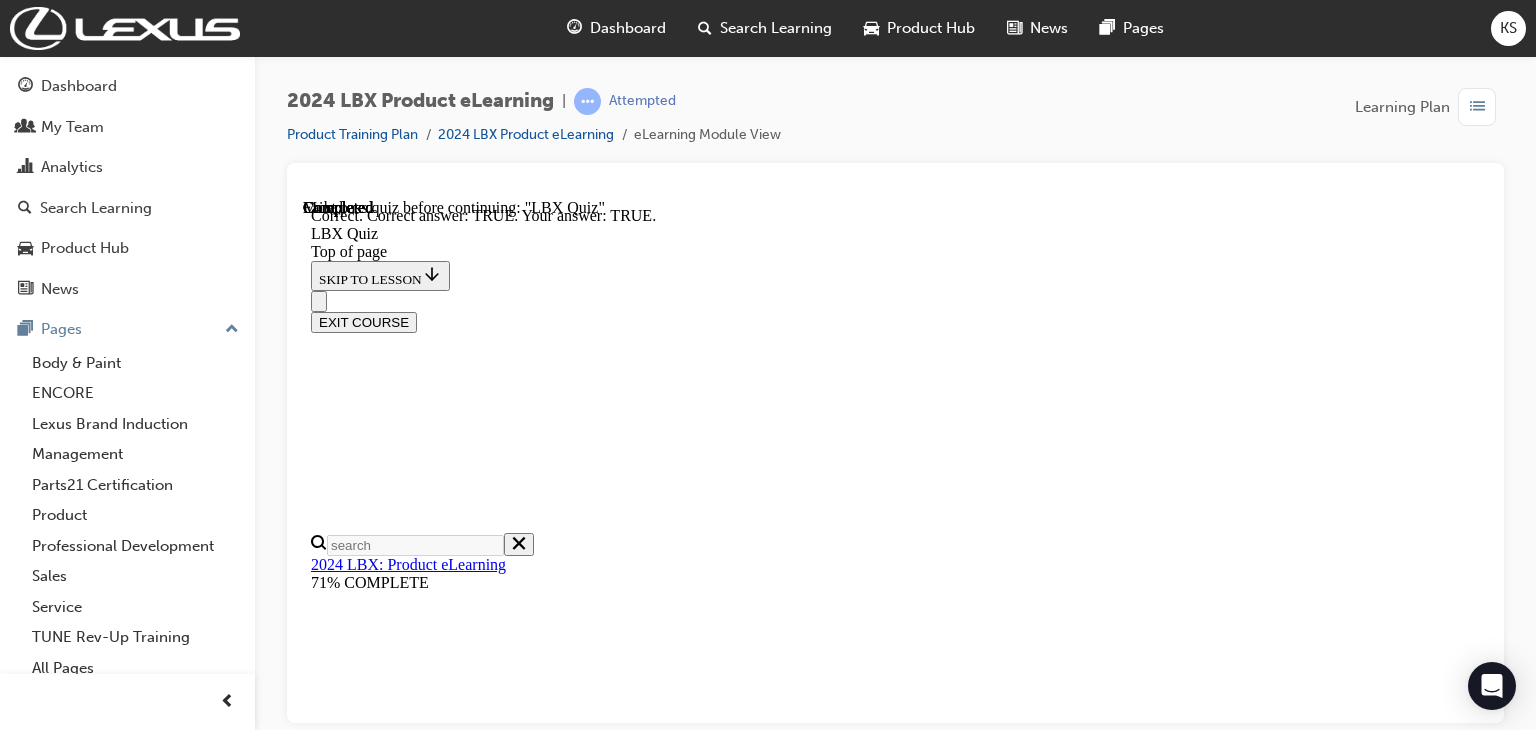 click on "NEXT" at bounding box center (337, 18326) 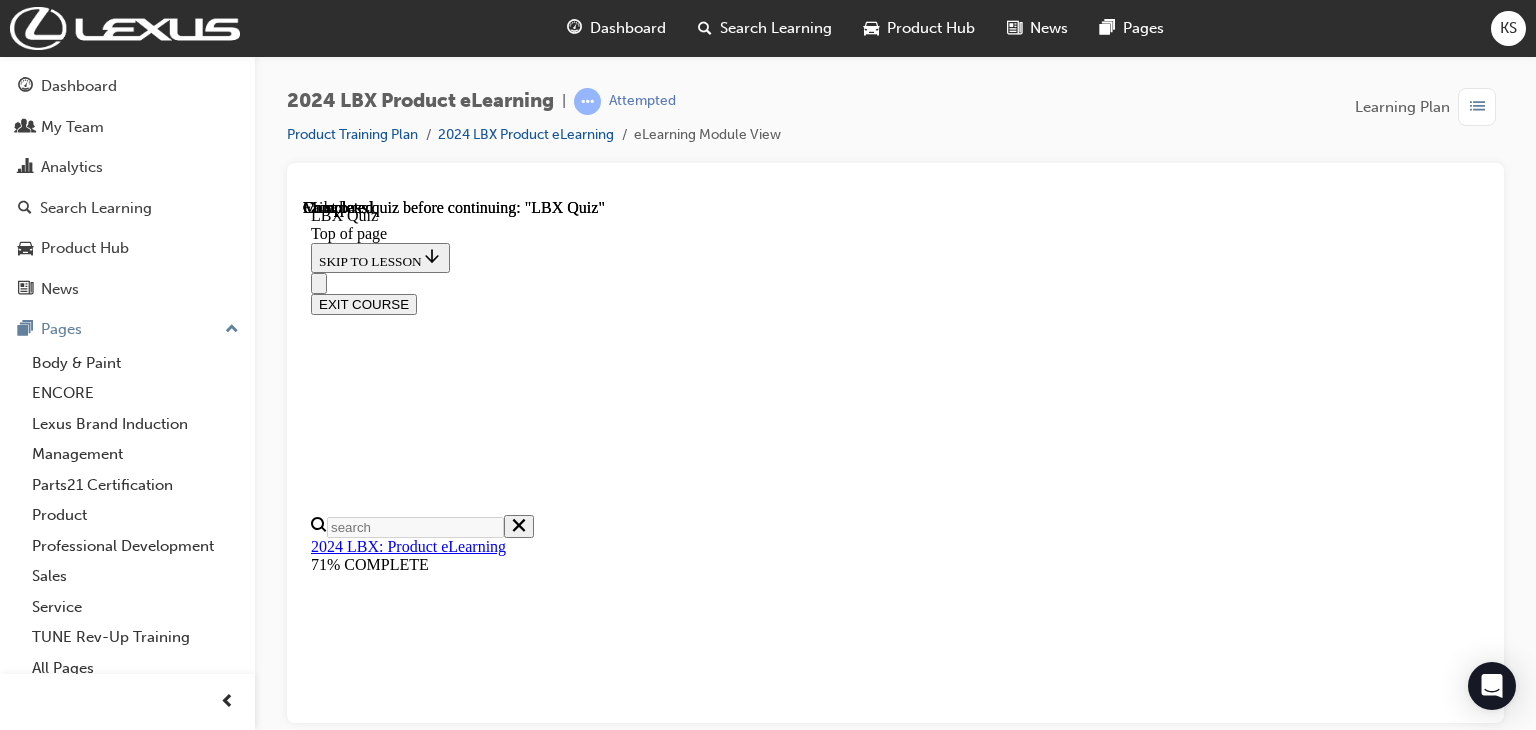 scroll, scrollTop: 364, scrollLeft: 0, axis: vertical 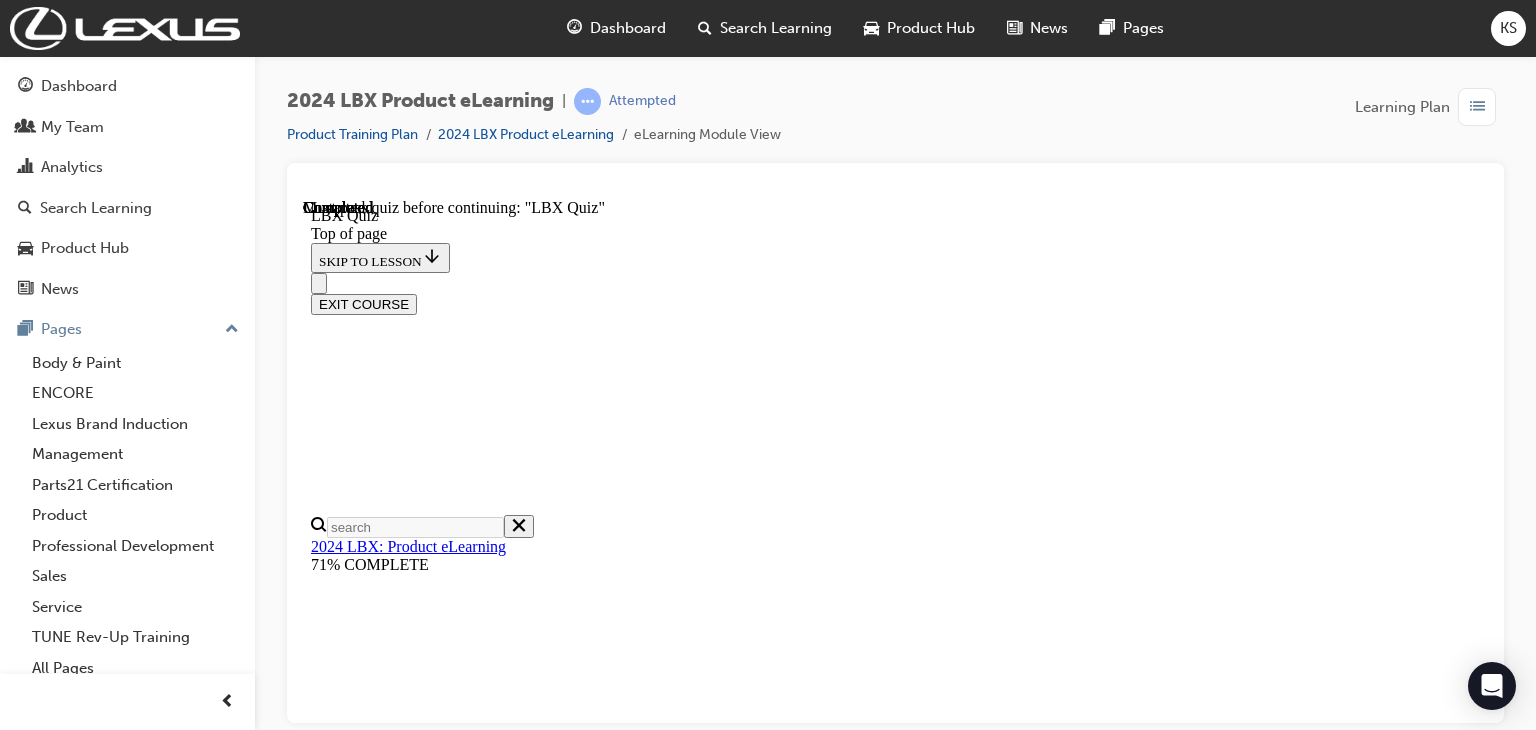 click on "TAKE AGAIN" at bounding box center [359, 10184] 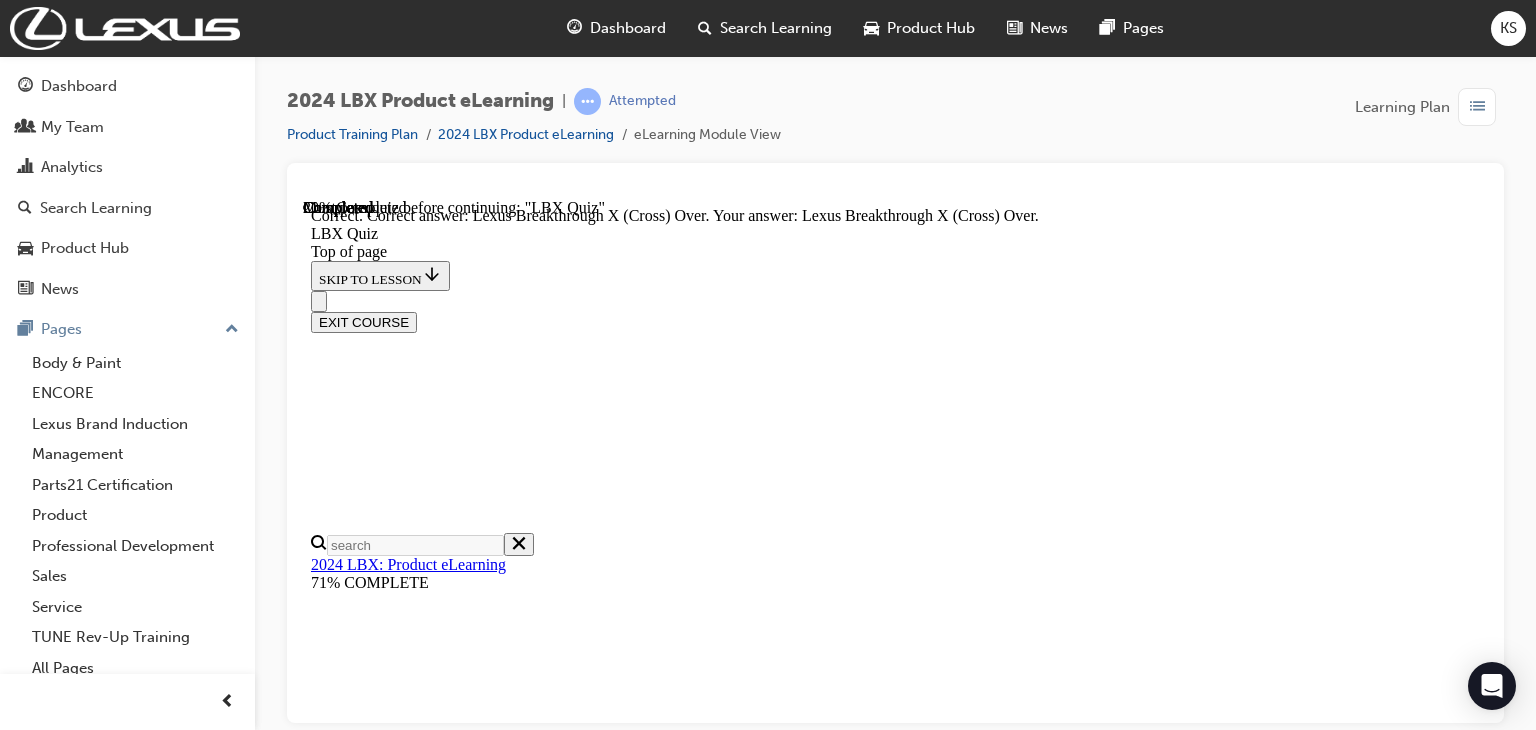 click on "NEXT" at bounding box center (337, 18888) 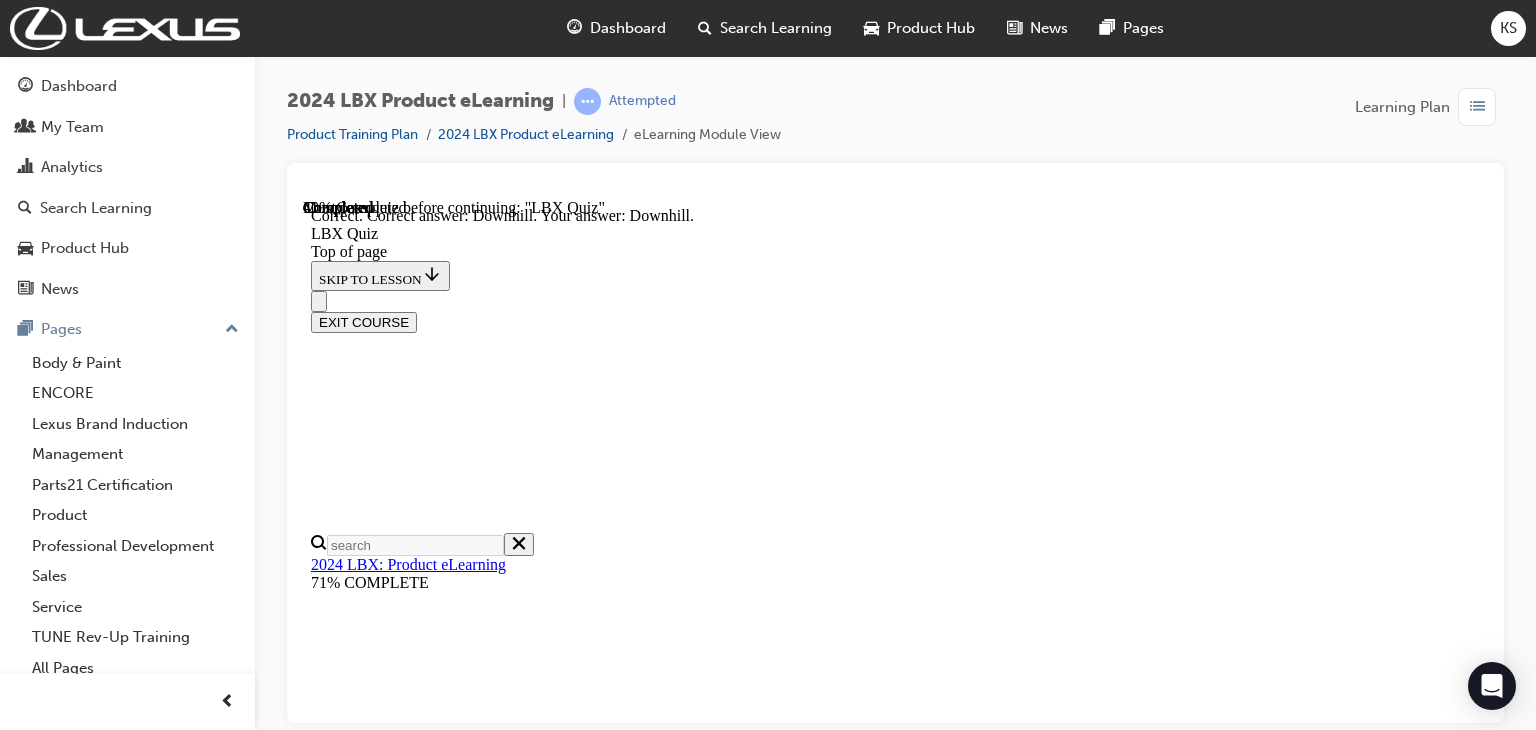 click on "NEXT" at bounding box center [337, 27433] 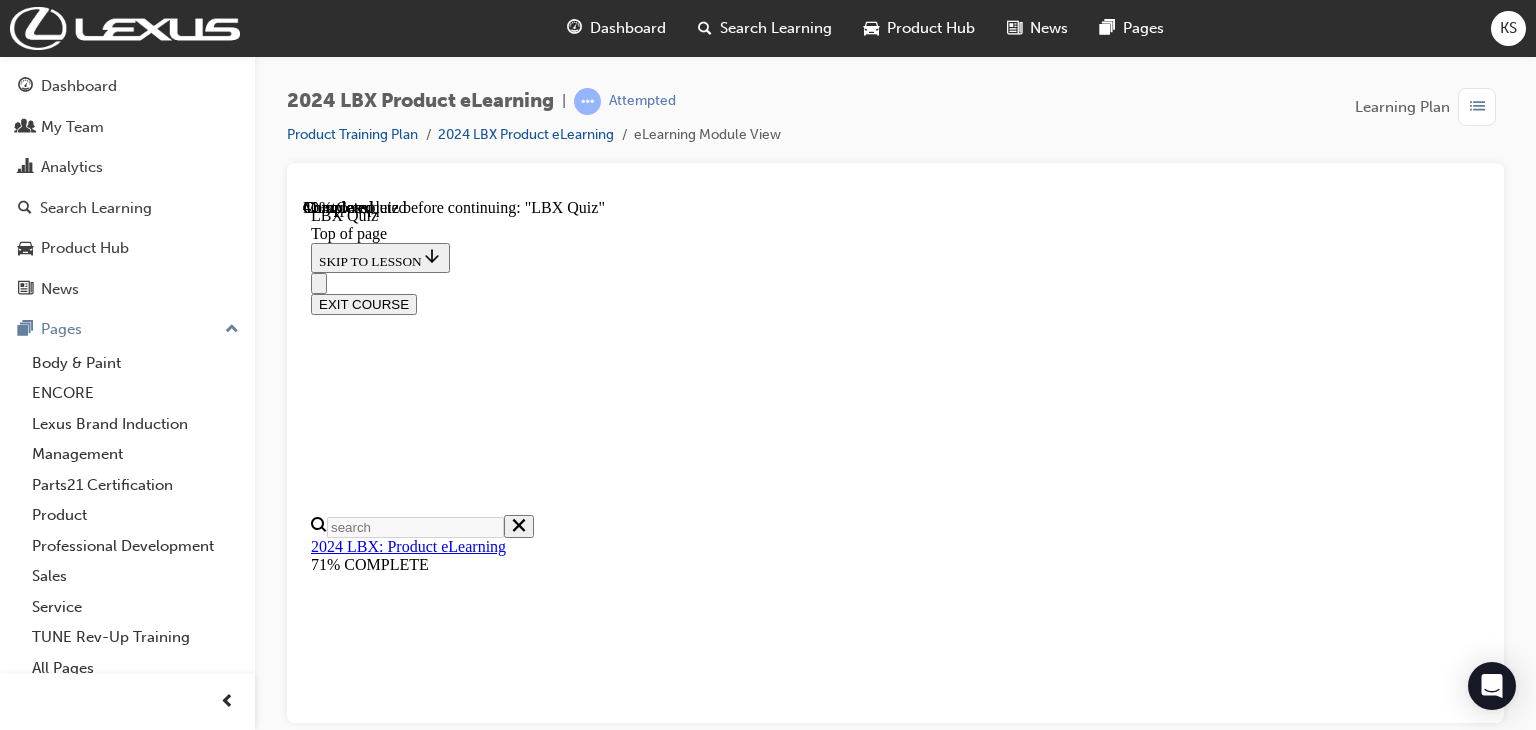 scroll, scrollTop: 321, scrollLeft: 0, axis: vertical 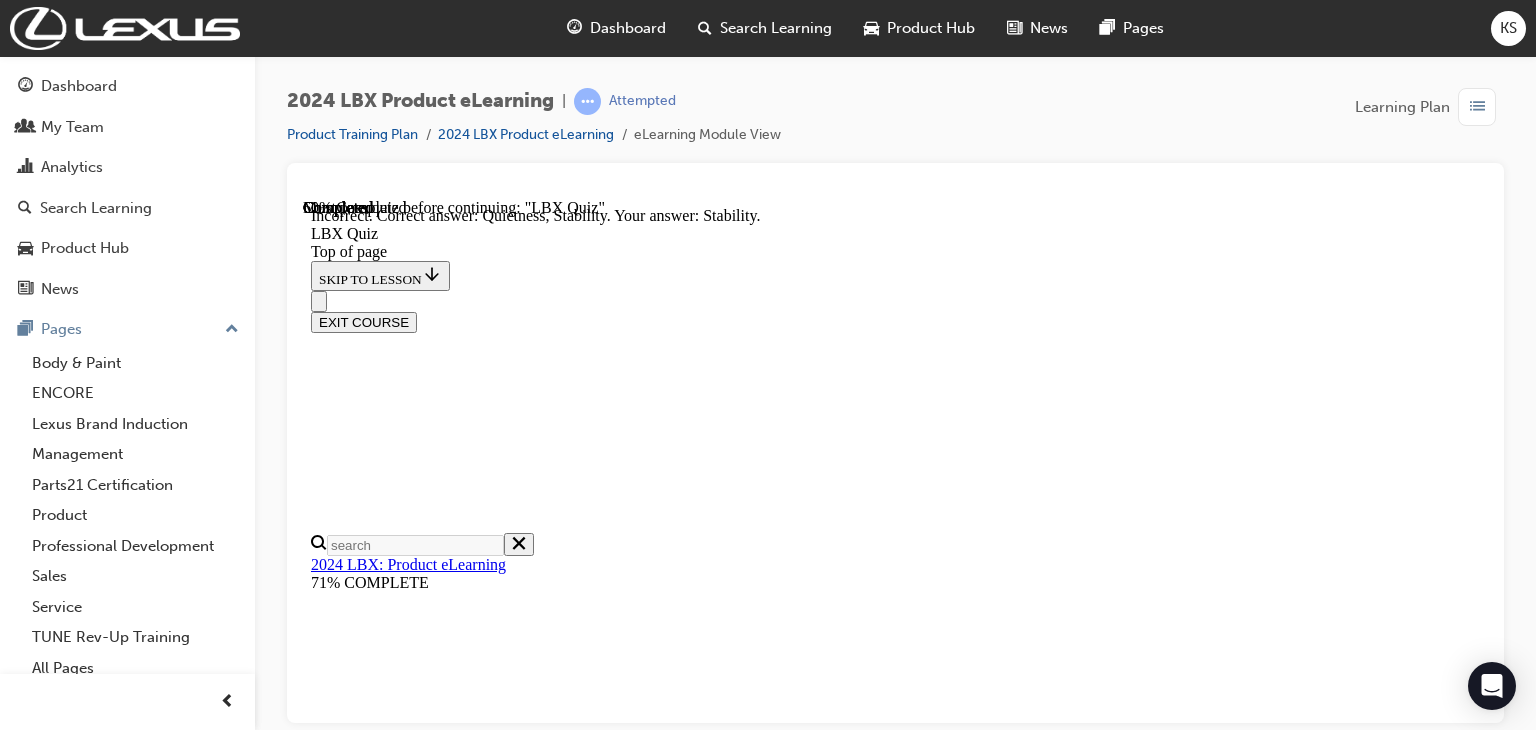 click on "NEXT" at bounding box center [337, 22553] 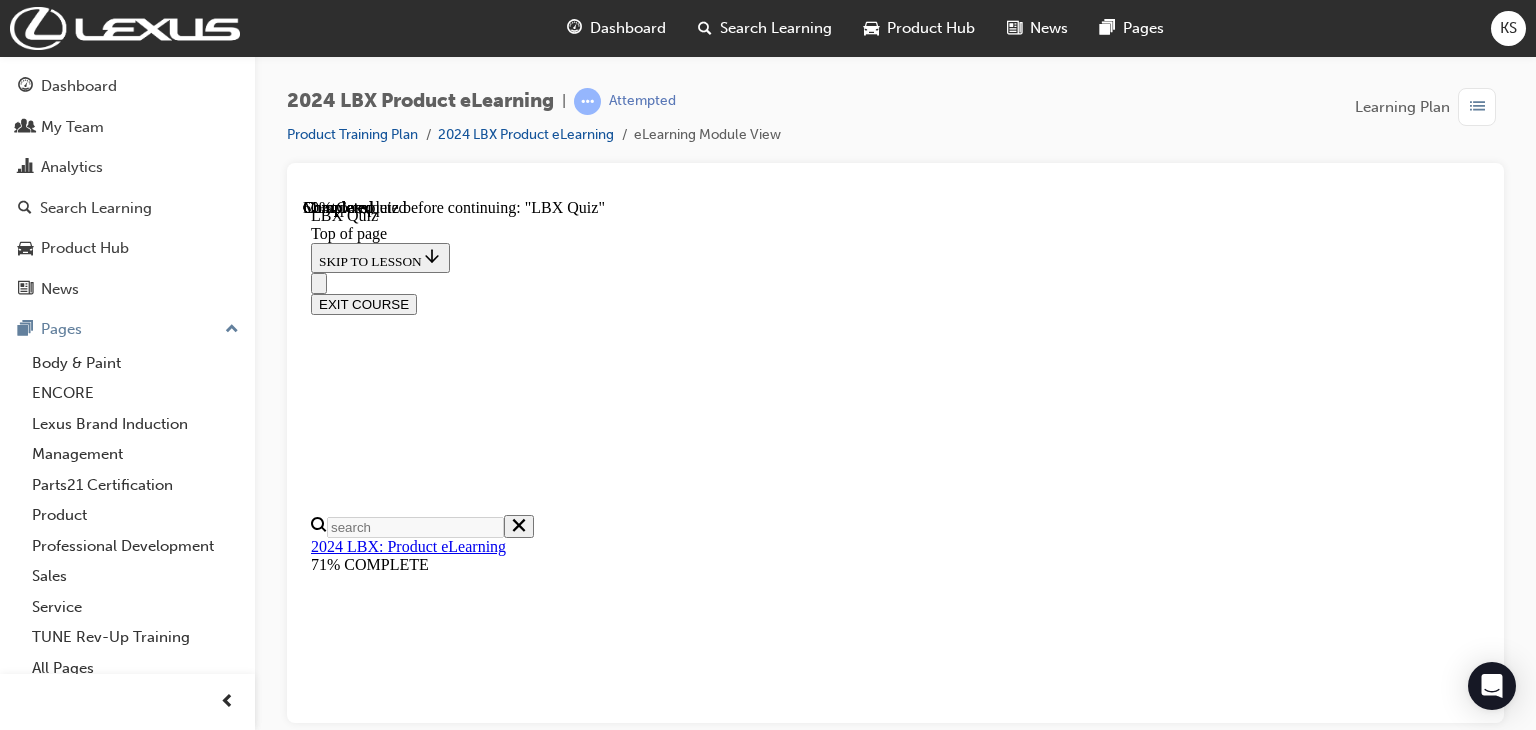 click at bounding box center (895, 17130) 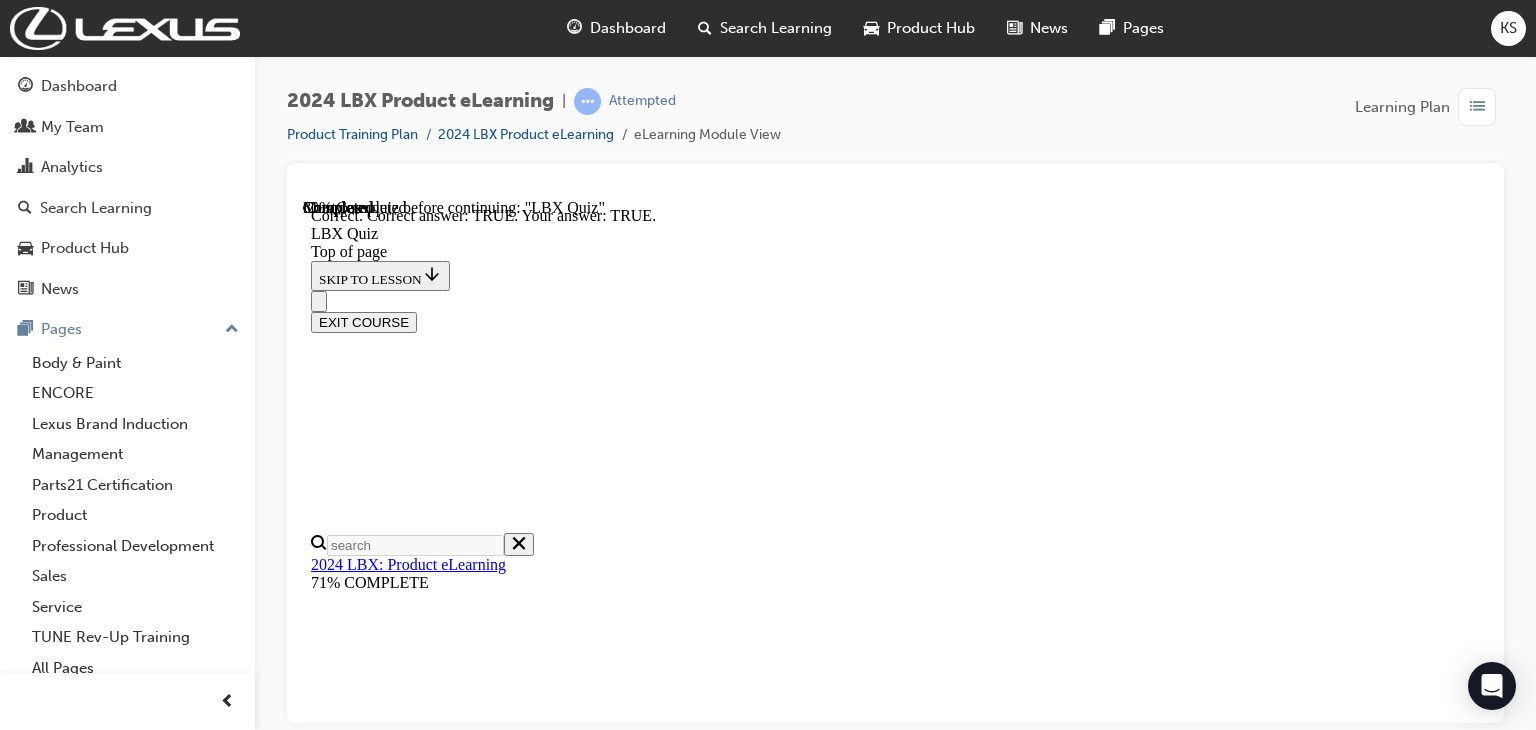 scroll, scrollTop: 372, scrollLeft: 0, axis: vertical 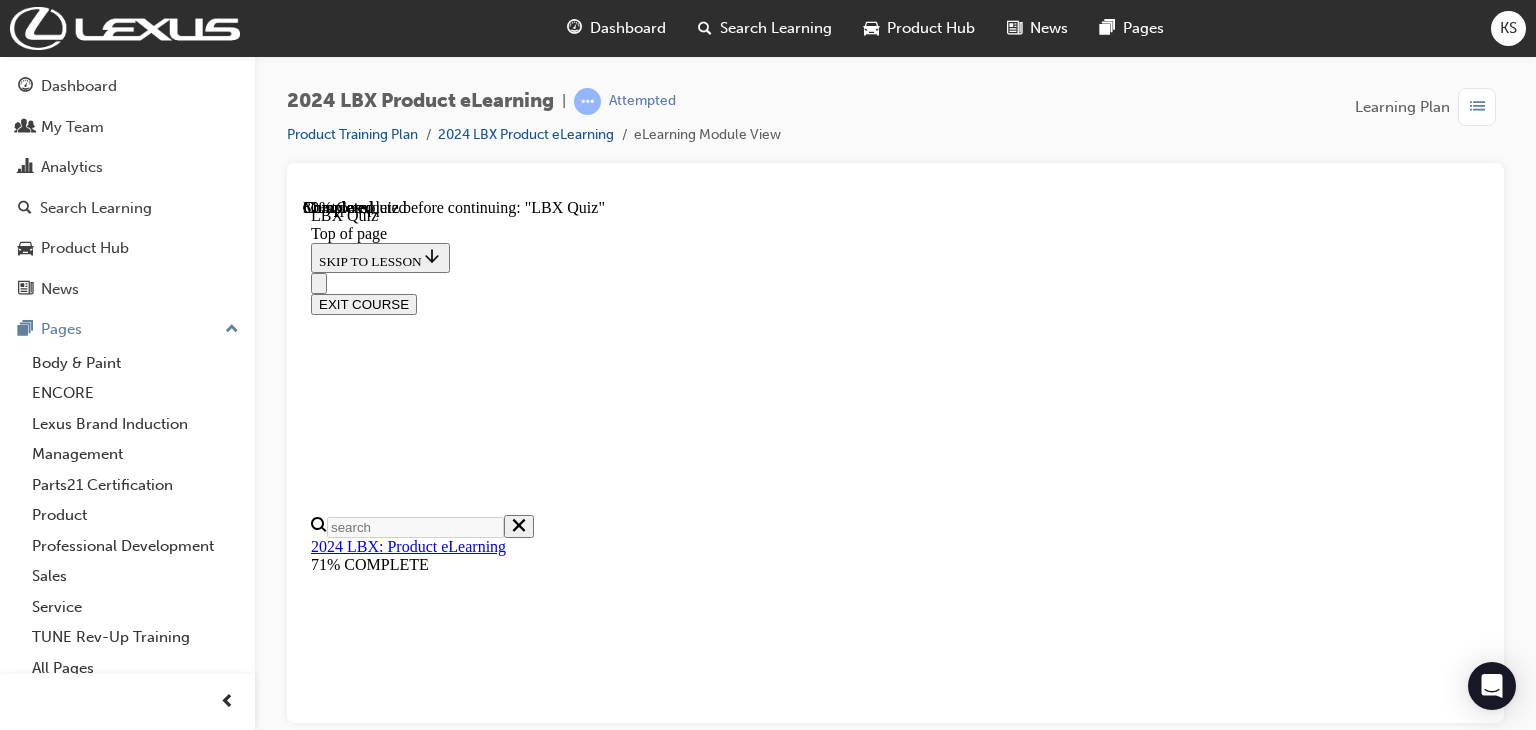 click at bounding box center [895, 17784] 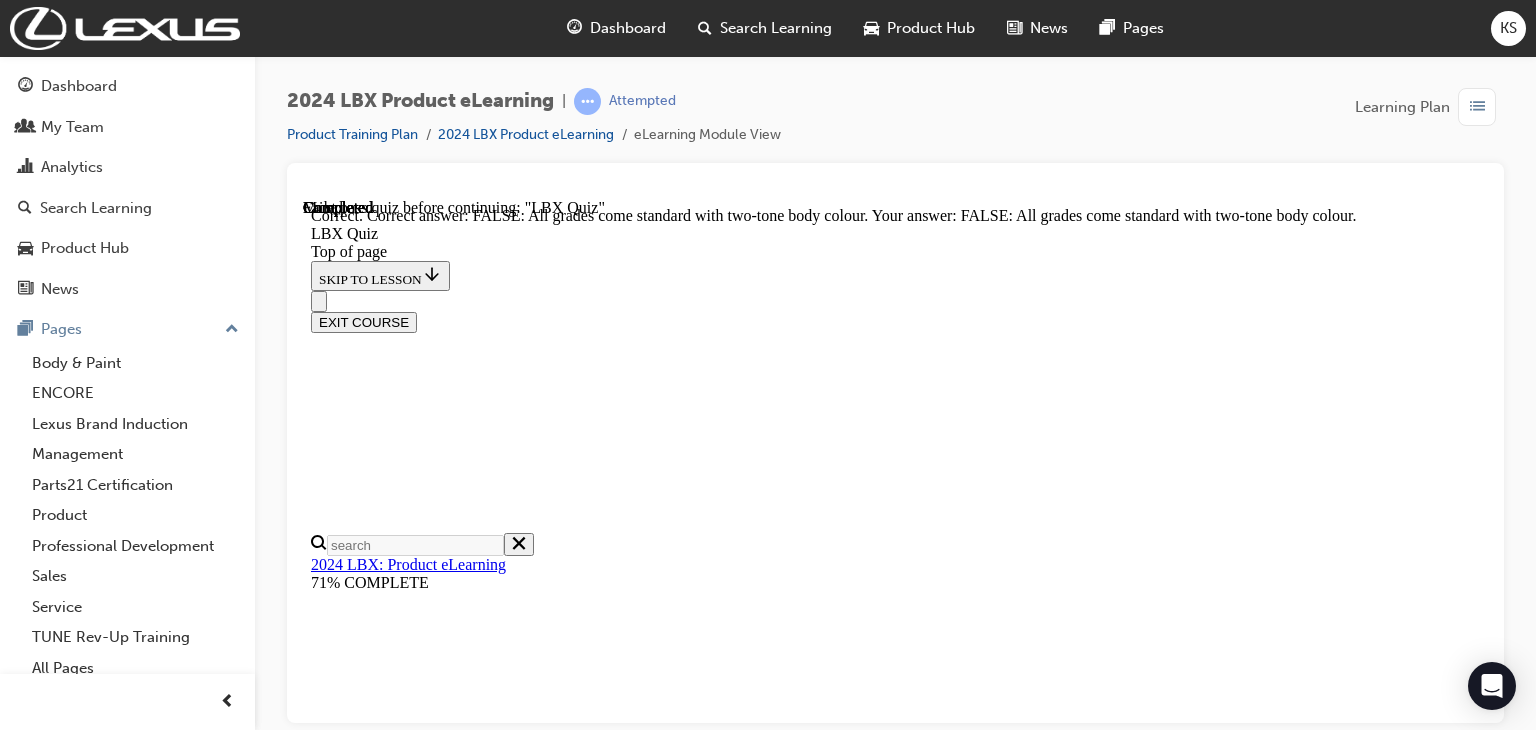scroll, scrollTop: 372, scrollLeft: 0, axis: vertical 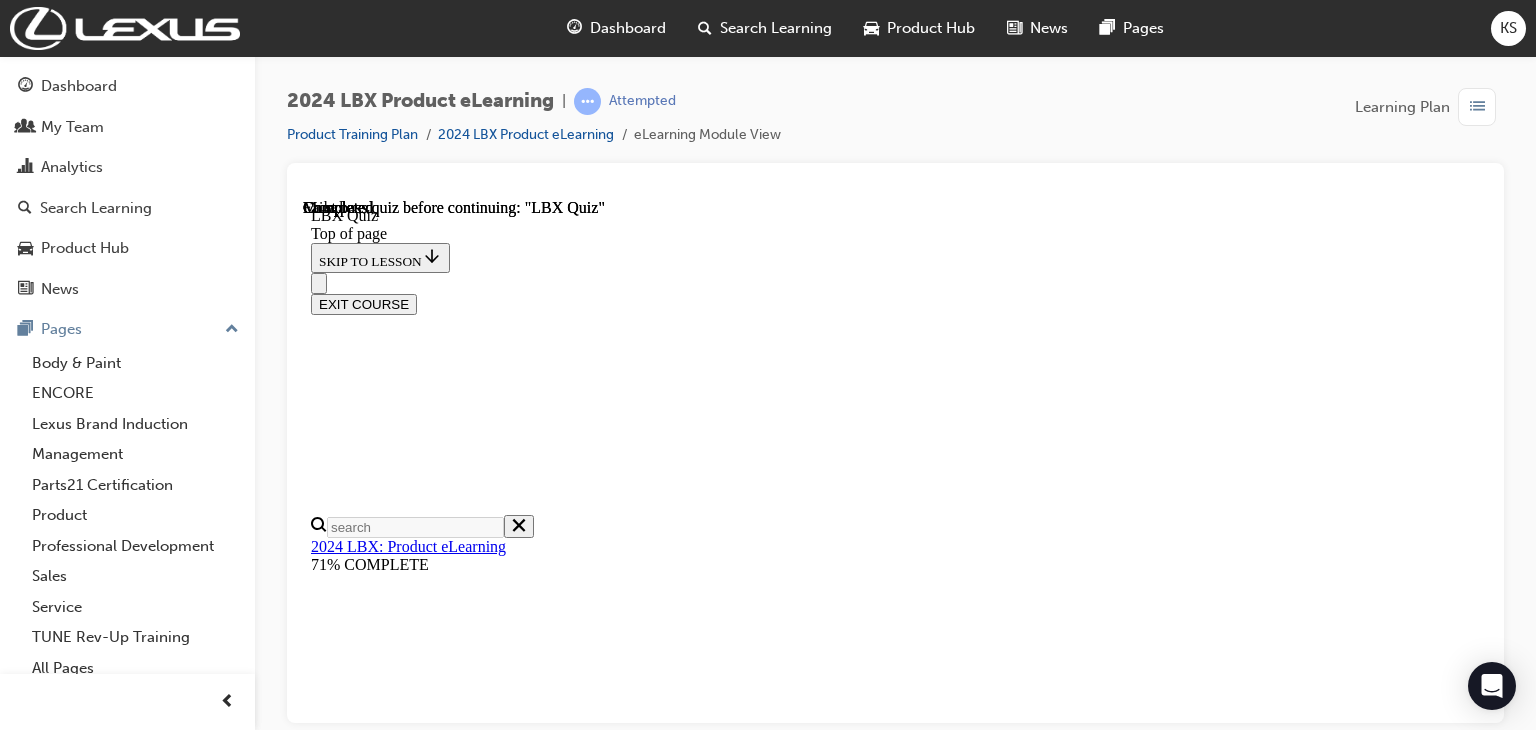click at bounding box center [399, 15293] 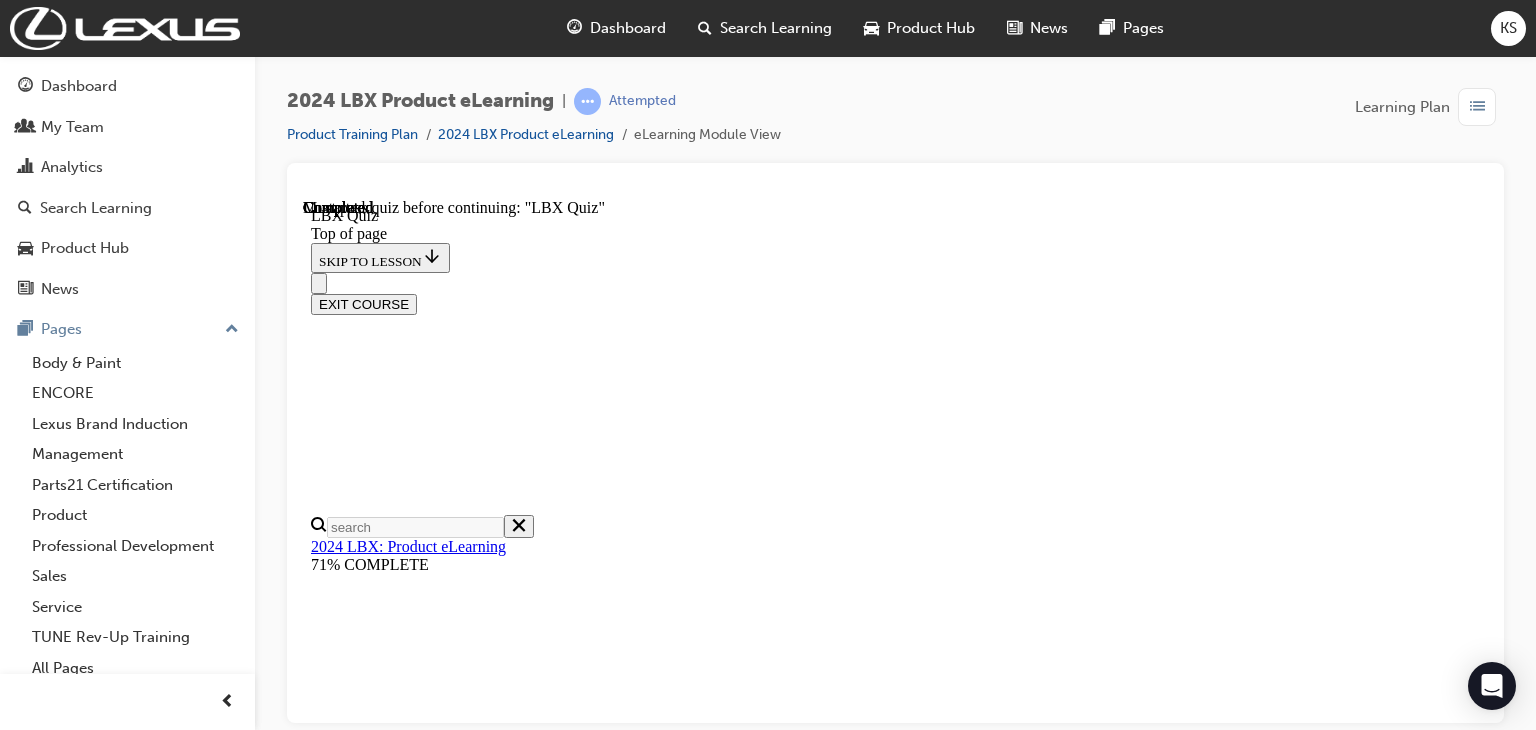 click on "TAKE AGAIN" at bounding box center (359, 10184) 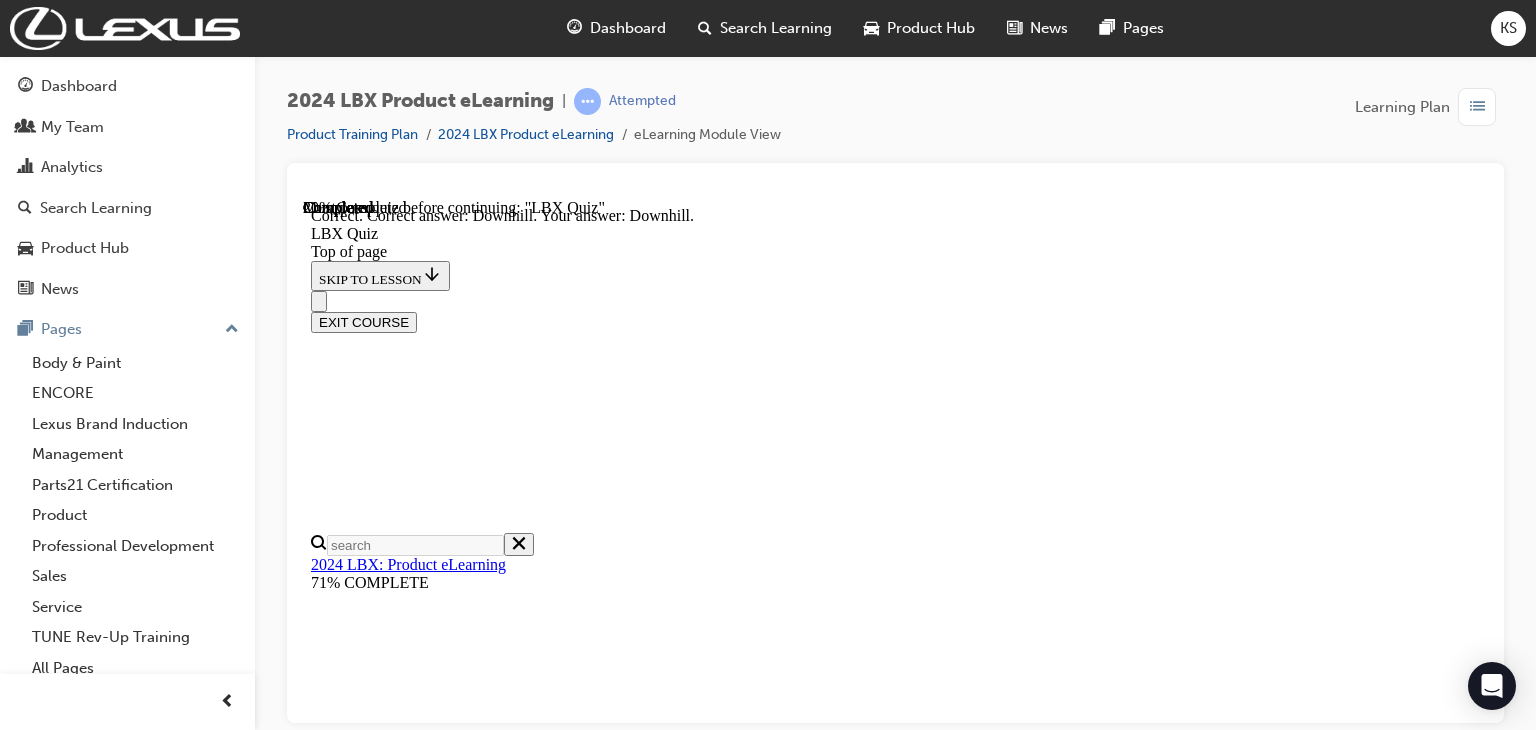 scroll, scrollTop: 600, scrollLeft: 0, axis: vertical 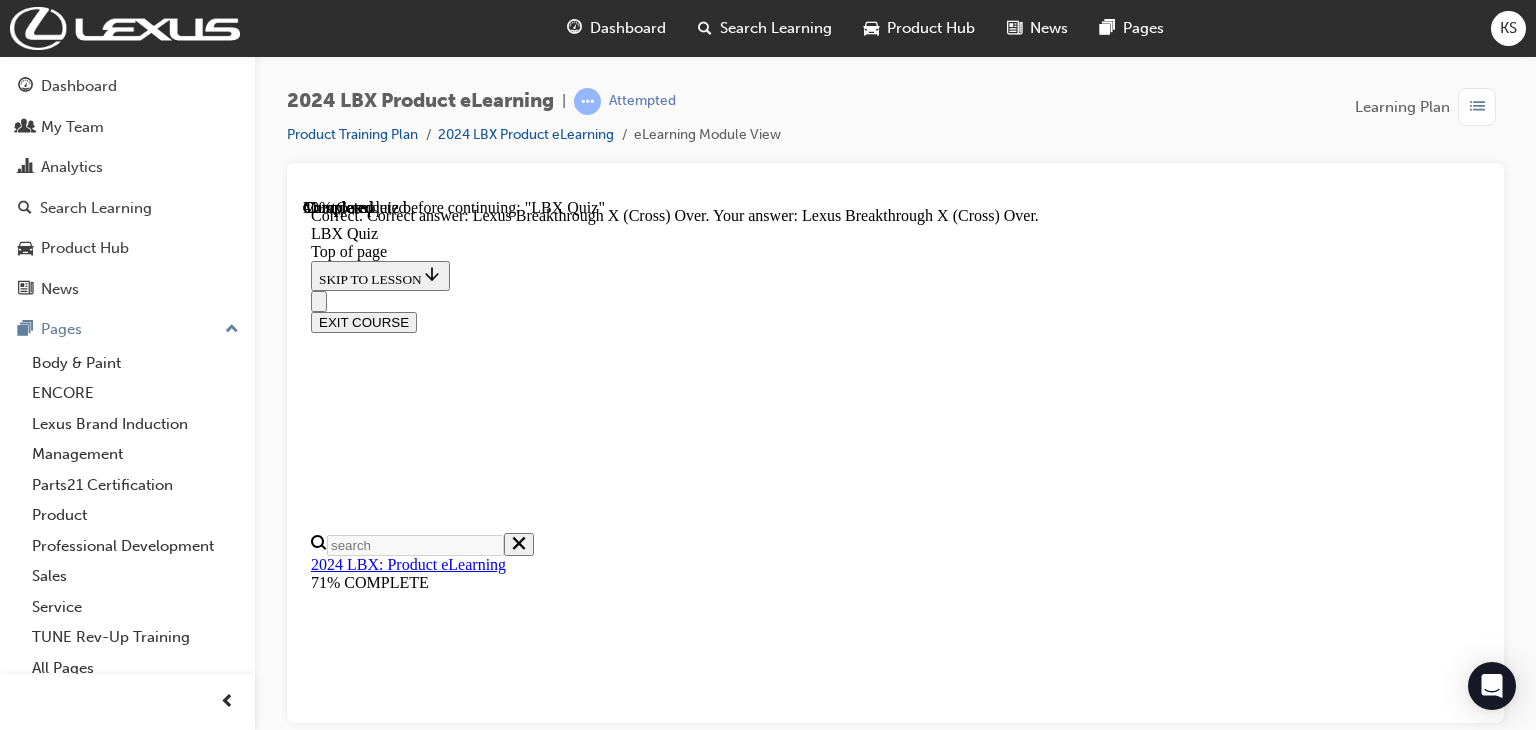 click on "NEXT" at bounding box center (337, 27433) 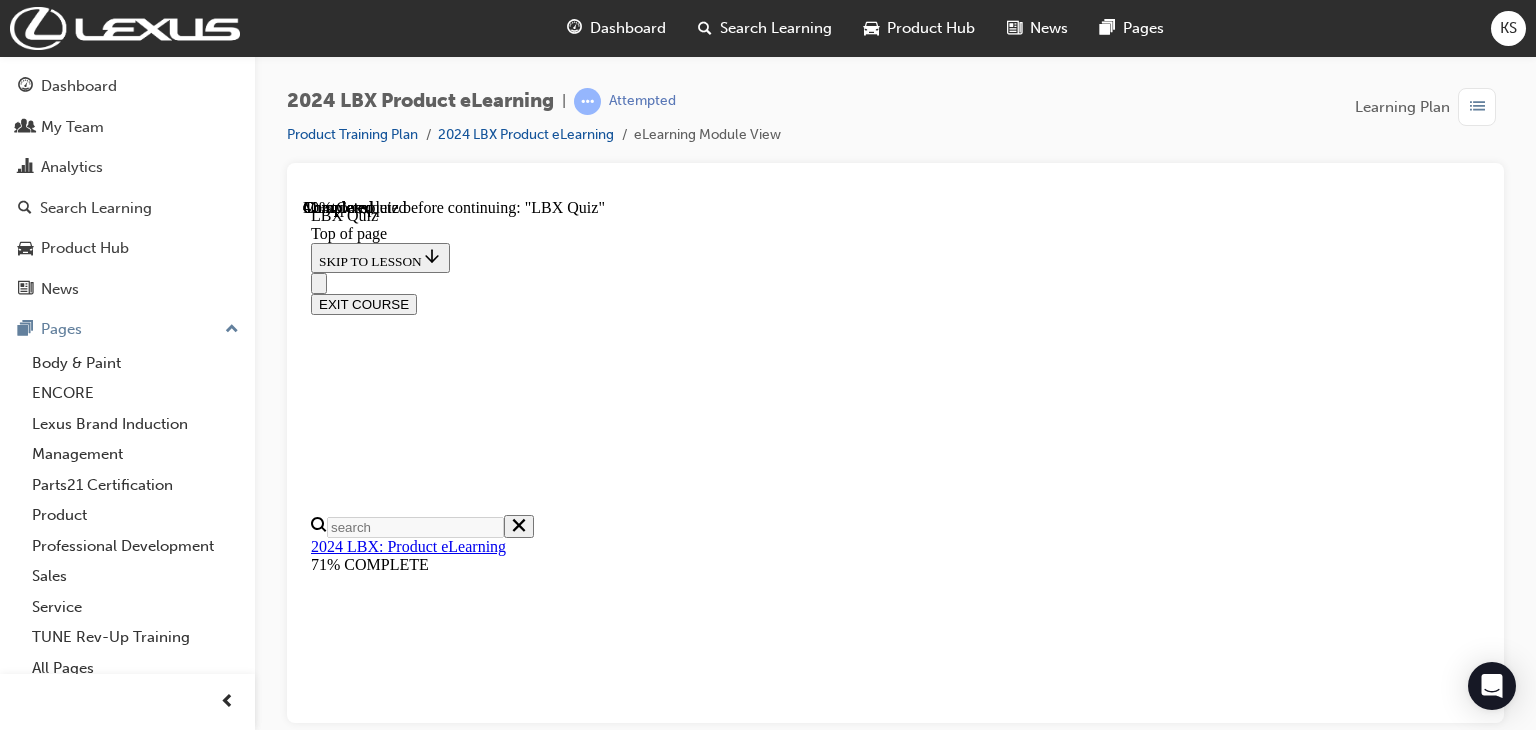 scroll, scrollTop: 212, scrollLeft: 0, axis: vertical 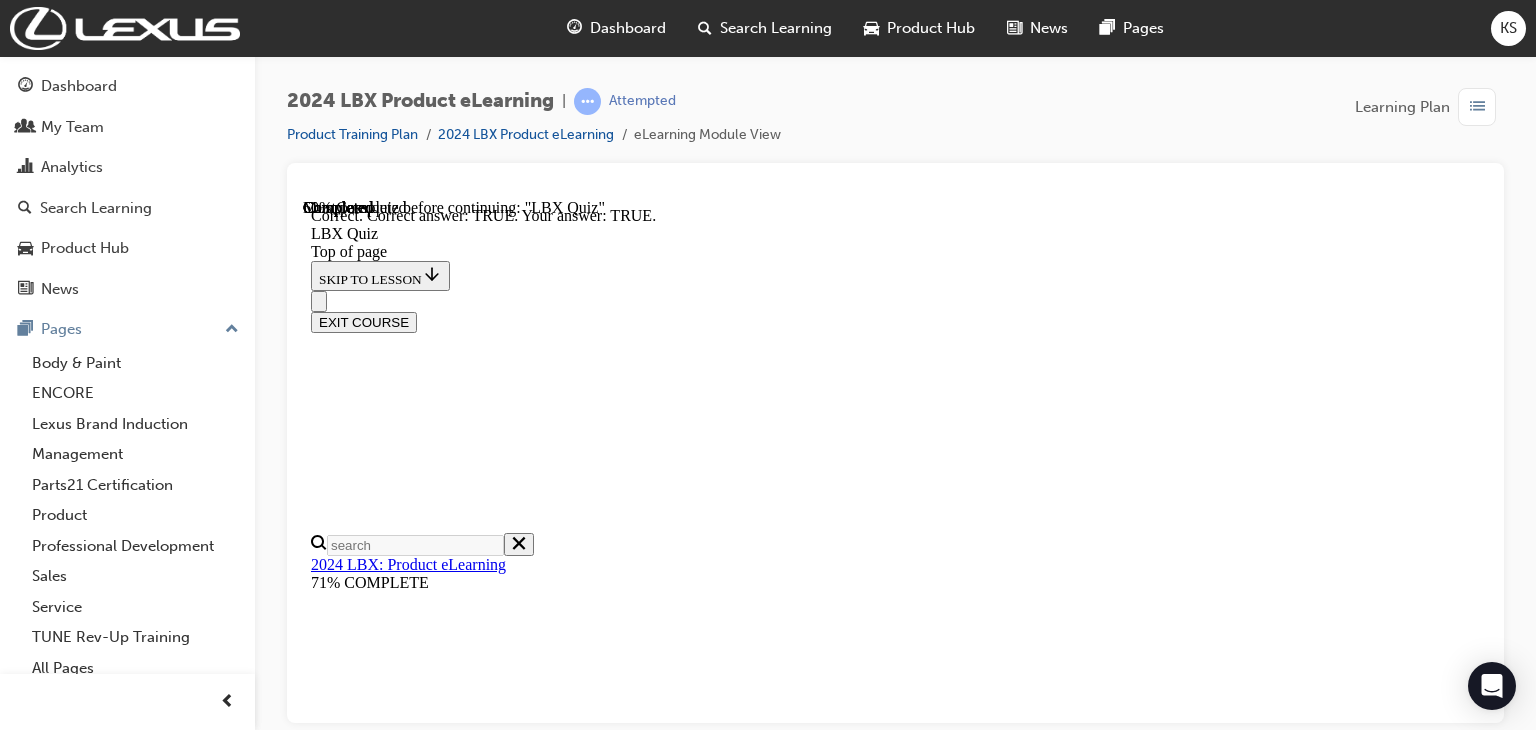 click on "NEXT" at bounding box center [337, 23207] 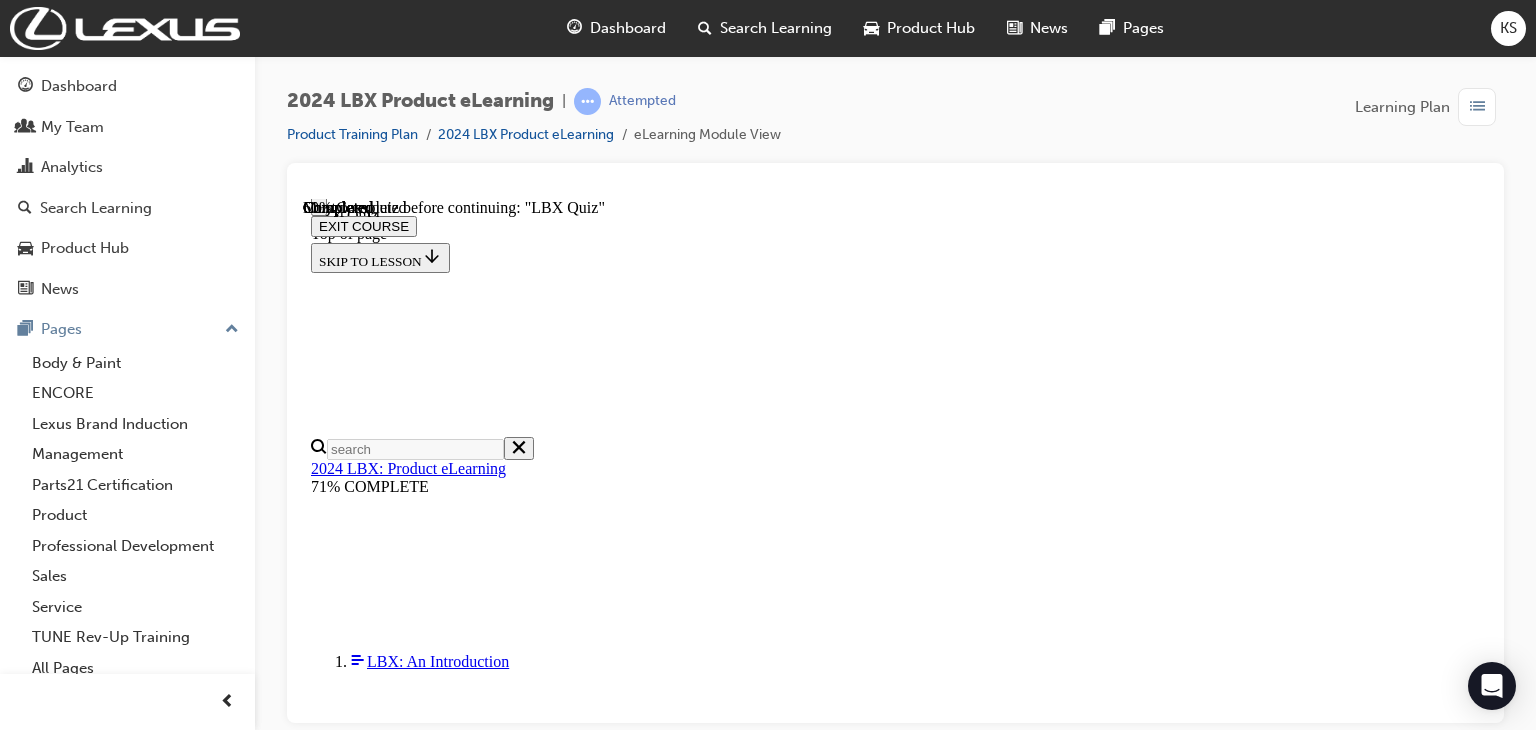 scroll, scrollTop: 228, scrollLeft: 0, axis: vertical 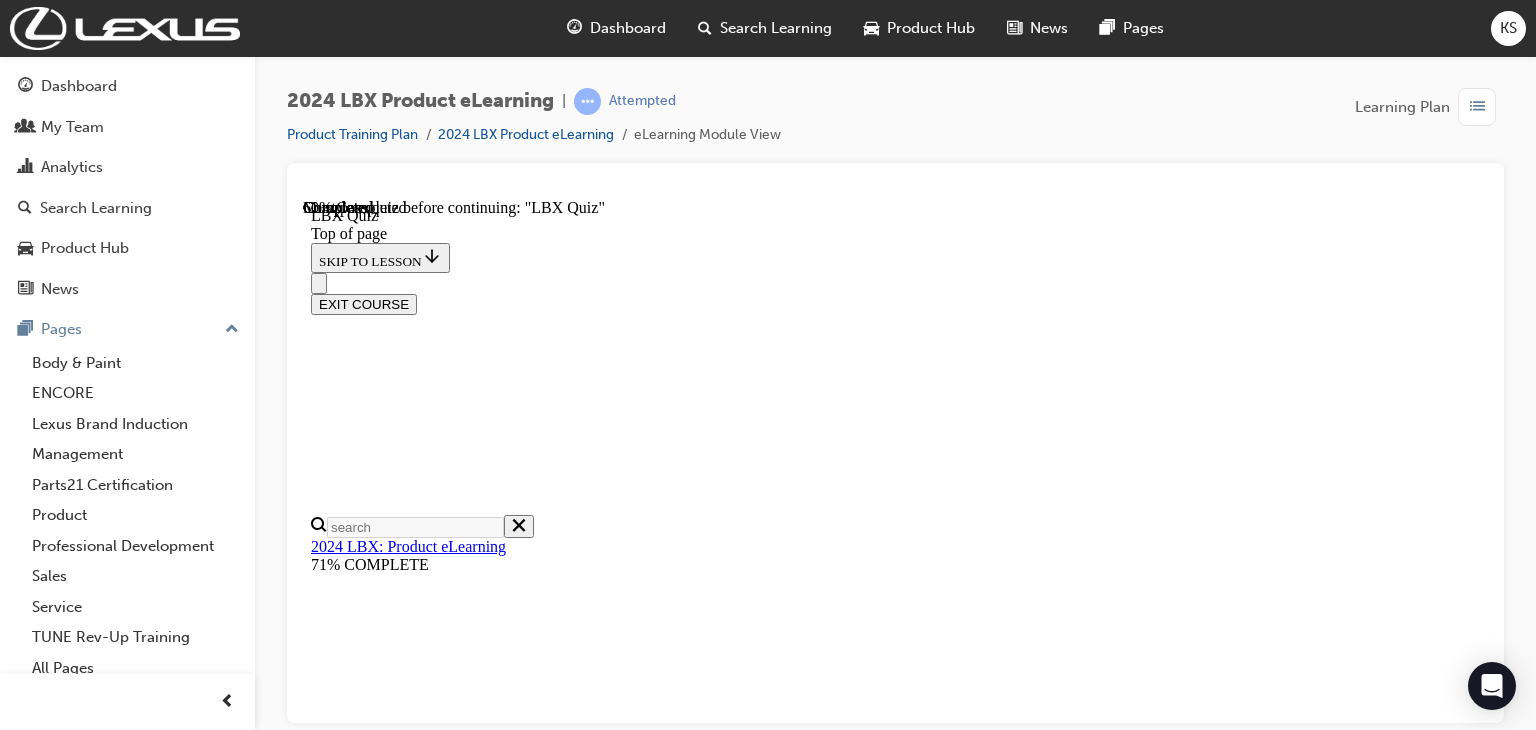 click on "TRUE : It's a $2000 option." at bounding box center (895, 16737) 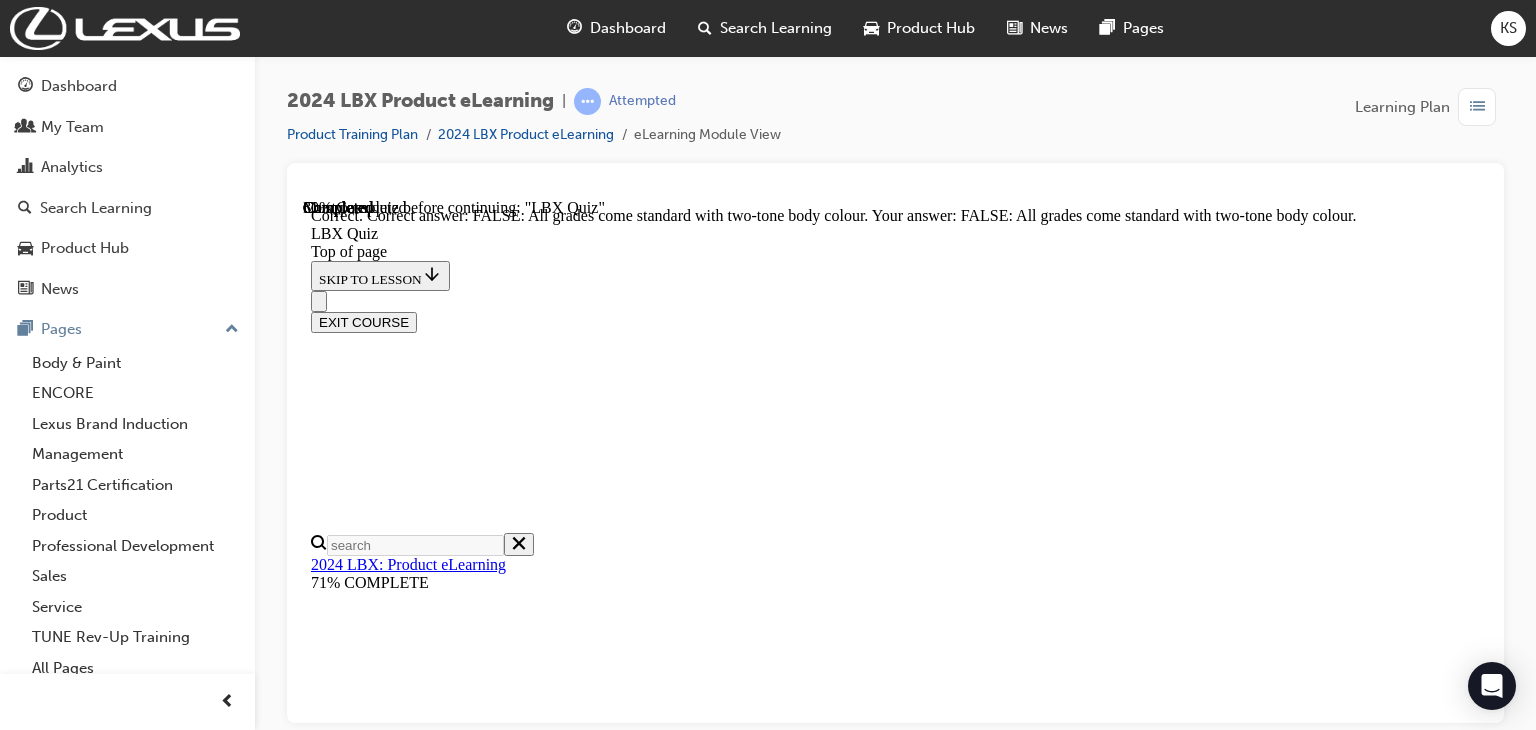 click on "NEXT" at bounding box center (337, 18980) 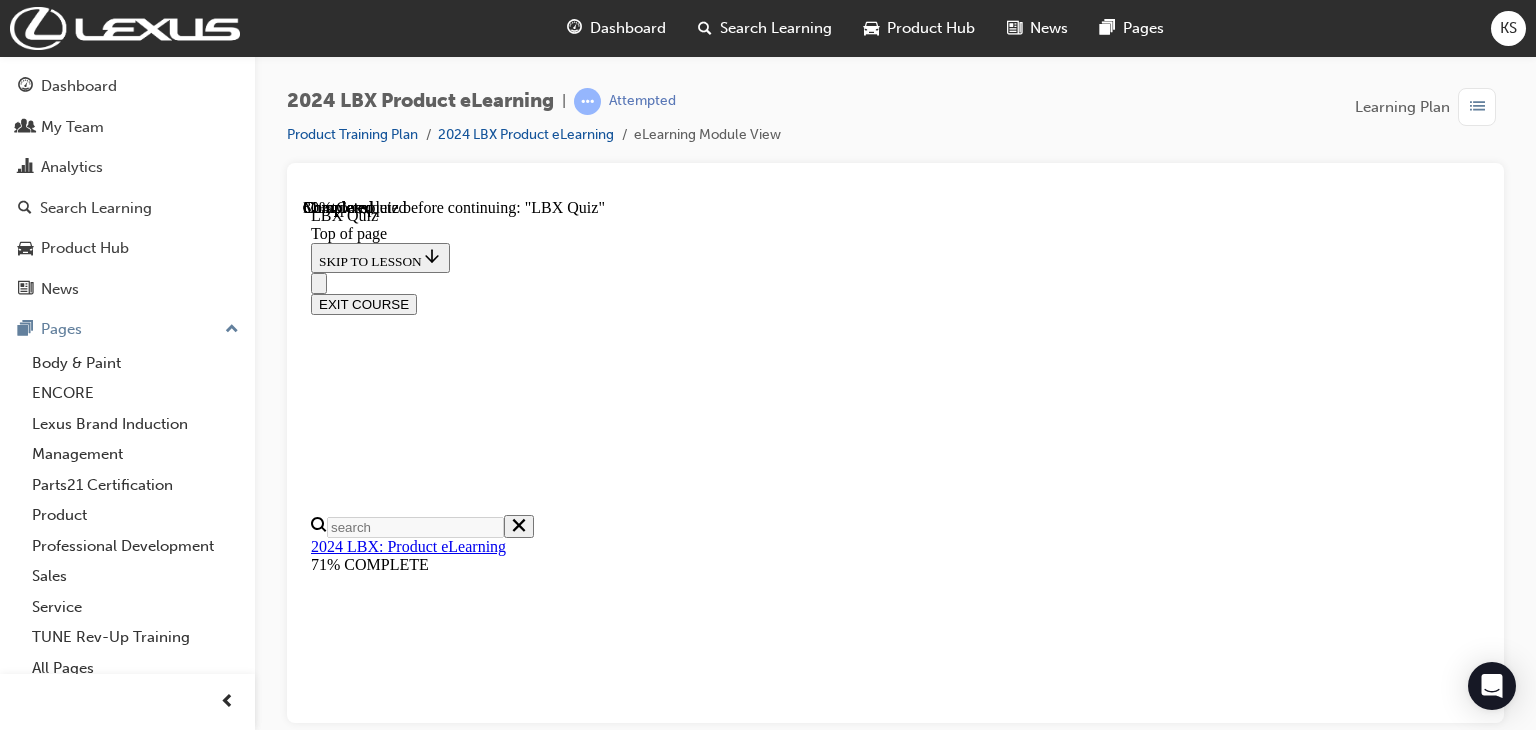 scroll, scrollTop: 413, scrollLeft: 0, axis: vertical 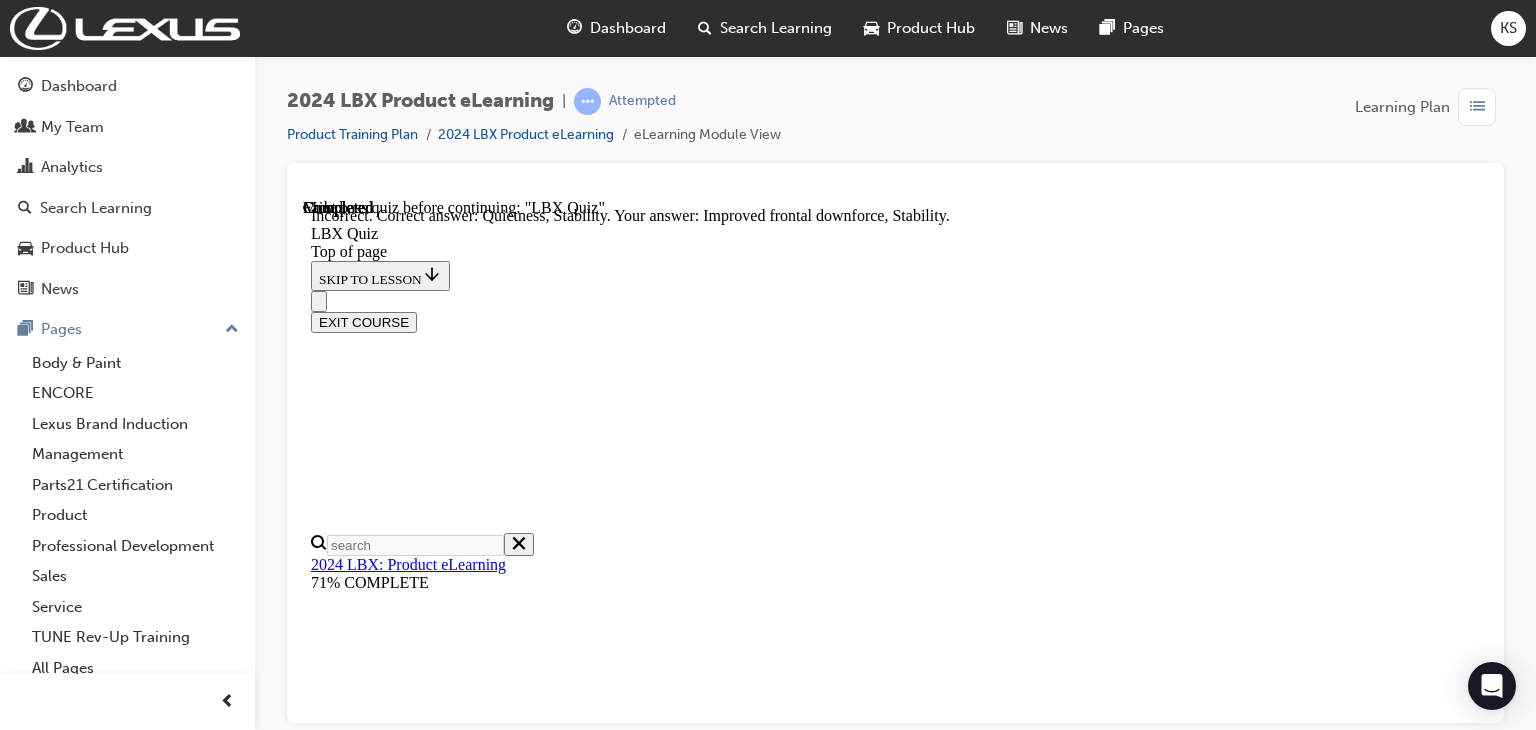 click on "NEXT" at bounding box center [337, 18326] 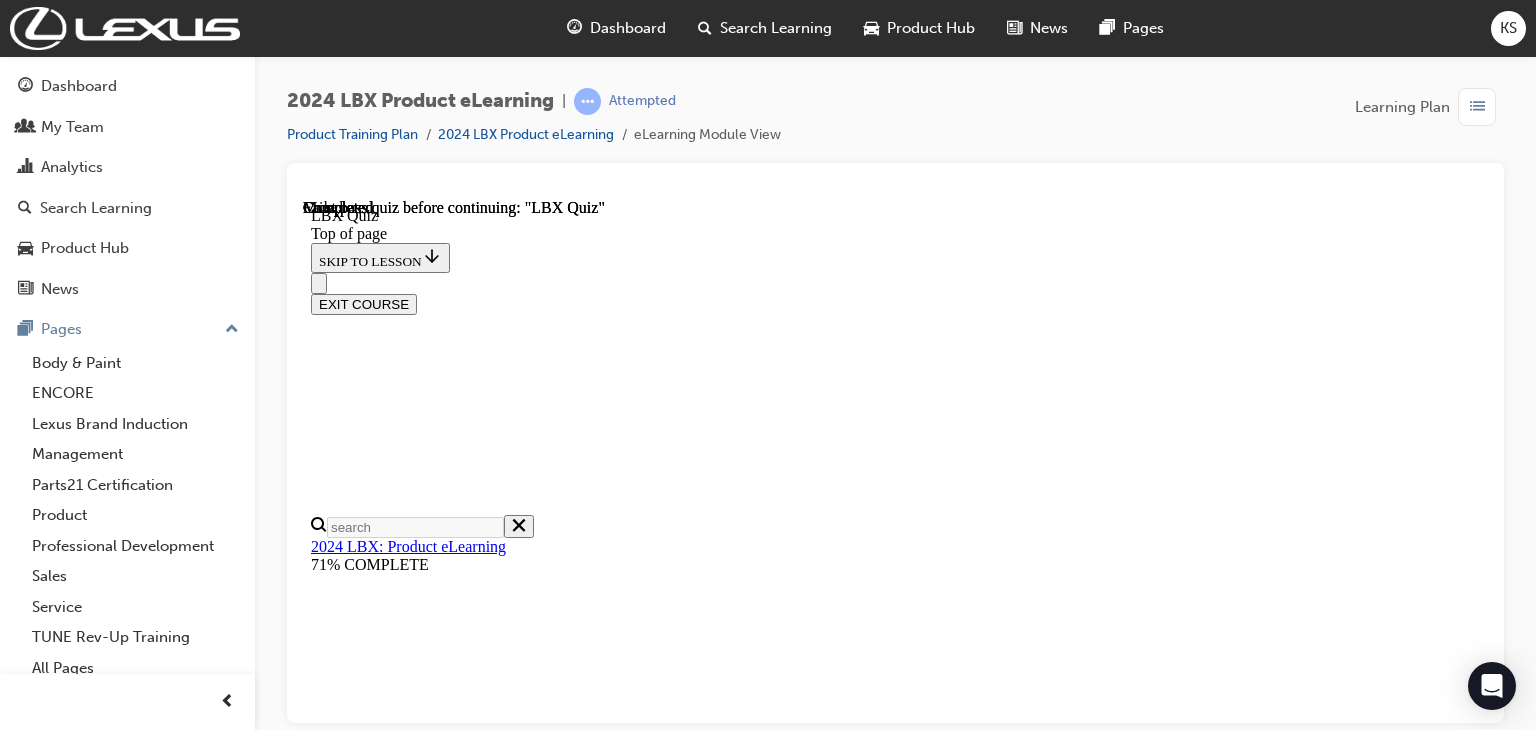 scroll, scrollTop: 572, scrollLeft: 0, axis: vertical 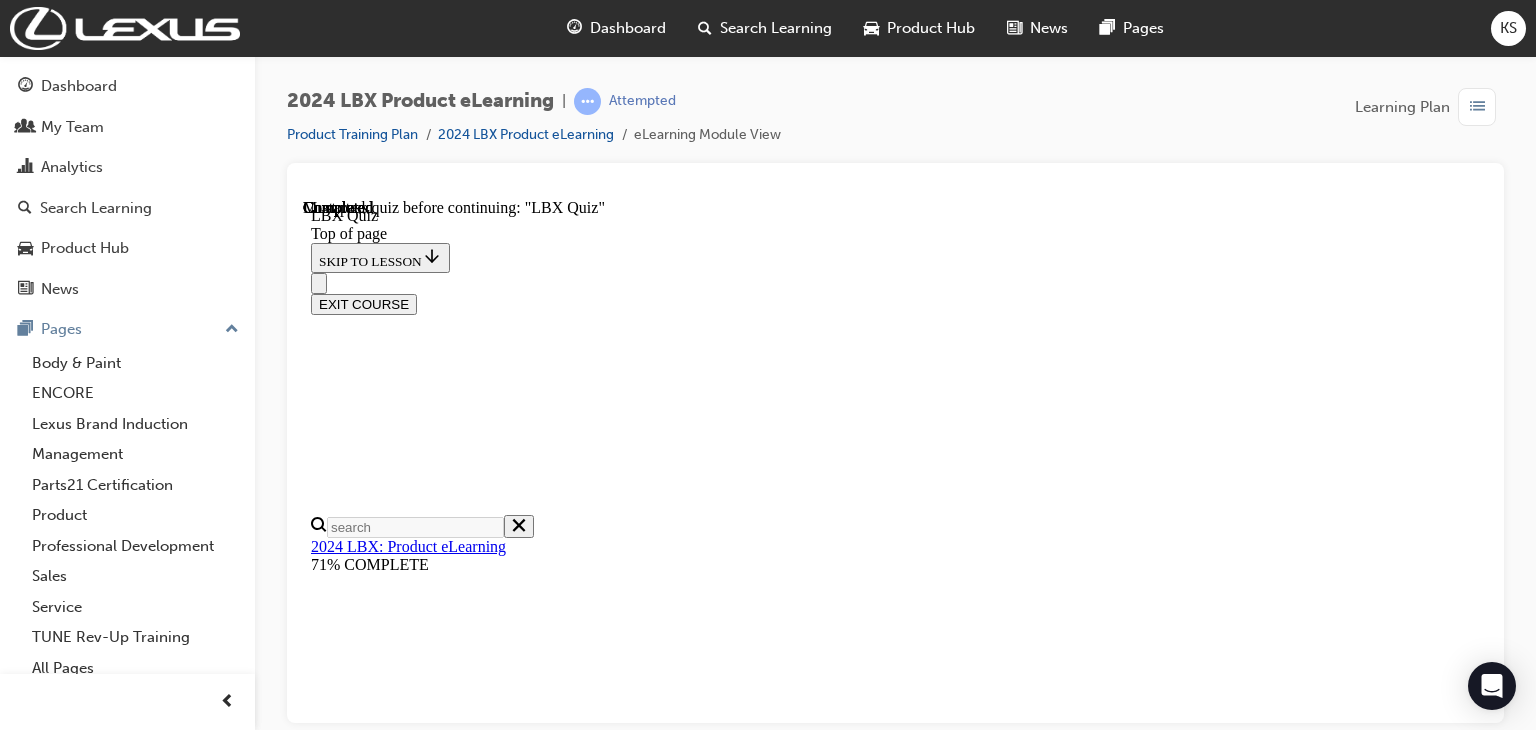 click on "Lesson 6 of 7 LBX Quiz Now that you've gone through the module, let's see how much you've learnt! TAKE AGAIN" at bounding box center (895, 10125) 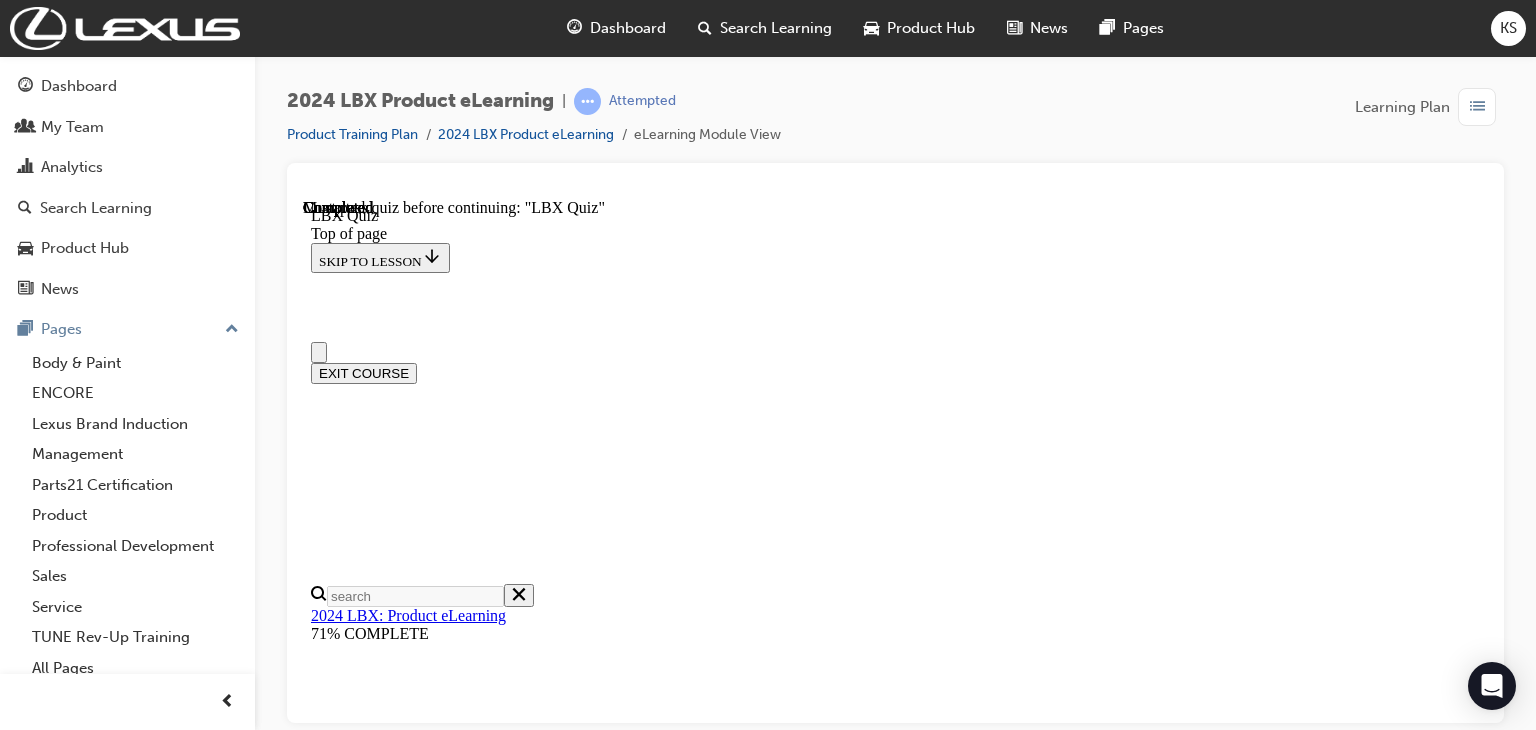 scroll, scrollTop: 0, scrollLeft: 0, axis: both 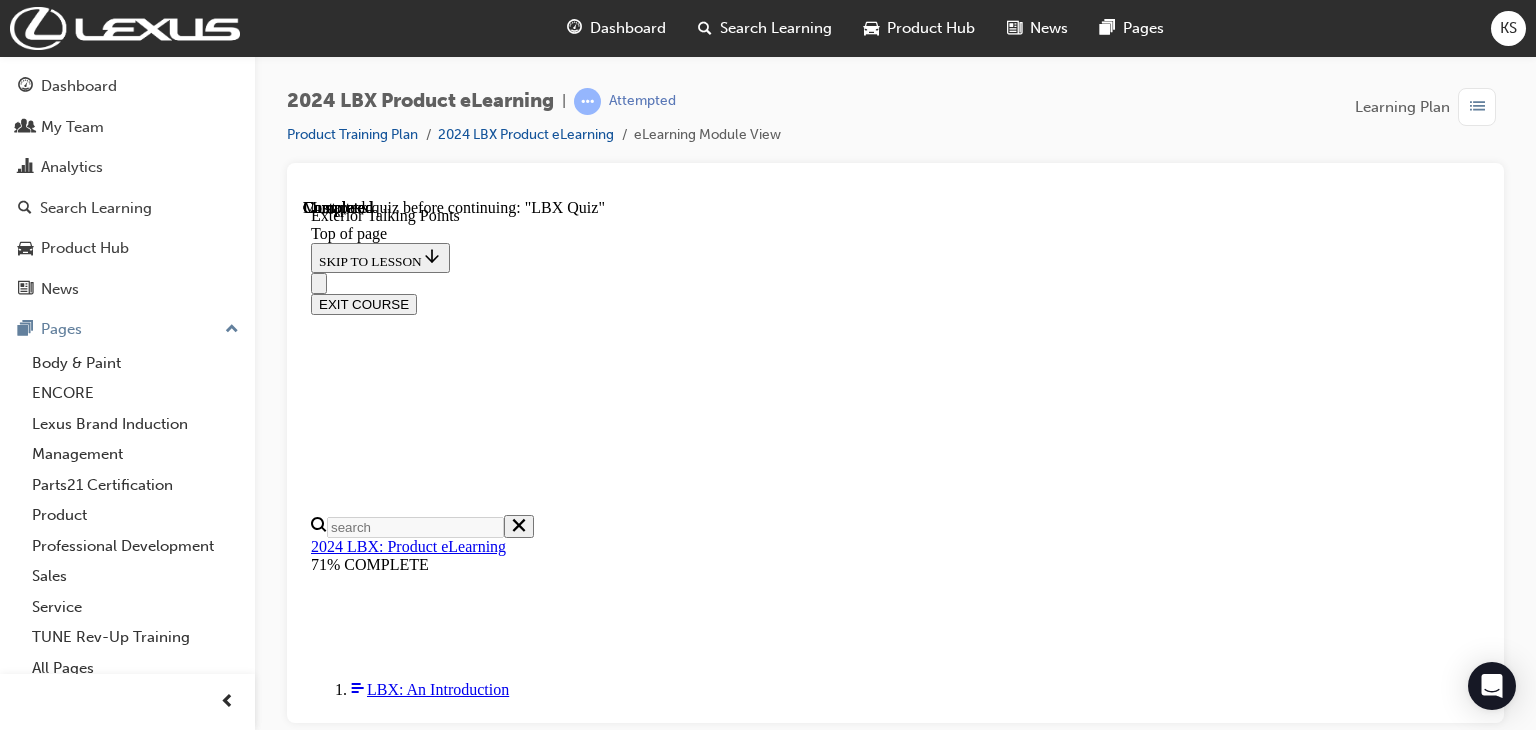 click at bounding box center [399, 11174] 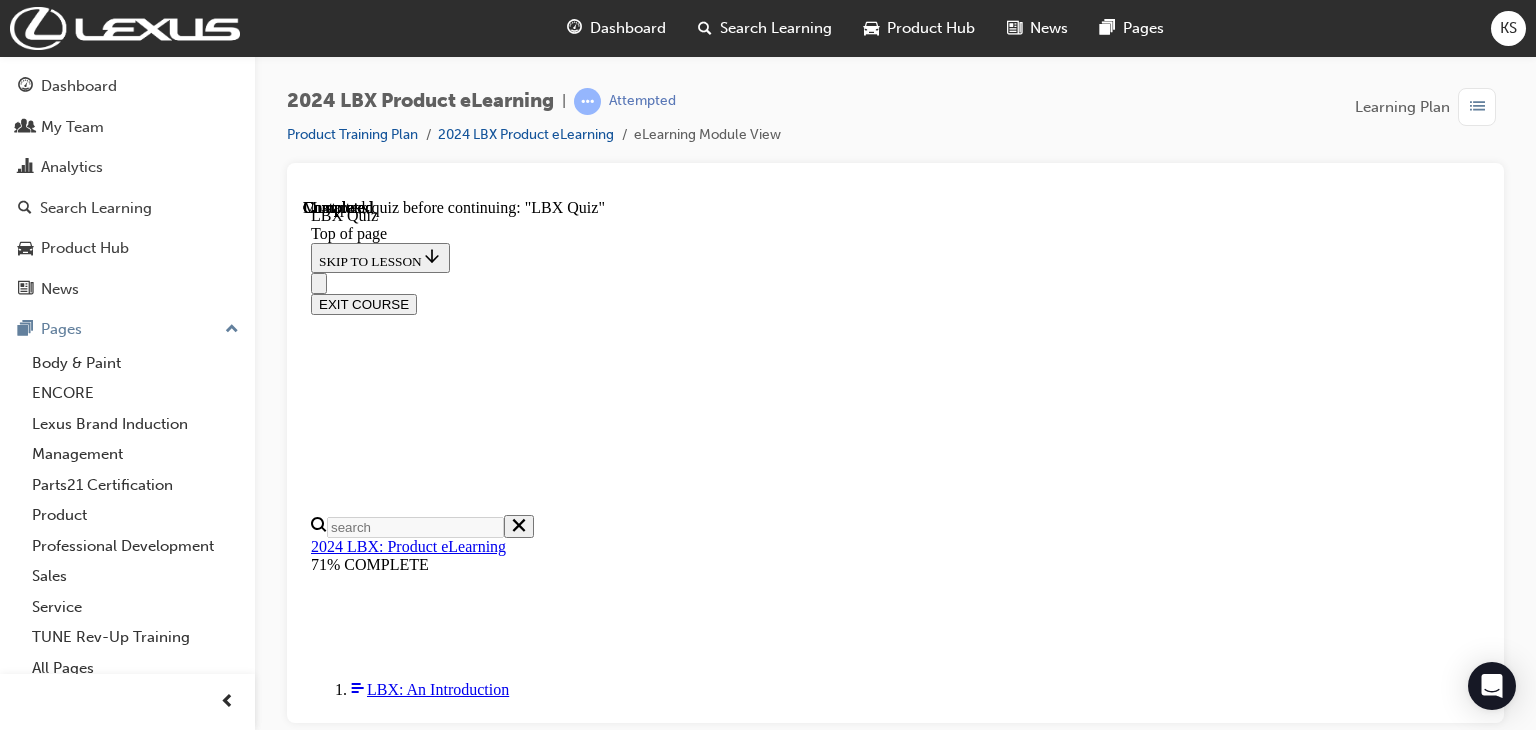 scroll, scrollTop: 0, scrollLeft: 0, axis: both 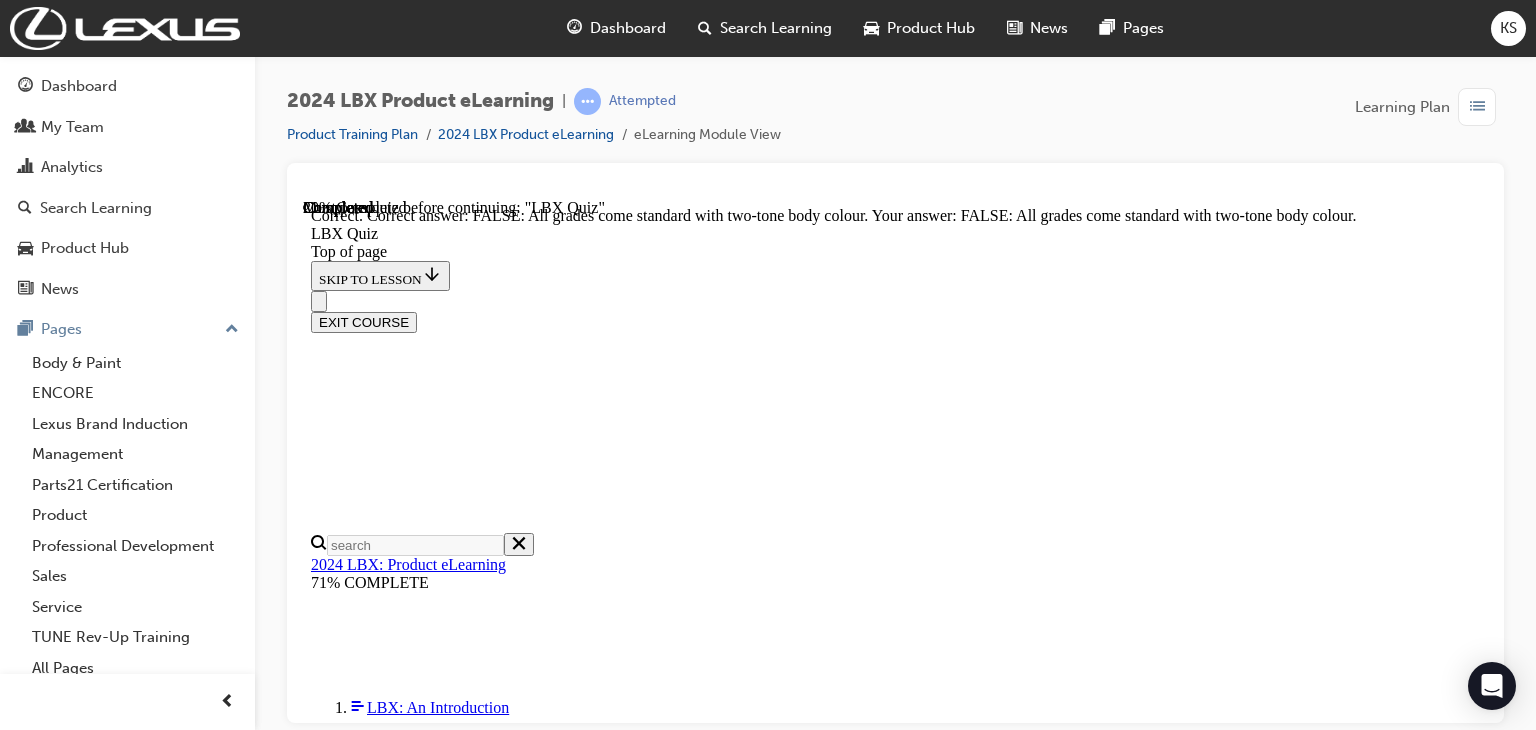 click on "NEXT" at bounding box center [337, 14612] 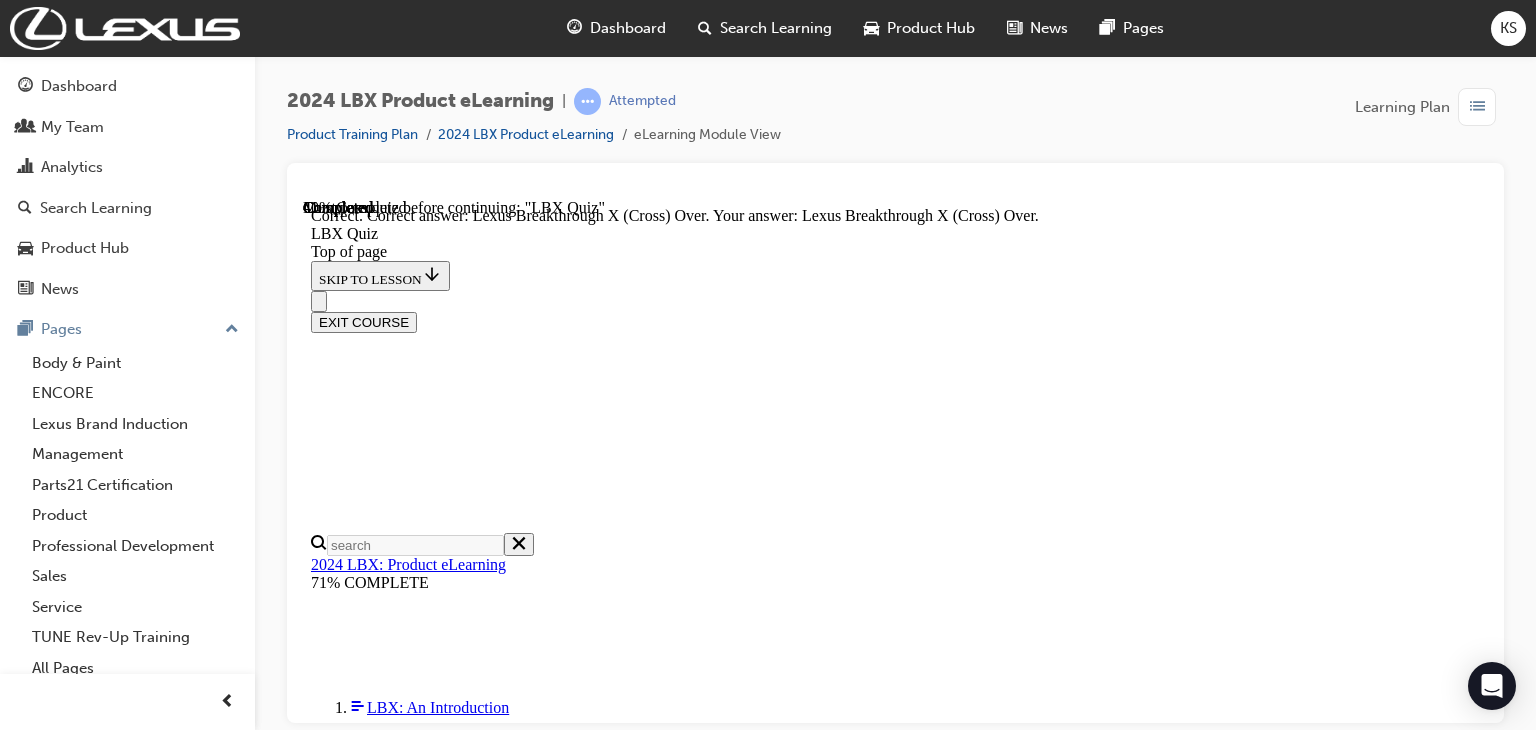 scroll, scrollTop: 532, scrollLeft: 0, axis: vertical 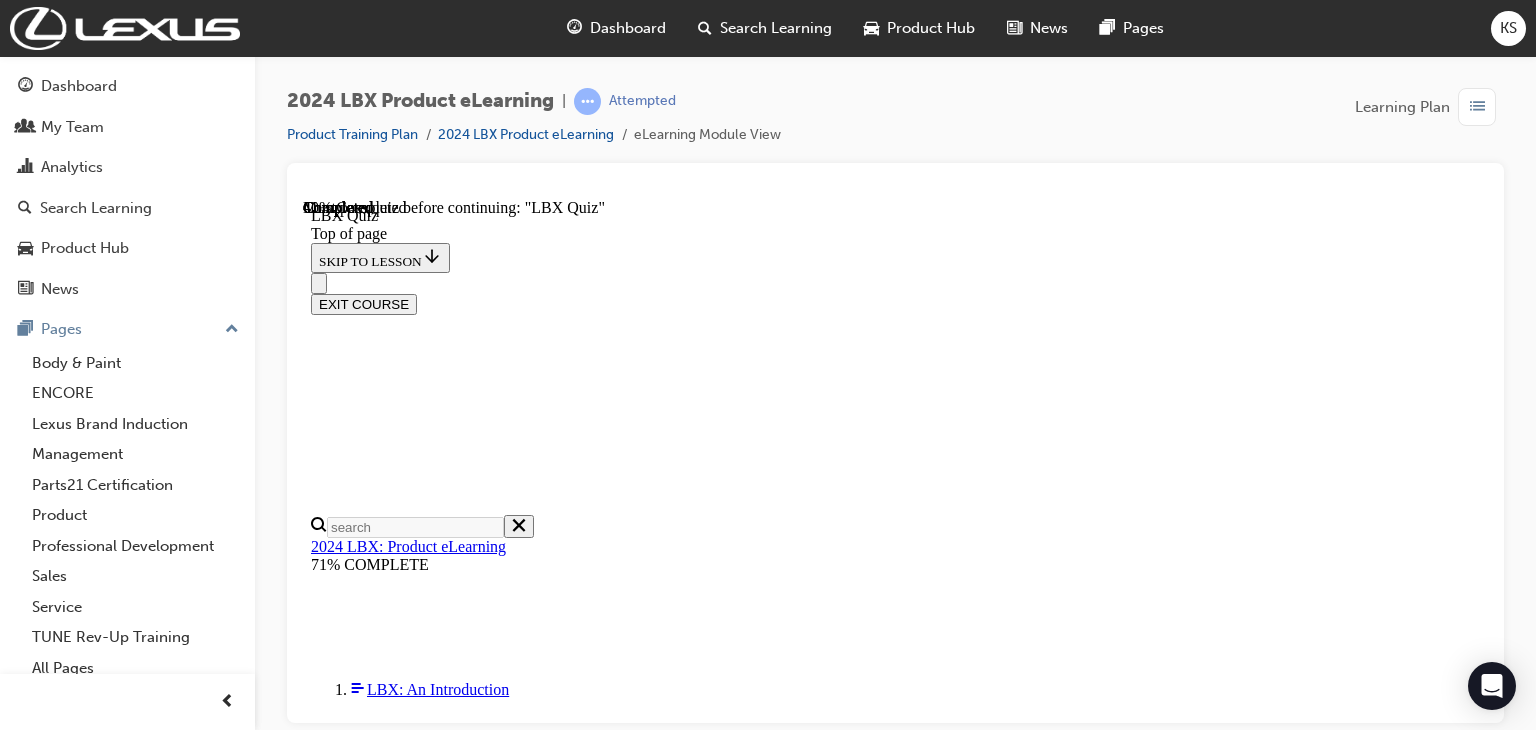 click on "Quietness" at bounding box center (915, 20604) 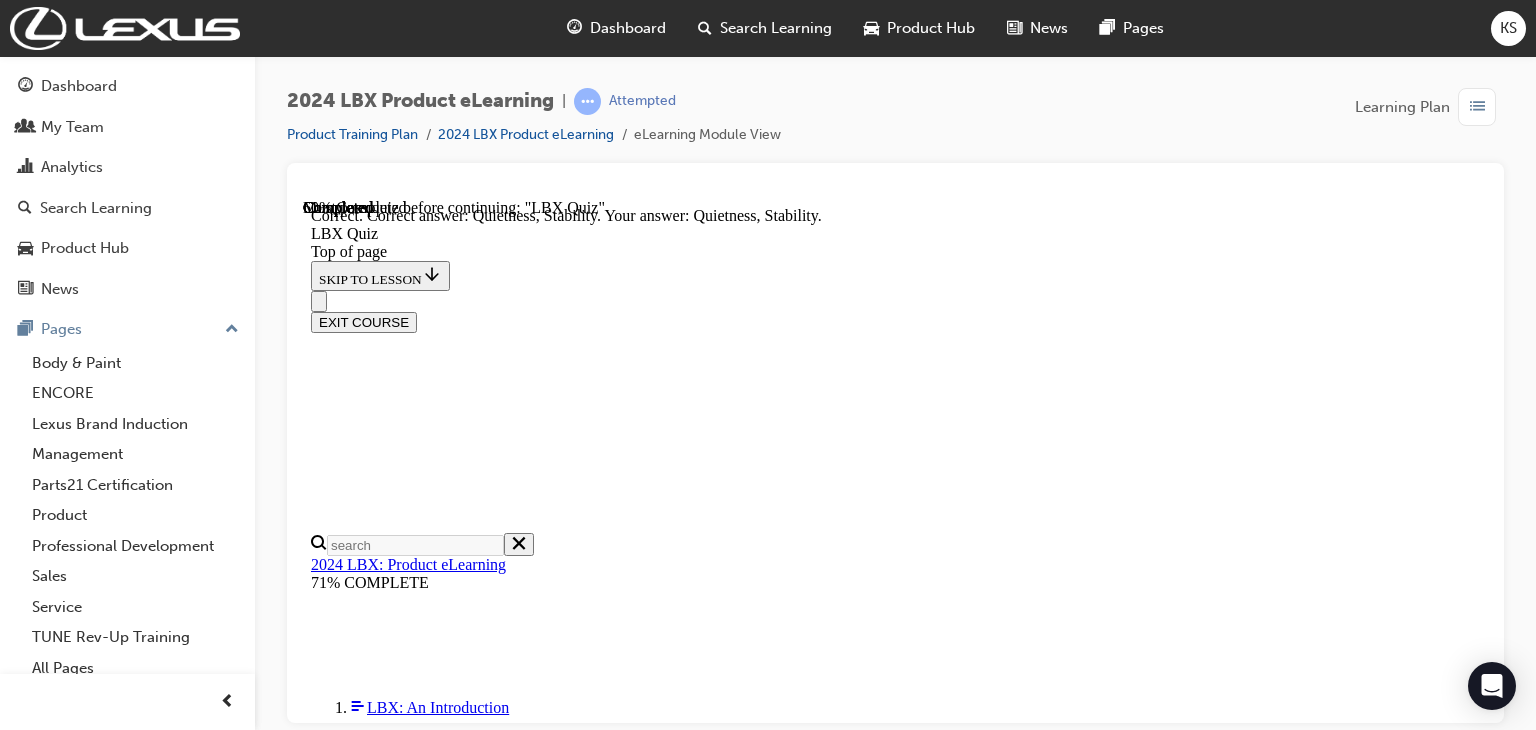 click on "NEXT" at bounding box center (337, 22503) 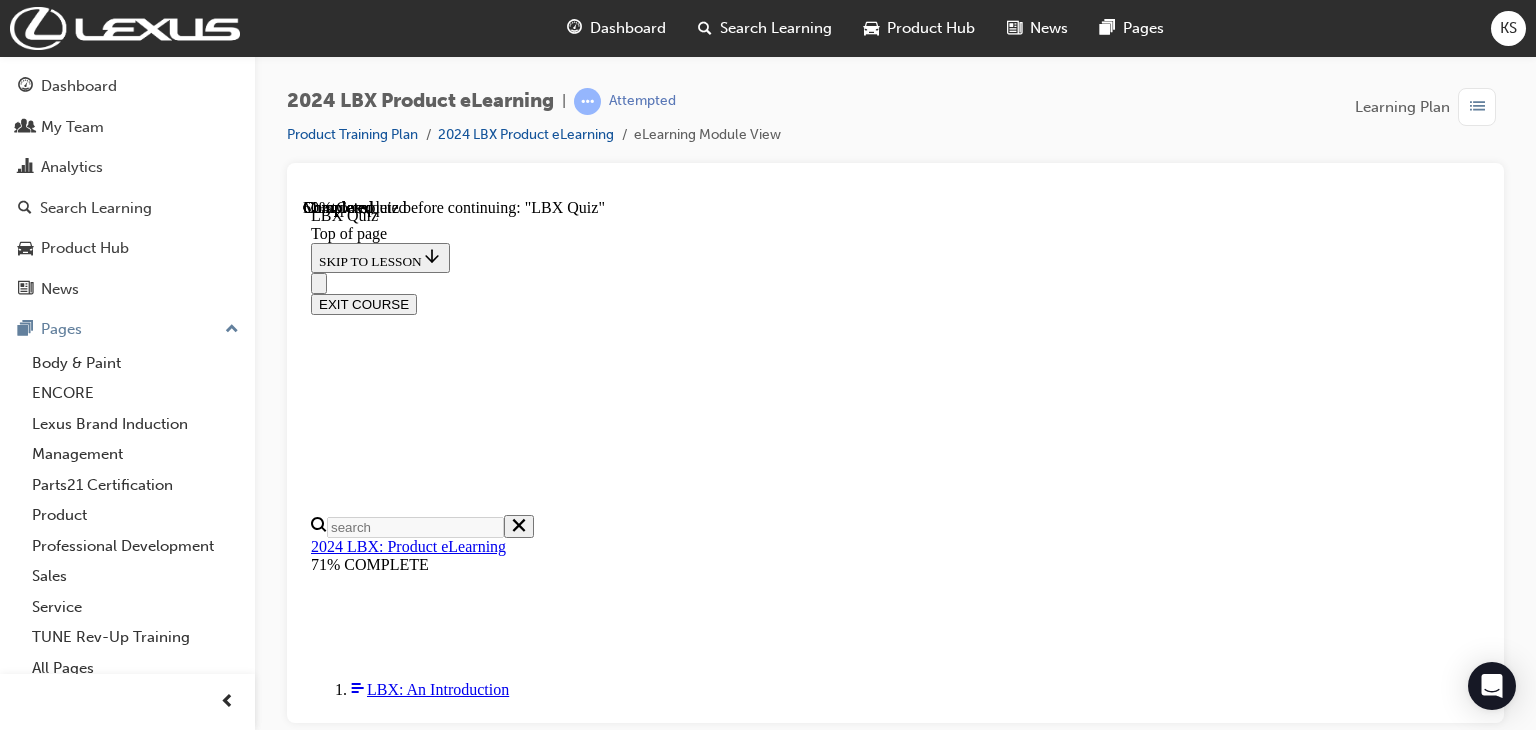 scroll, scrollTop: 407, scrollLeft: 0, axis: vertical 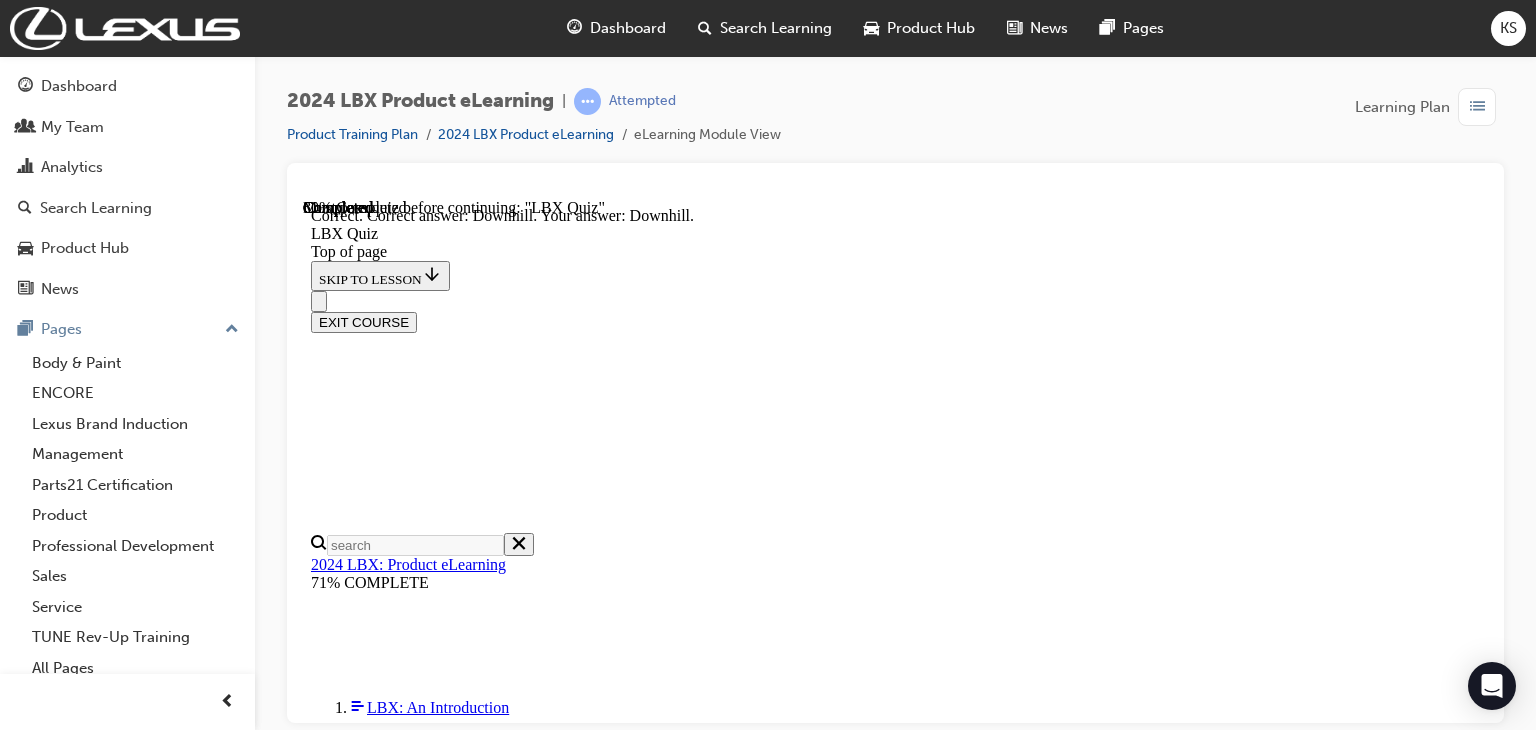 click on "NEXT" at bounding box center (337, 22503) 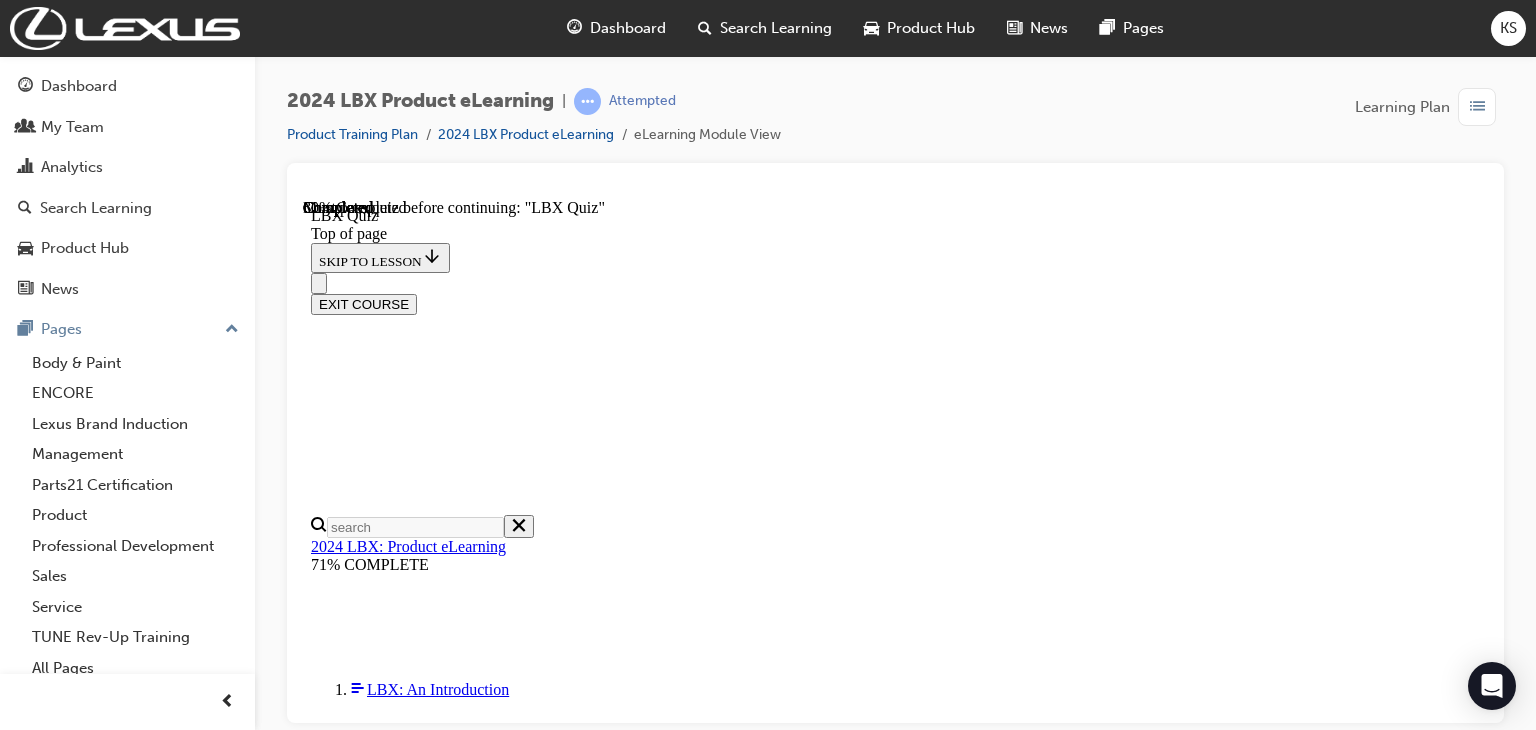 click on "TRUE" at bounding box center [895, 20913] 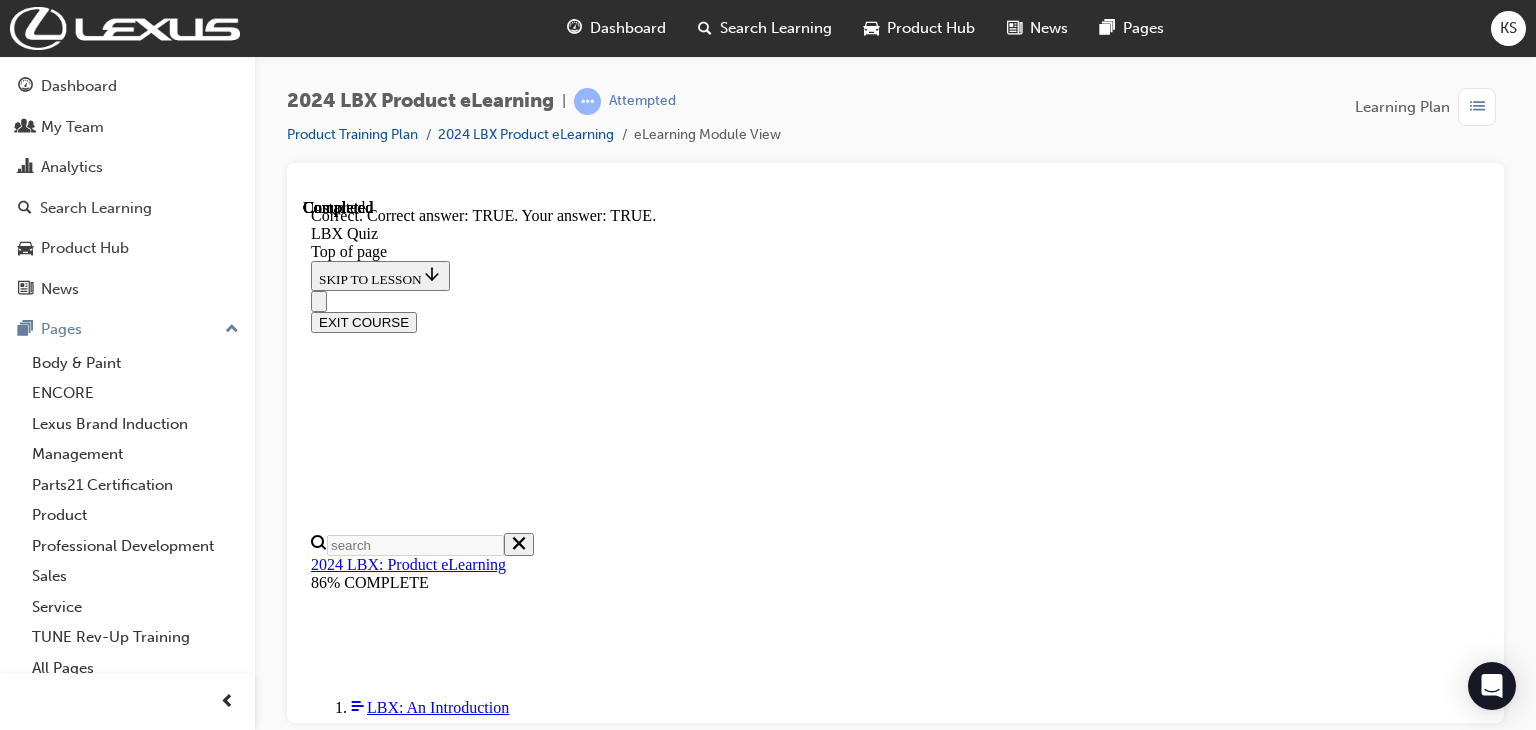 scroll, scrollTop: 372, scrollLeft: 0, axis: vertical 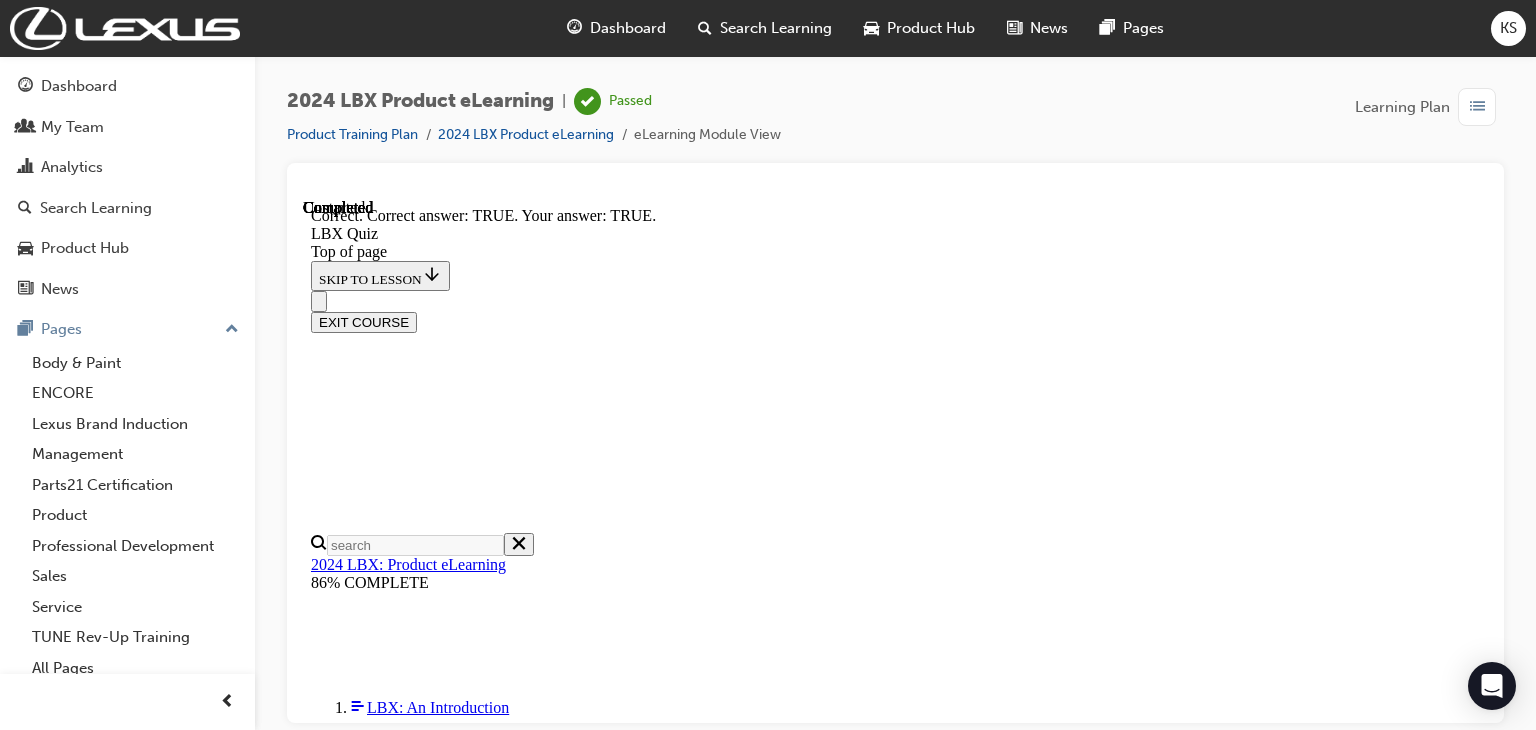 click on "NEXT" at bounding box center (337, 23121) 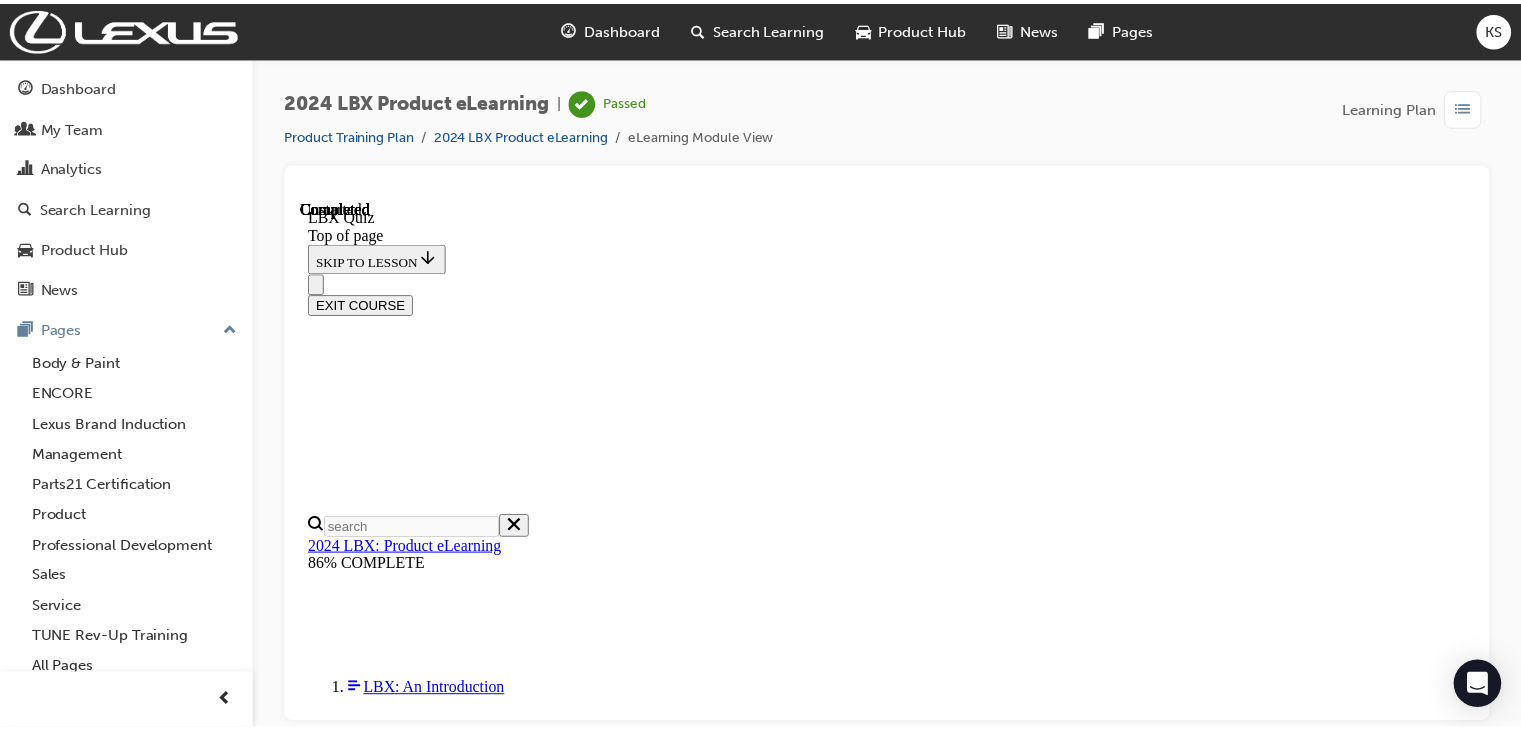 scroll, scrollTop: 572, scrollLeft: 0, axis: vertical 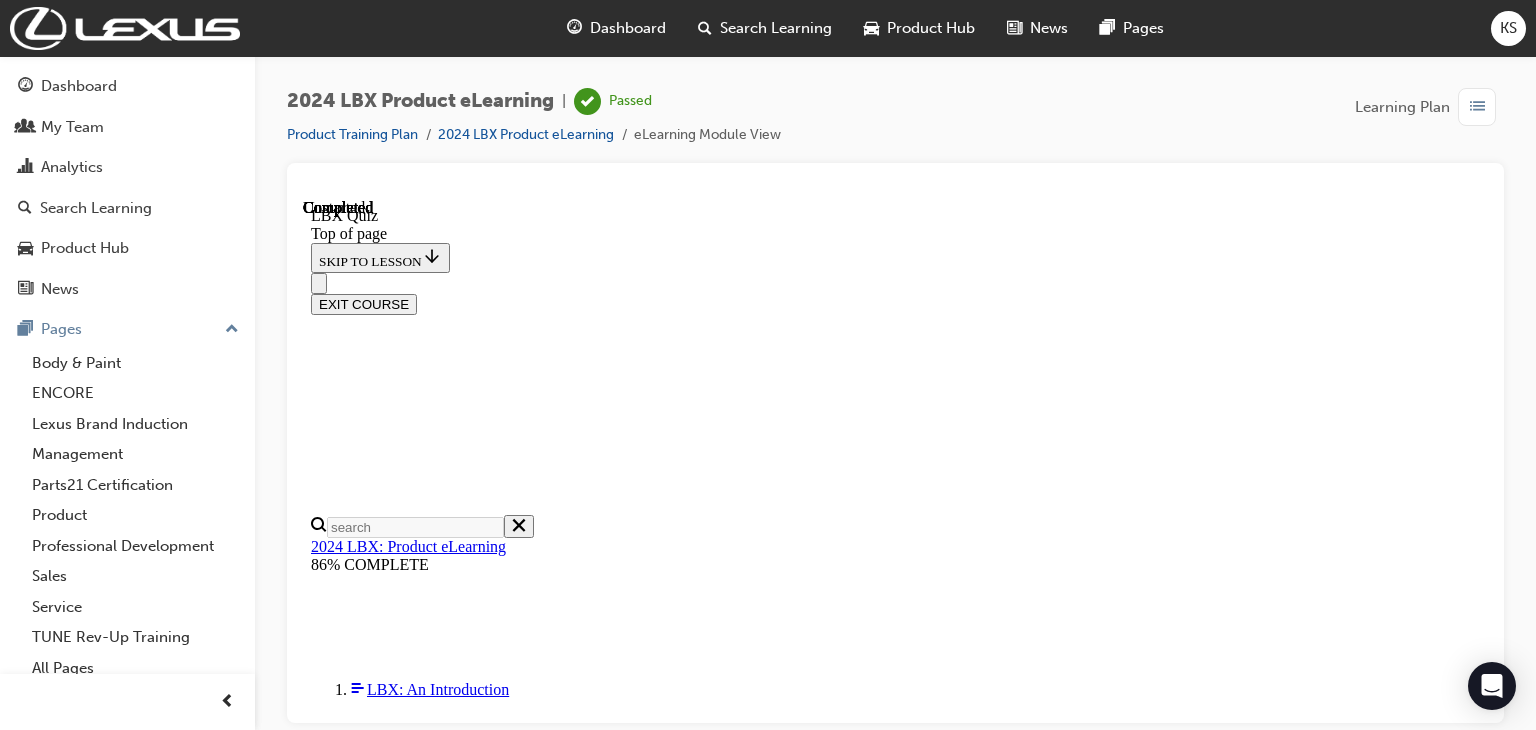 click on "Dashboard" at bounding box center [628, 28] 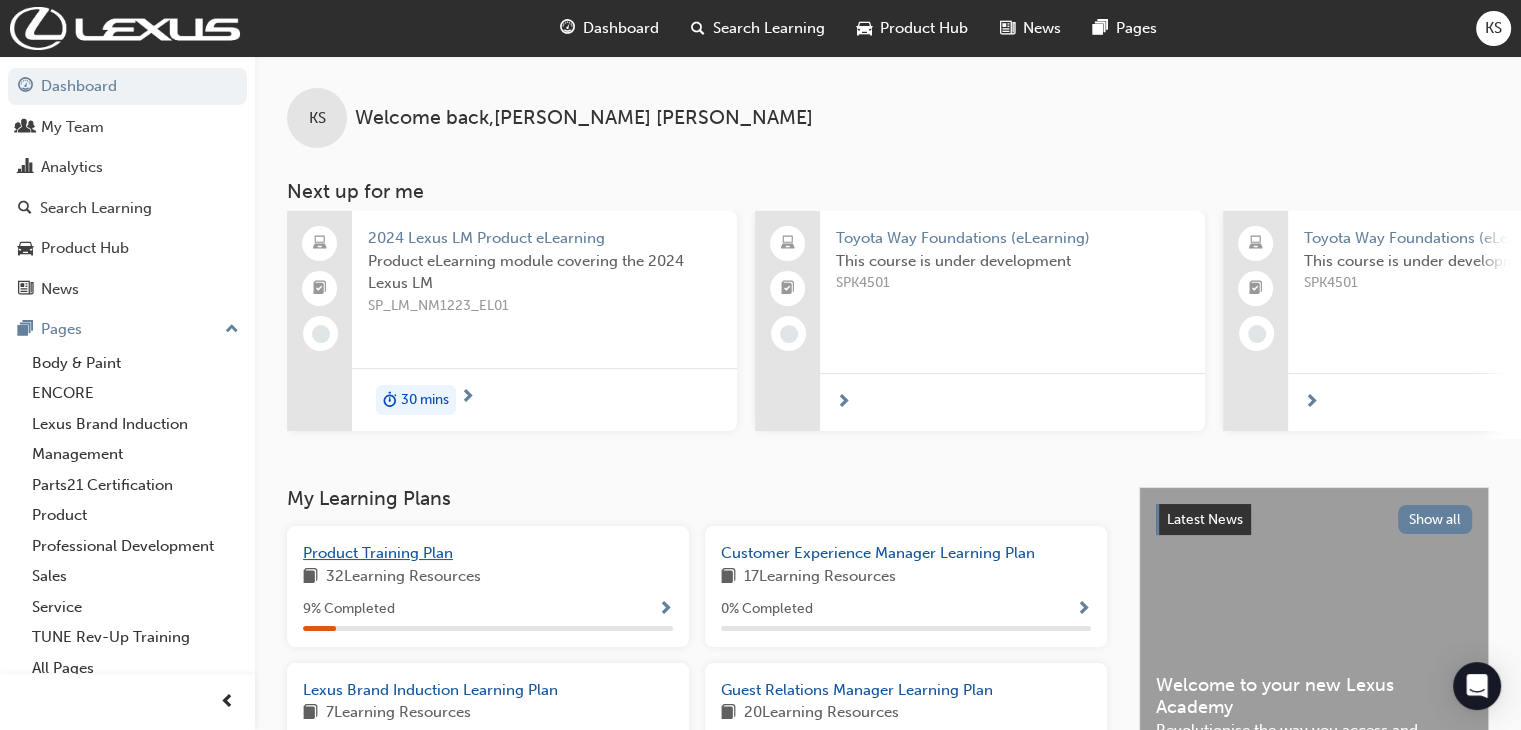 click on "Product Training Plan" at bounding box center (488, 553) 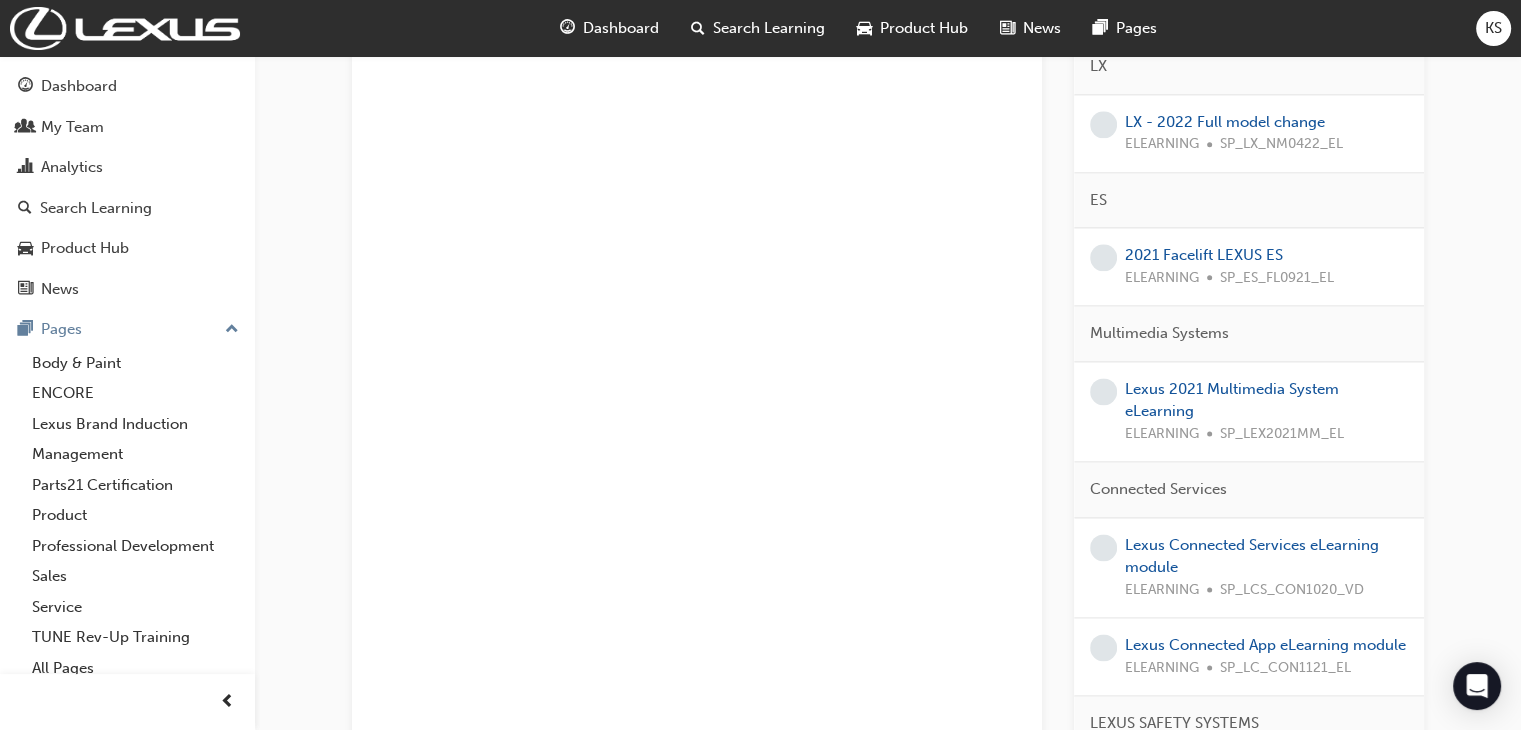 scroll, scrollTop: 3117, scrollLeft: 0, axis: vertical 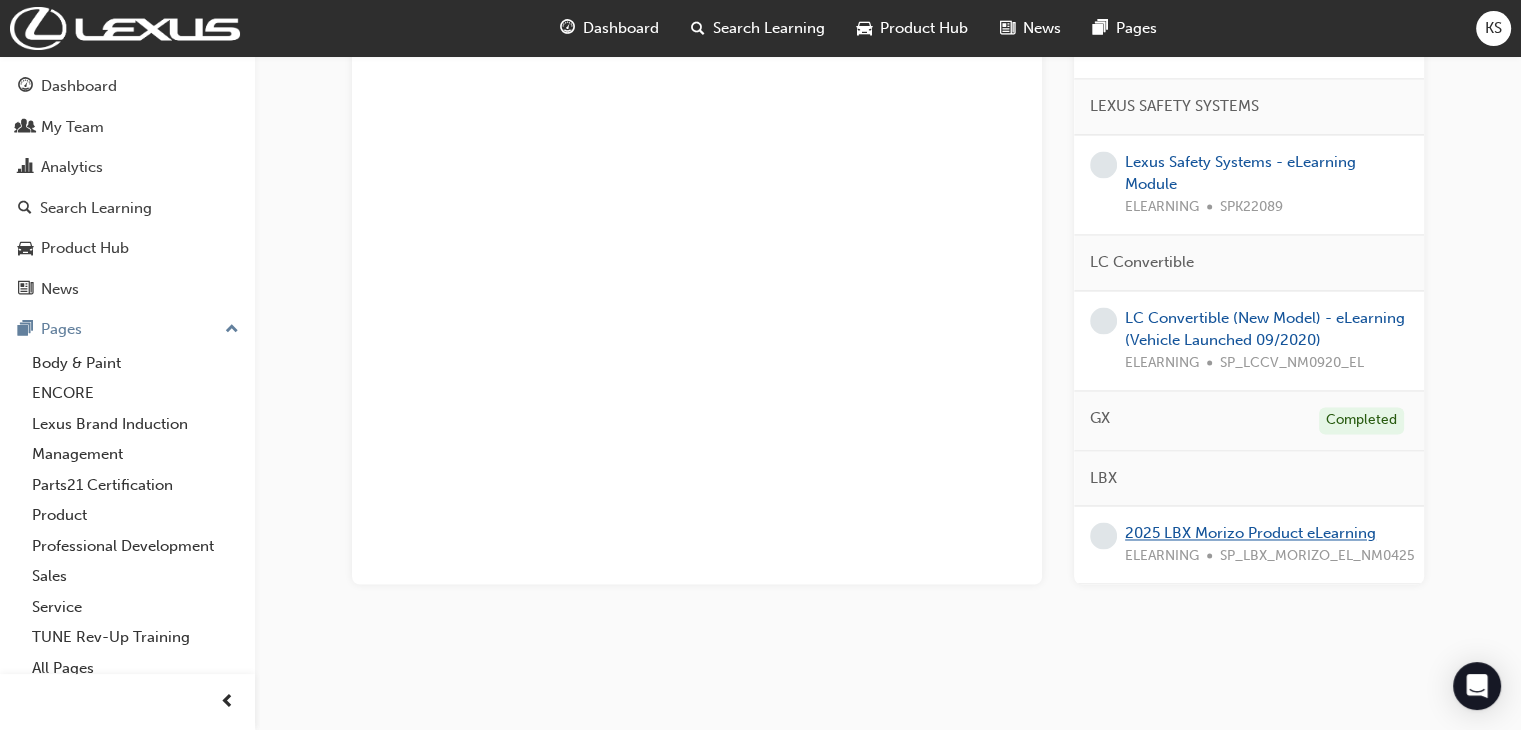 drag, startPoint x: 1297, startPoint y: 518, endPoint x: 1334, endPoint y: 509, distance: 38.078865 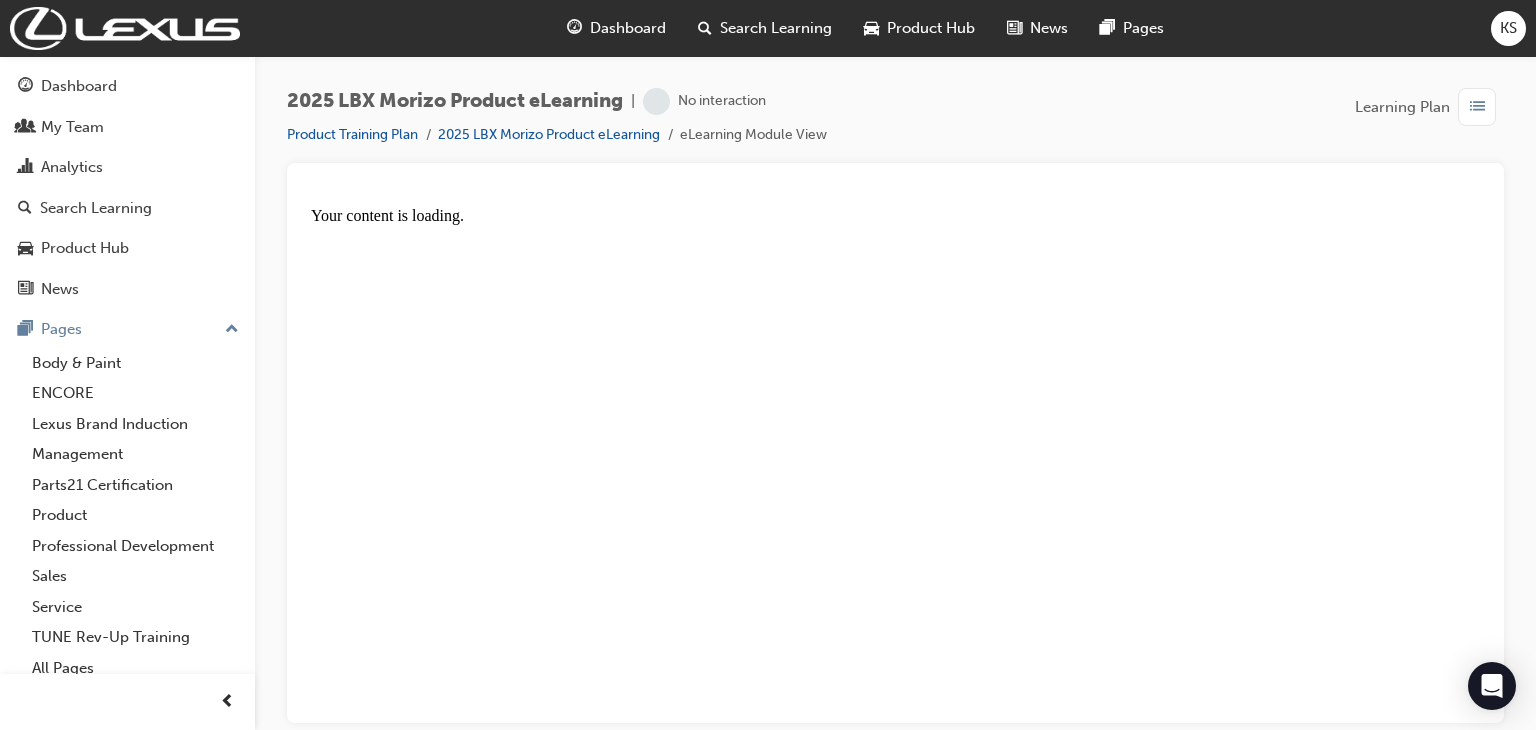 scroll, scrollTop: 0, scrollLeft: 0, axis: both 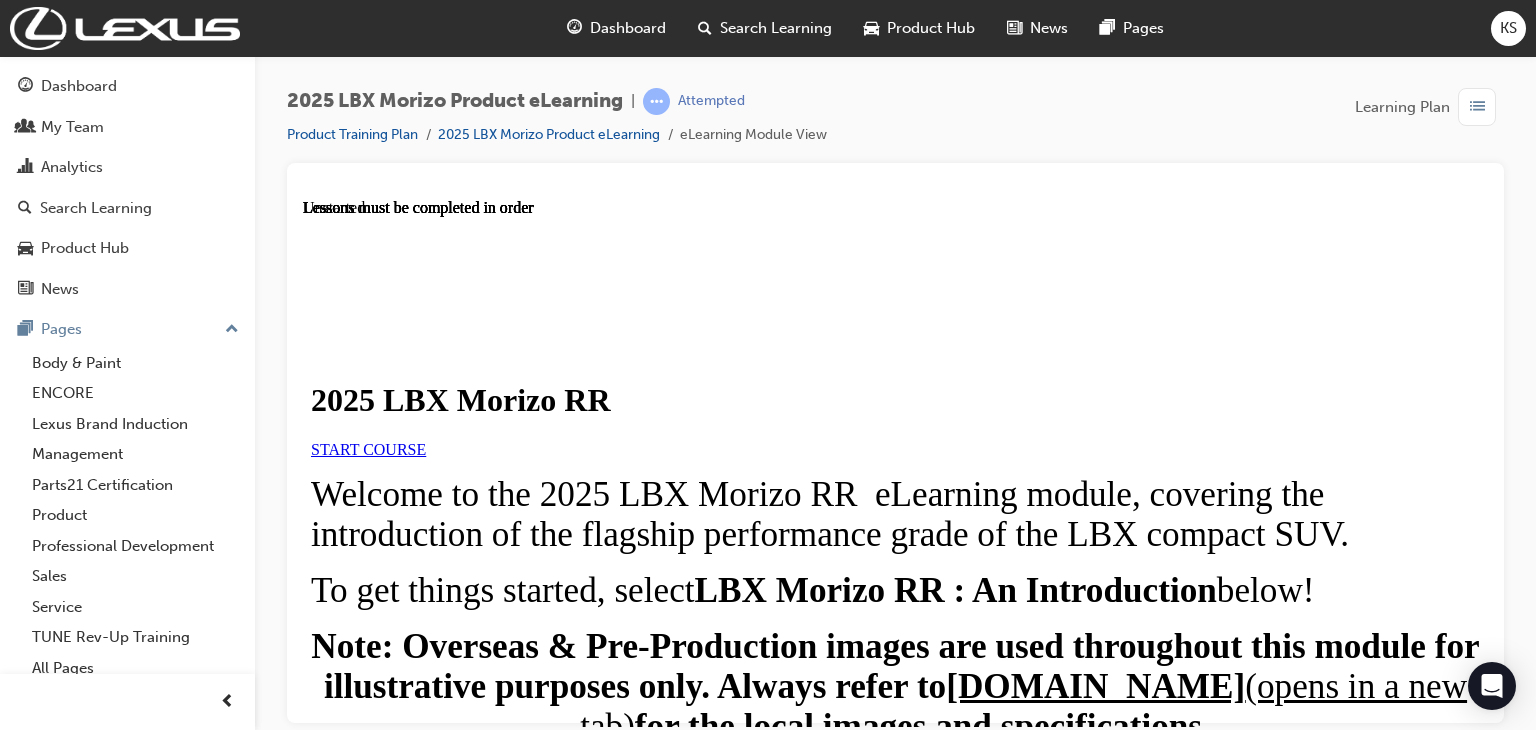 click on "START COURSE" at bounding box center [368, 448] 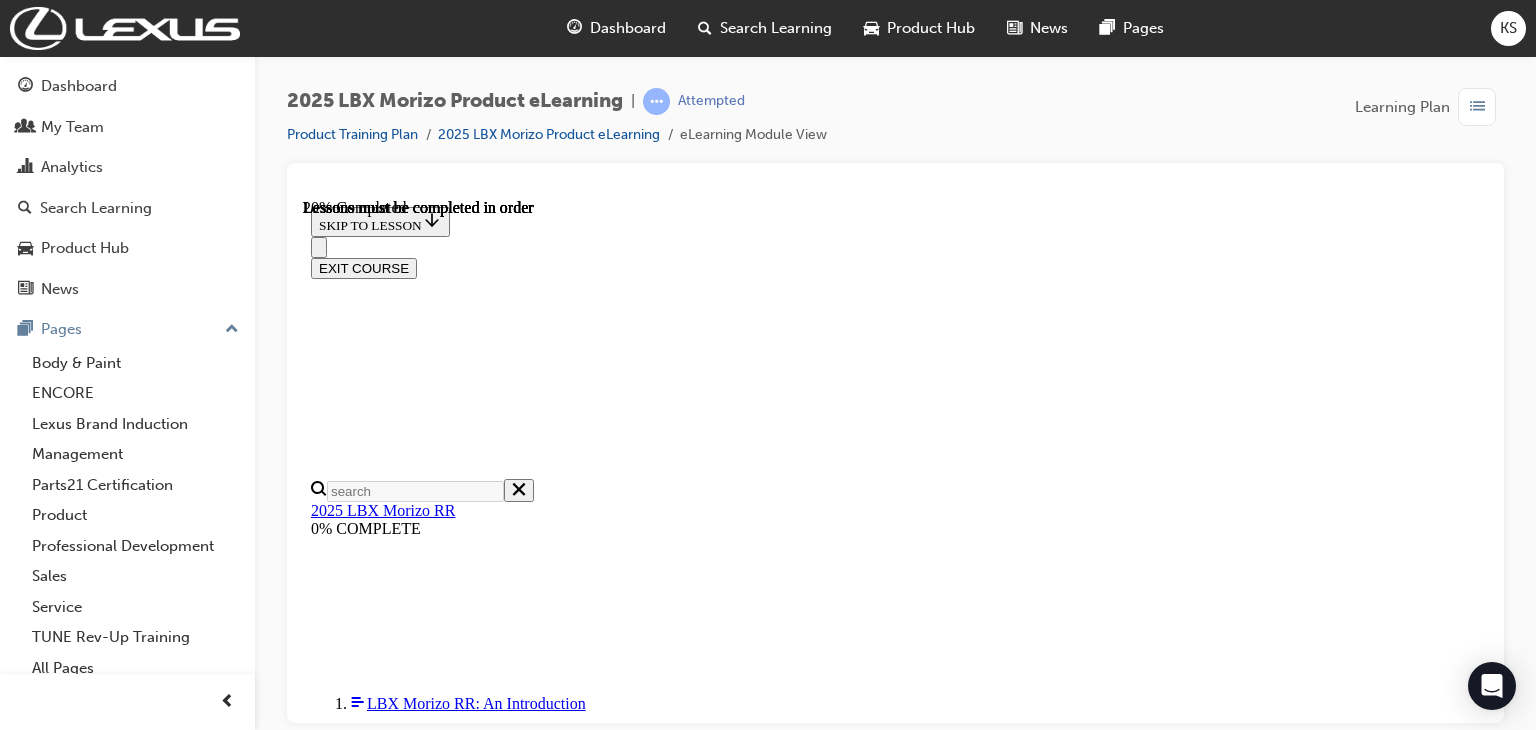 scroll, scrollTop: 393, scrollLeft: 0, axis: vertical 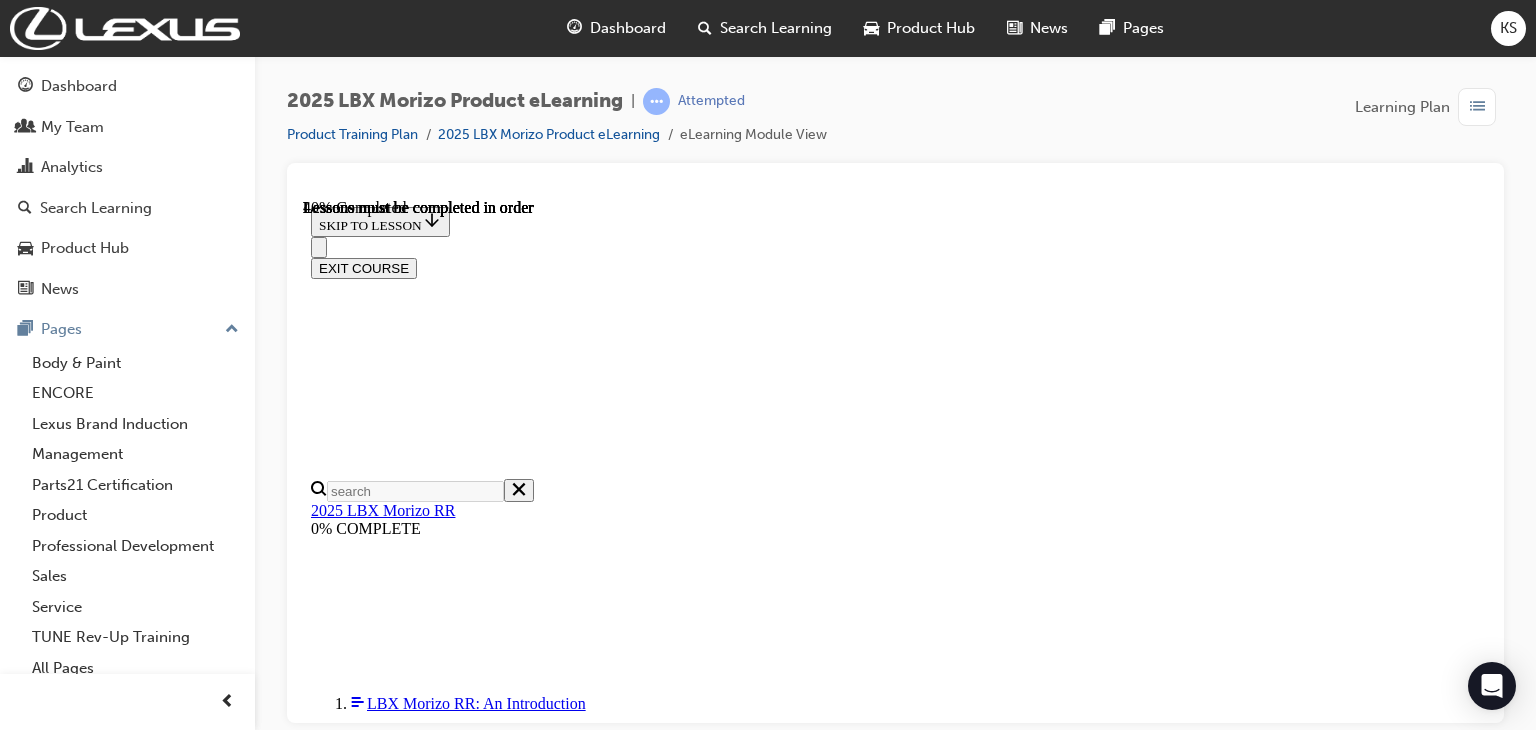 click on "Developed alongside master driver [PERSON_NAME], also known as ‘Morizo’, the new addition to the LBX lineup features a powerful 1.6-litre inline 3-cylinder turbocharged engine with intercooler, a direct shift 8-speed automatic transmission, electronically controlled full-time AWD, sports suspension and tyres and performance brakes to redefine the Lexus Driving Signature (LDS)." at bounding box center (895, 10801) 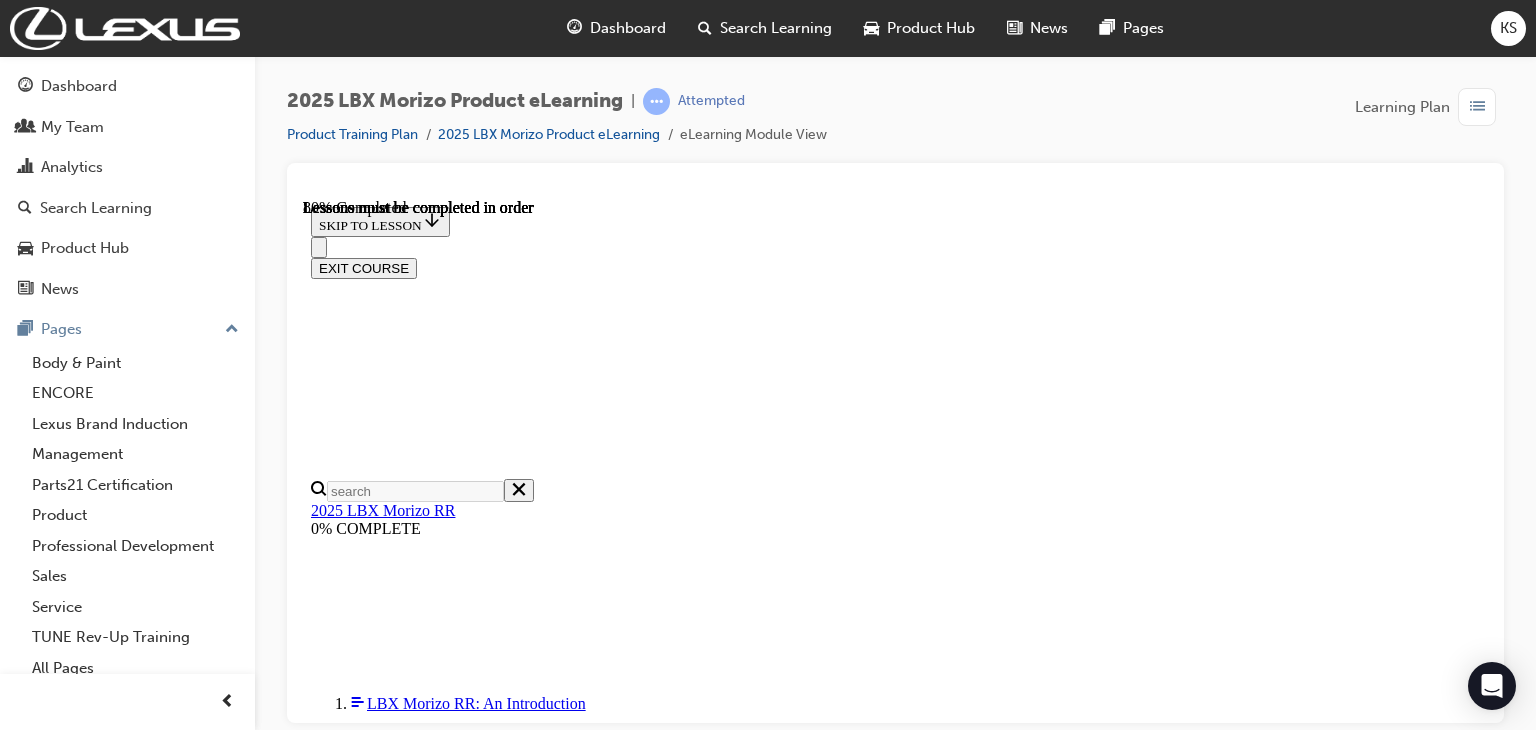 scroll, scrollTop: 1952, scrollLeft: 0, axis: vertical 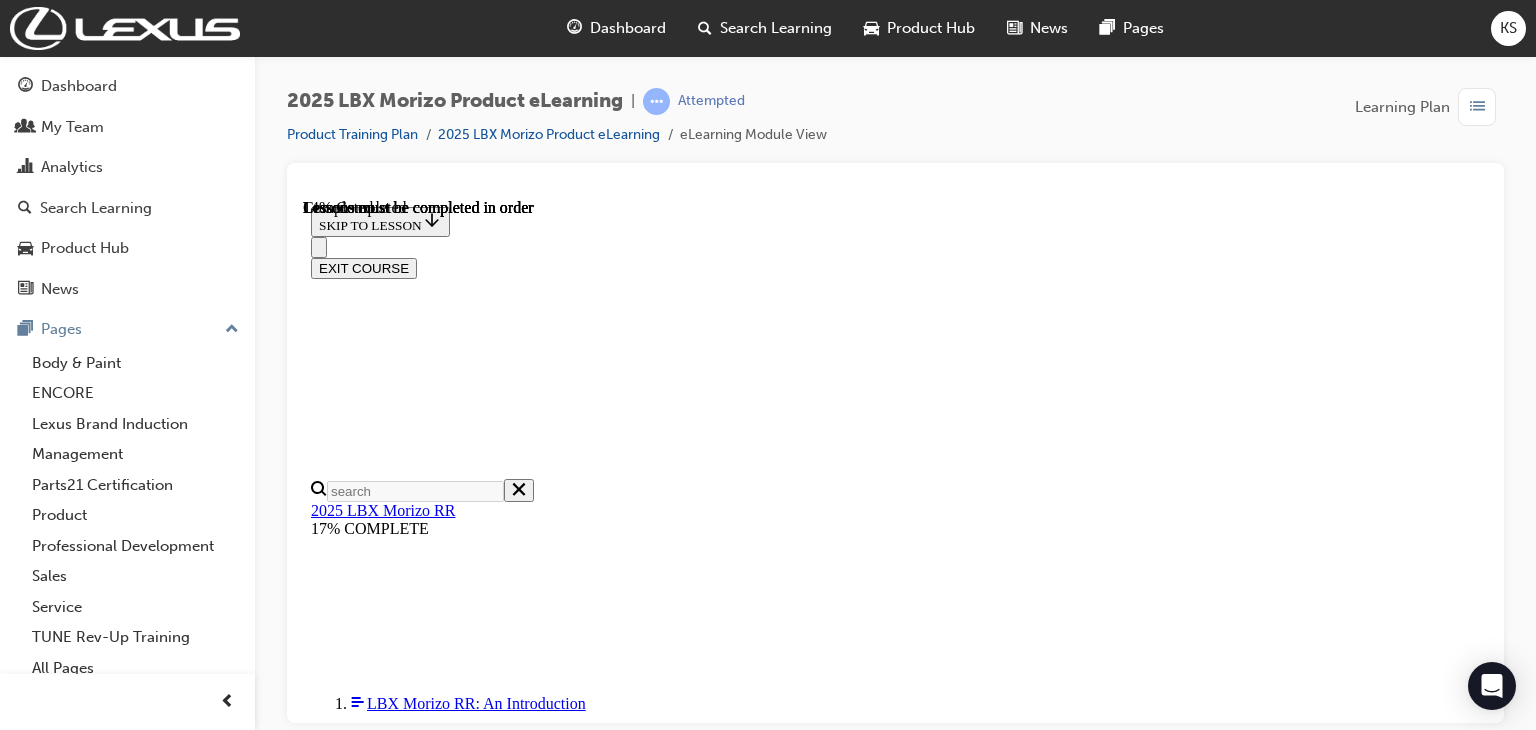 click on "OK" at bounding box center [328, 9279] 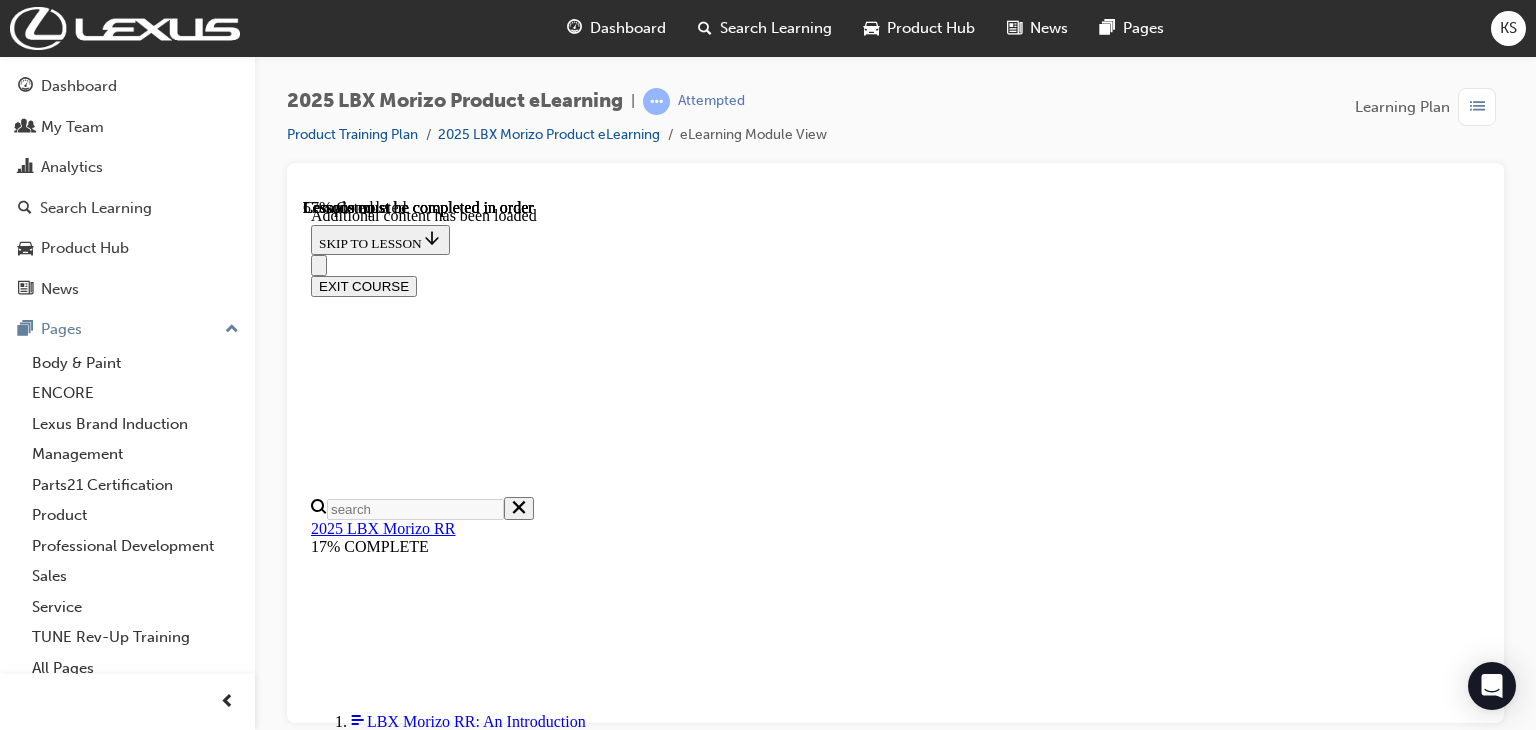 scroll, scrollTop: 1246, scrollLeft: 0, axis: vertical 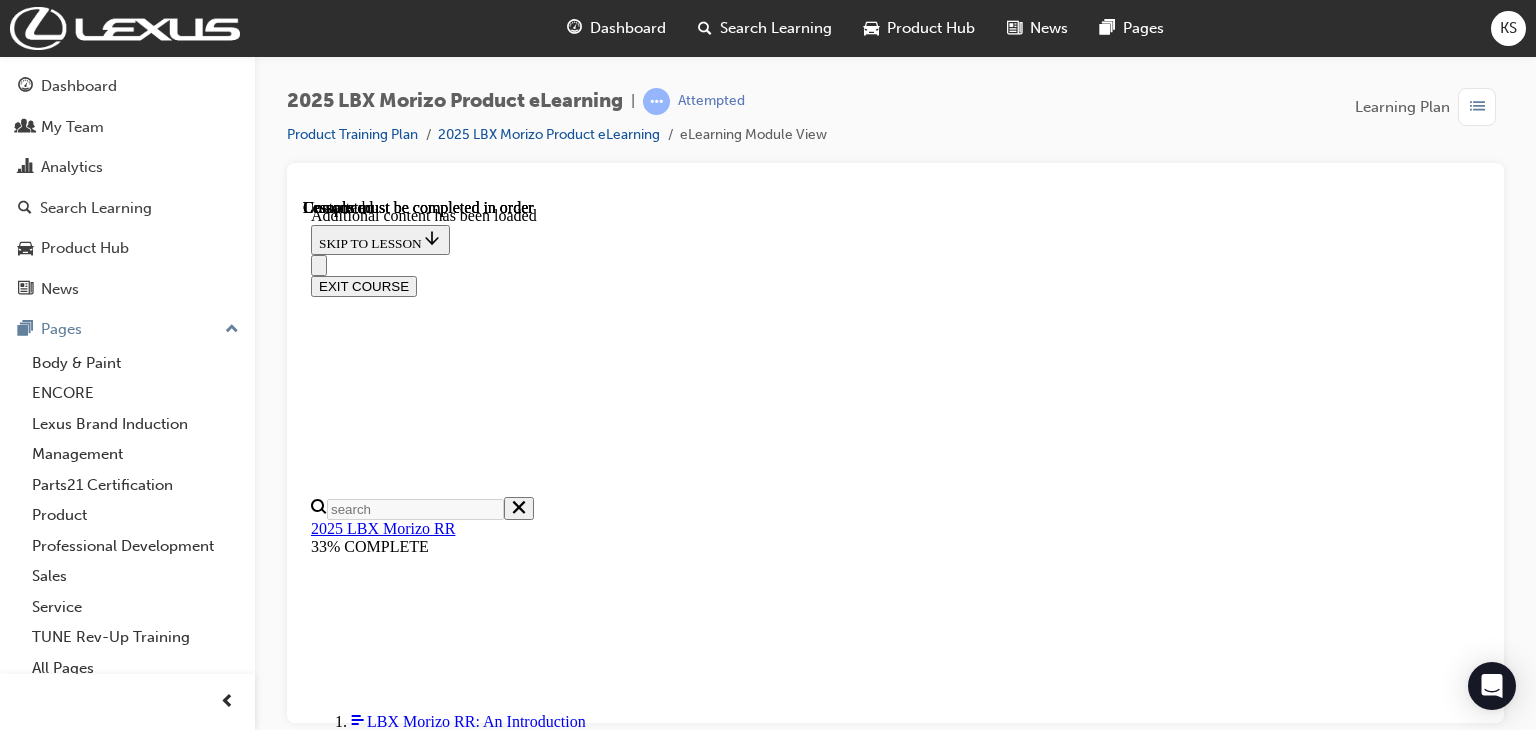 click on "3 of 6 — Exterior Talking Points" at bounding box center (424, 14885) 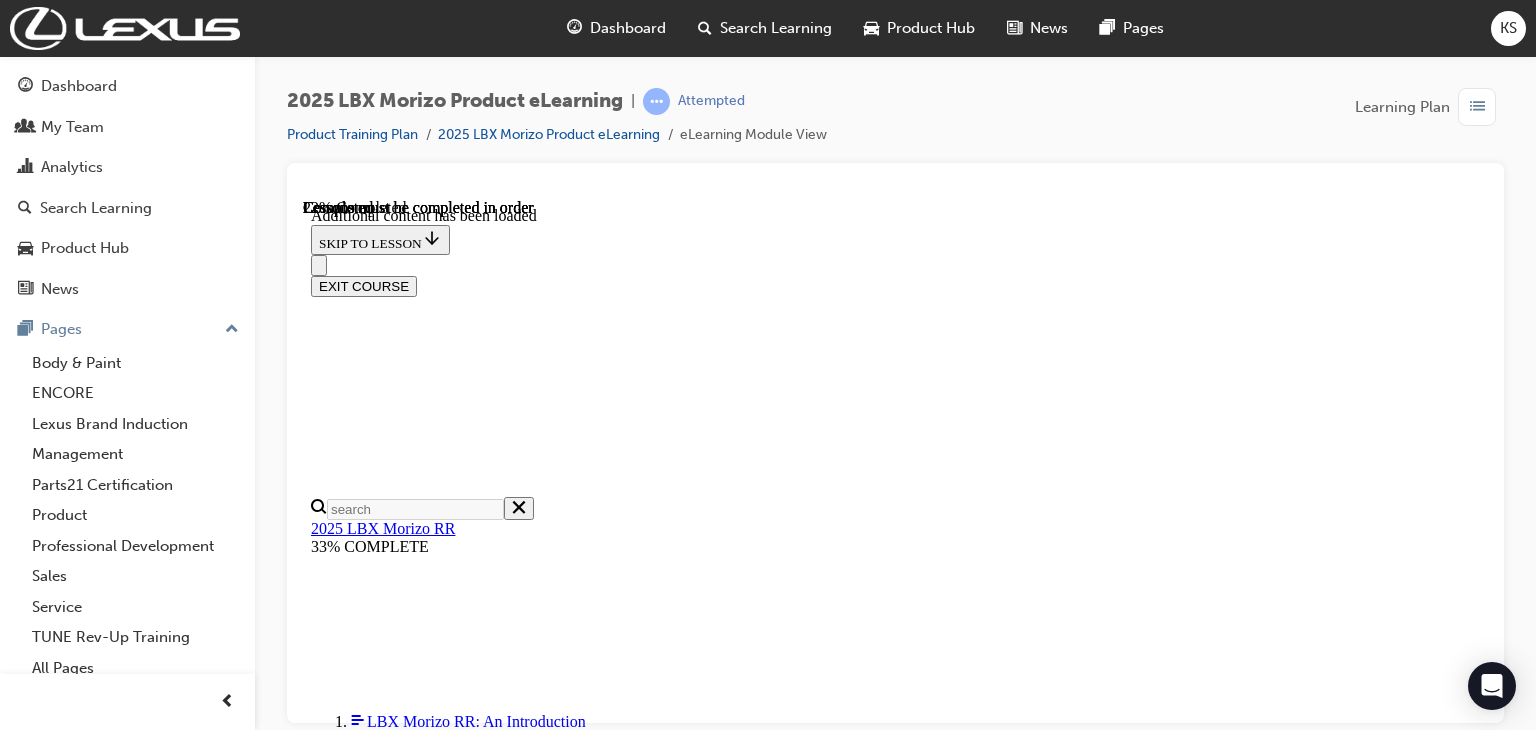 scroll, scrollTop: 70, scrollLeft: 0, axis: vertical 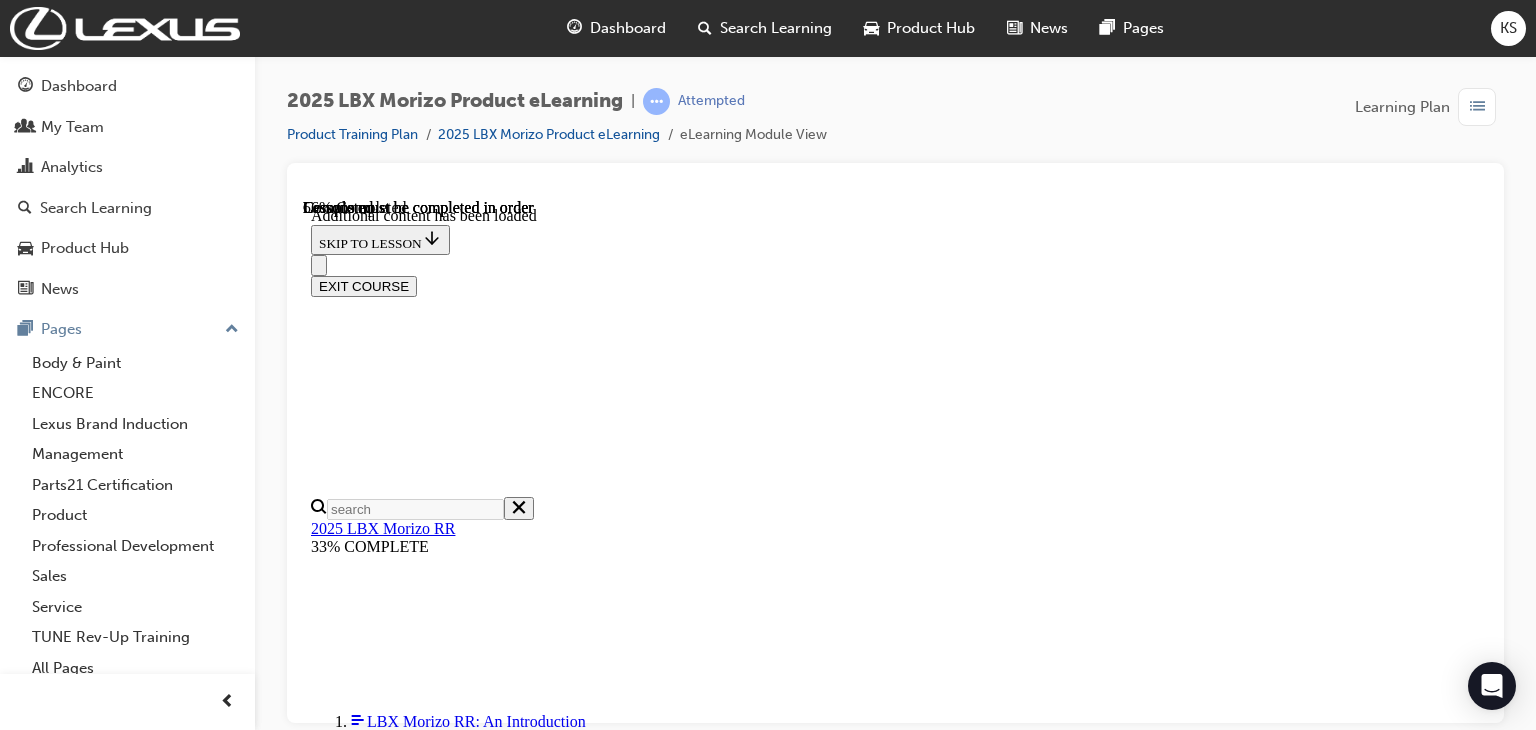 click at bounding box center (399, 12456) 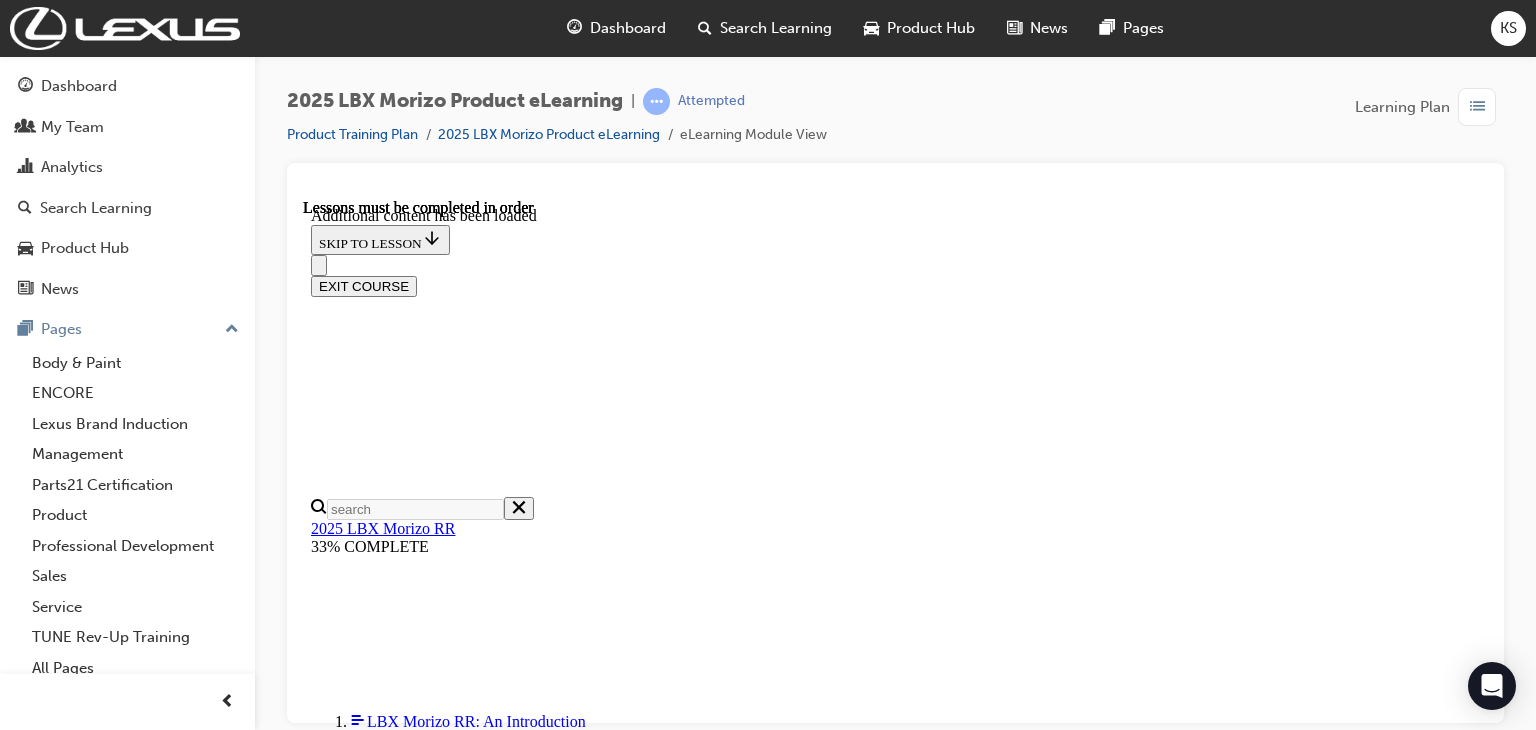 click at bounding box center (399, 12456) 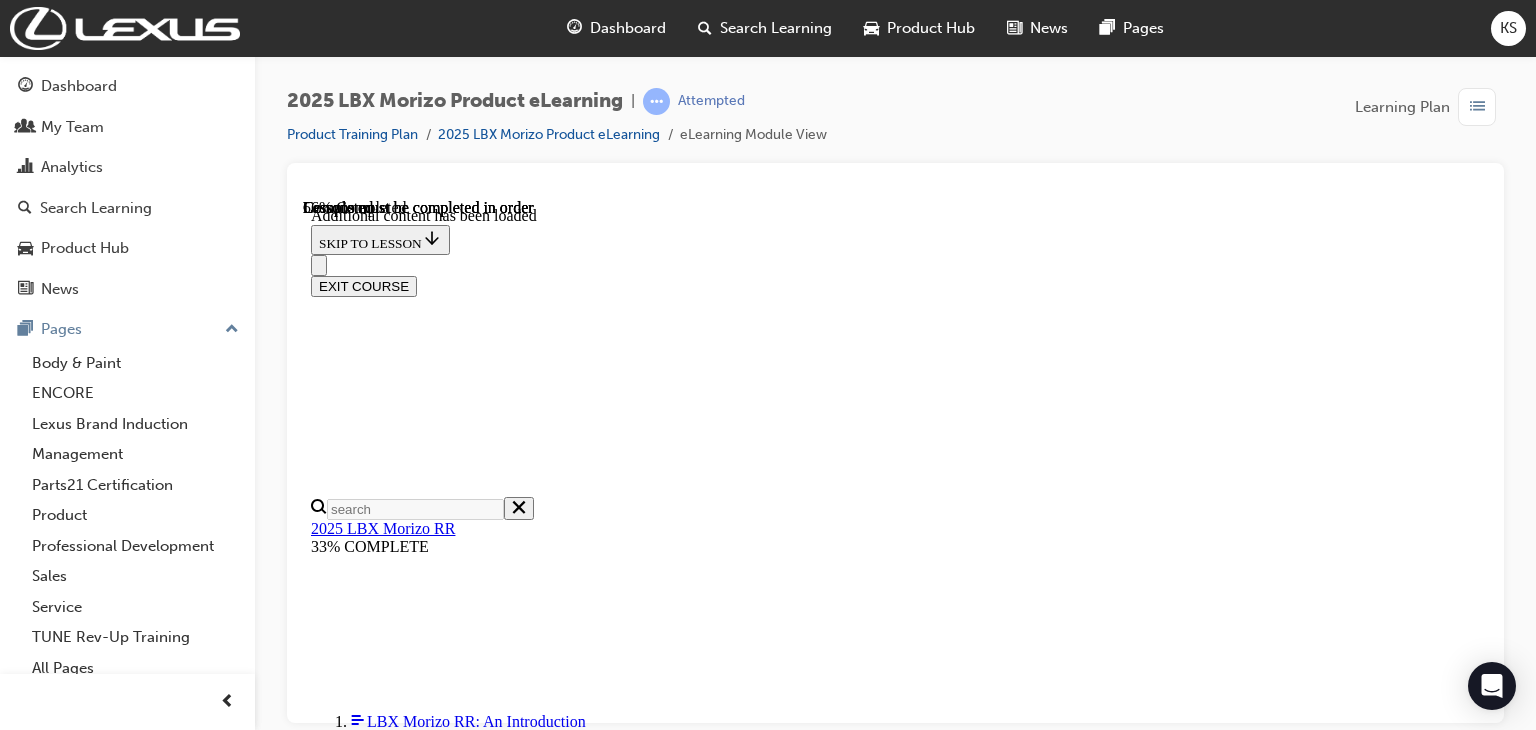 click at bounding box center (399, 12456) 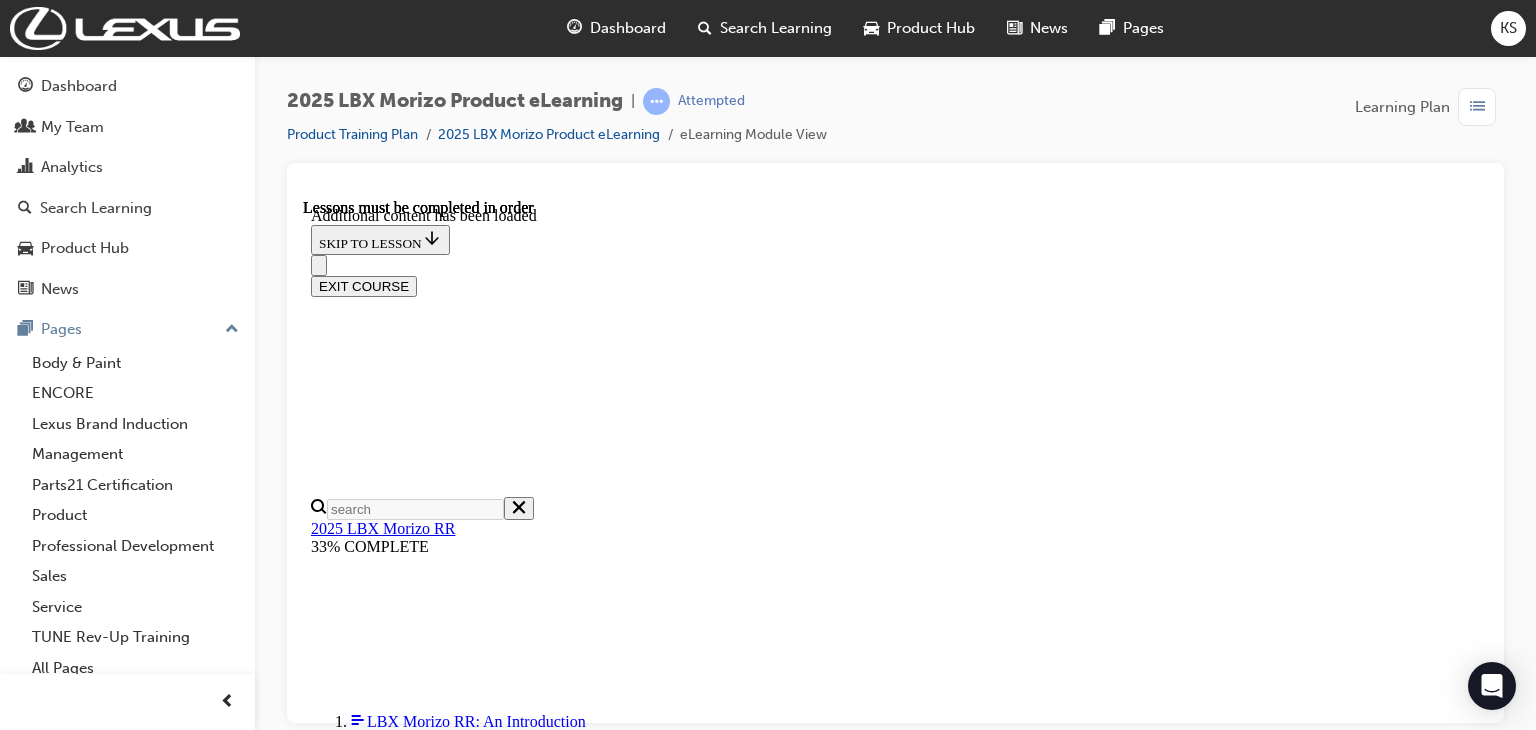 click at bounding box center [399, 12474] 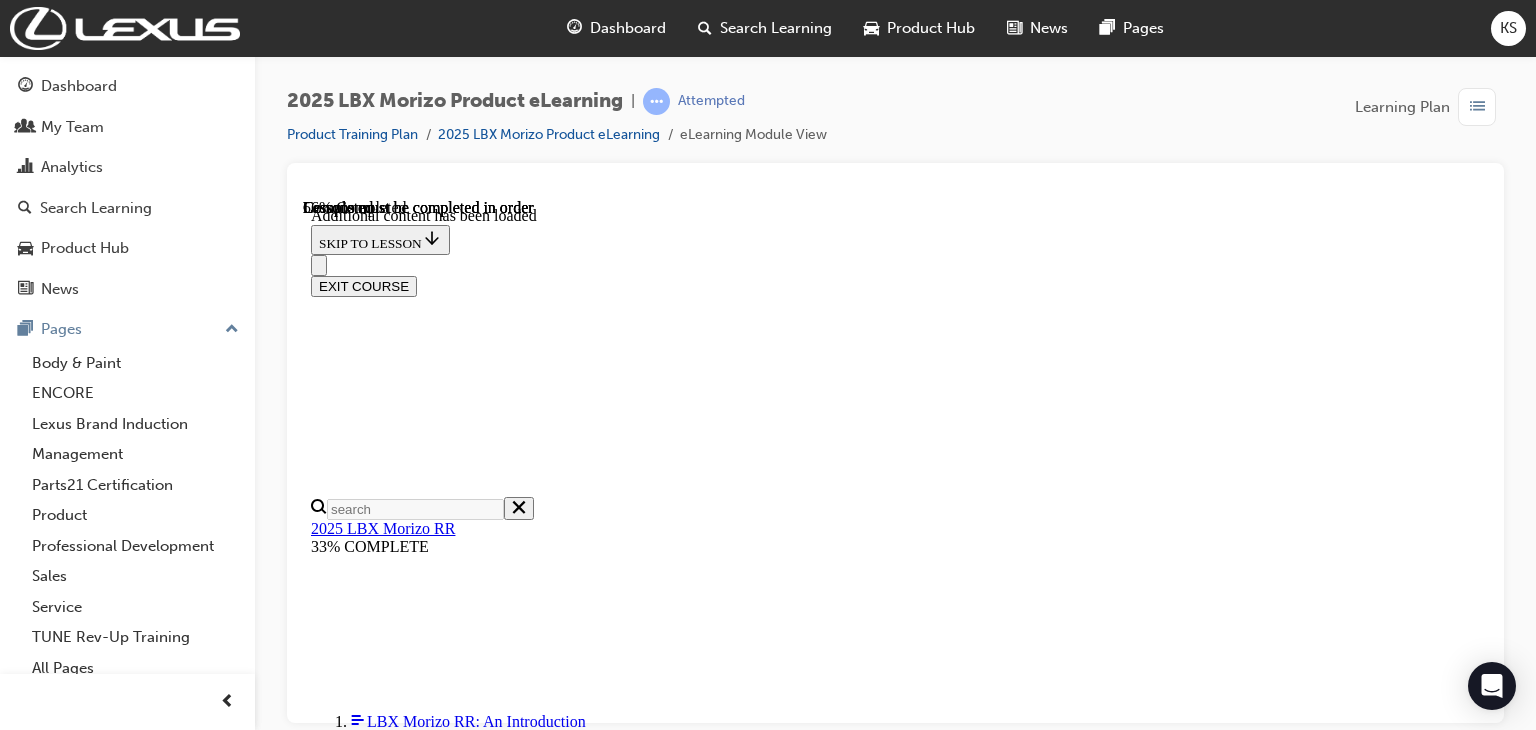 scroll, scrollTop: 1716, scrollLeft: 0, axis: vertical 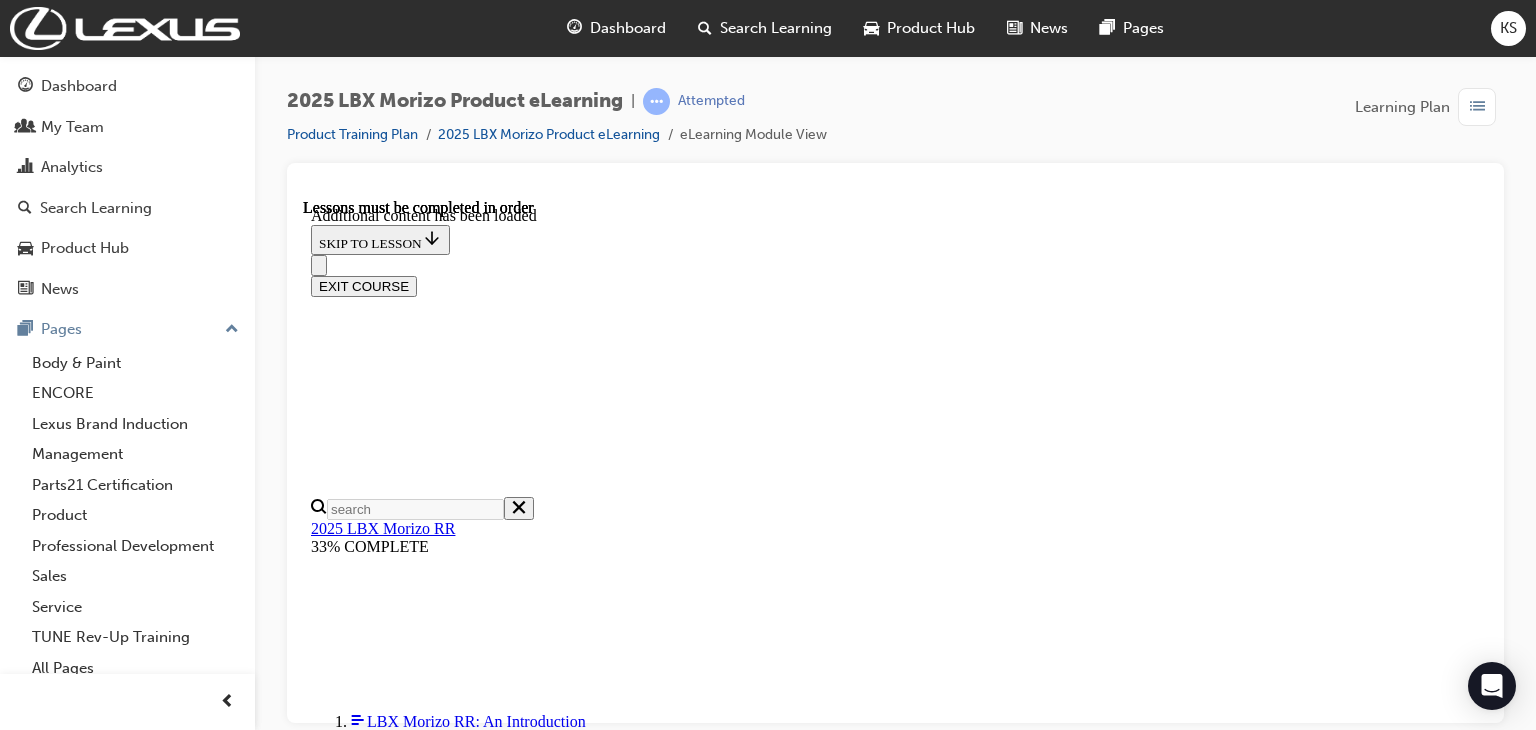 click on "Exterior" at bounding box center (895, 11234) 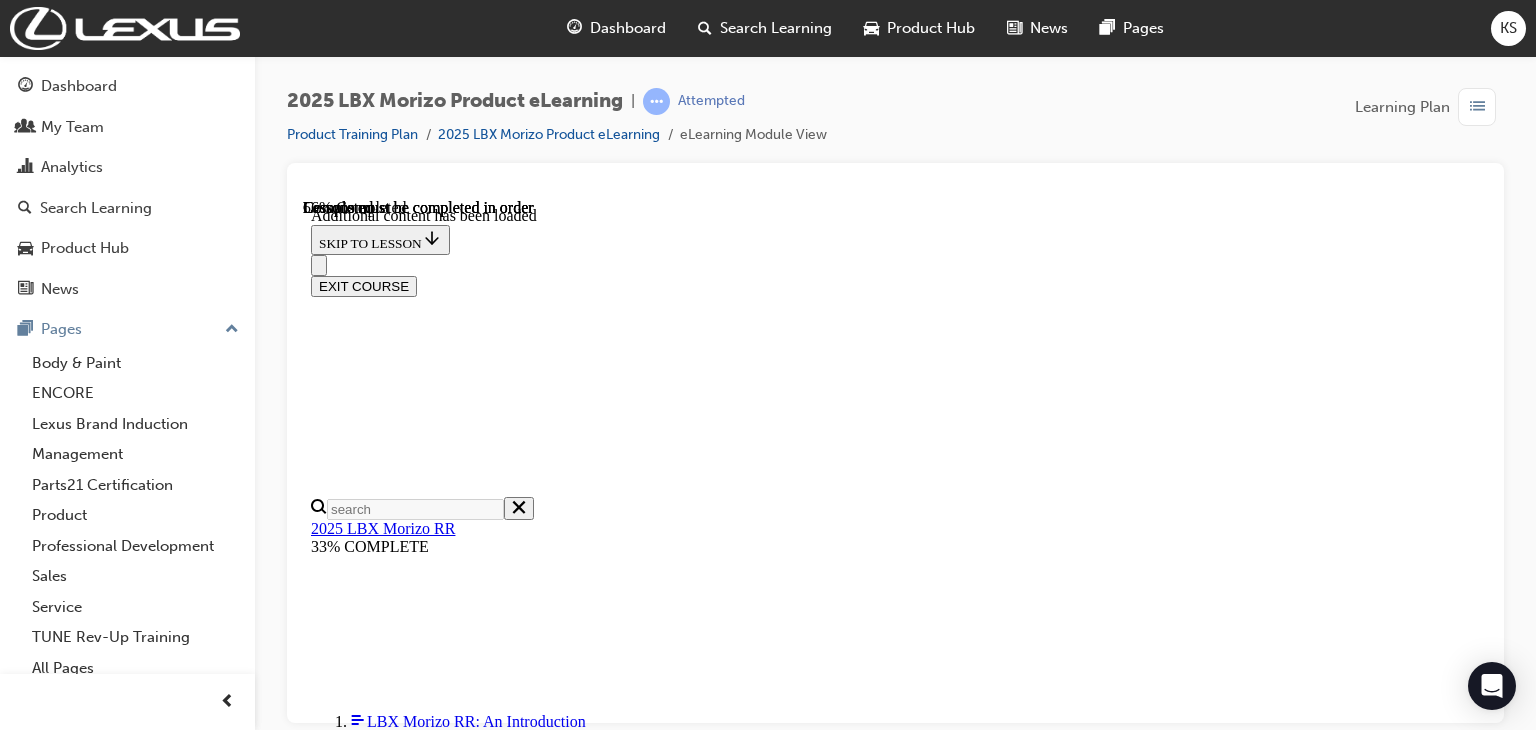 click on "Exterior Select the interest points below to explore the exterior talking points." at bounding box center (895, 11250) 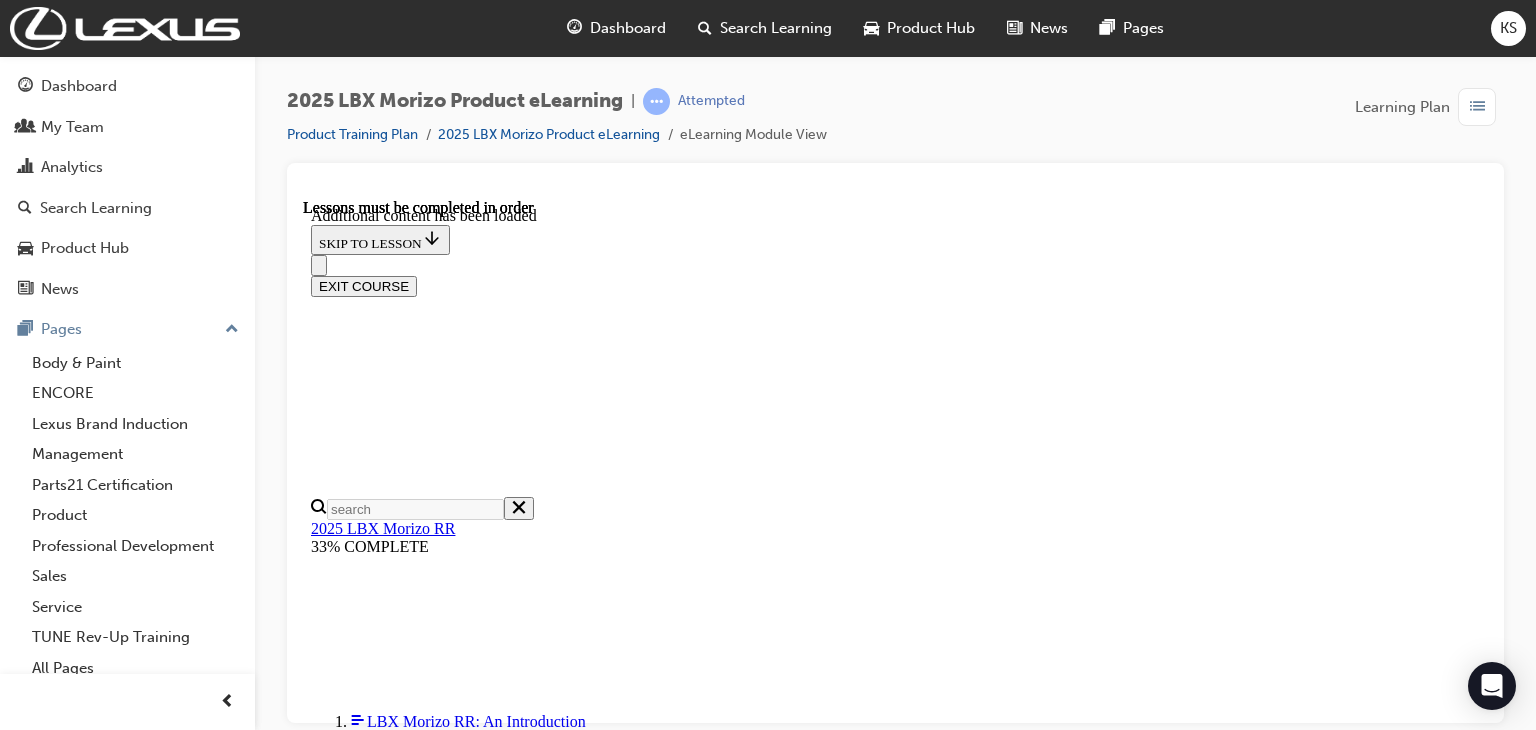 scroll, scrollTop: 1484, scrollLeft: 0, axis: vertical 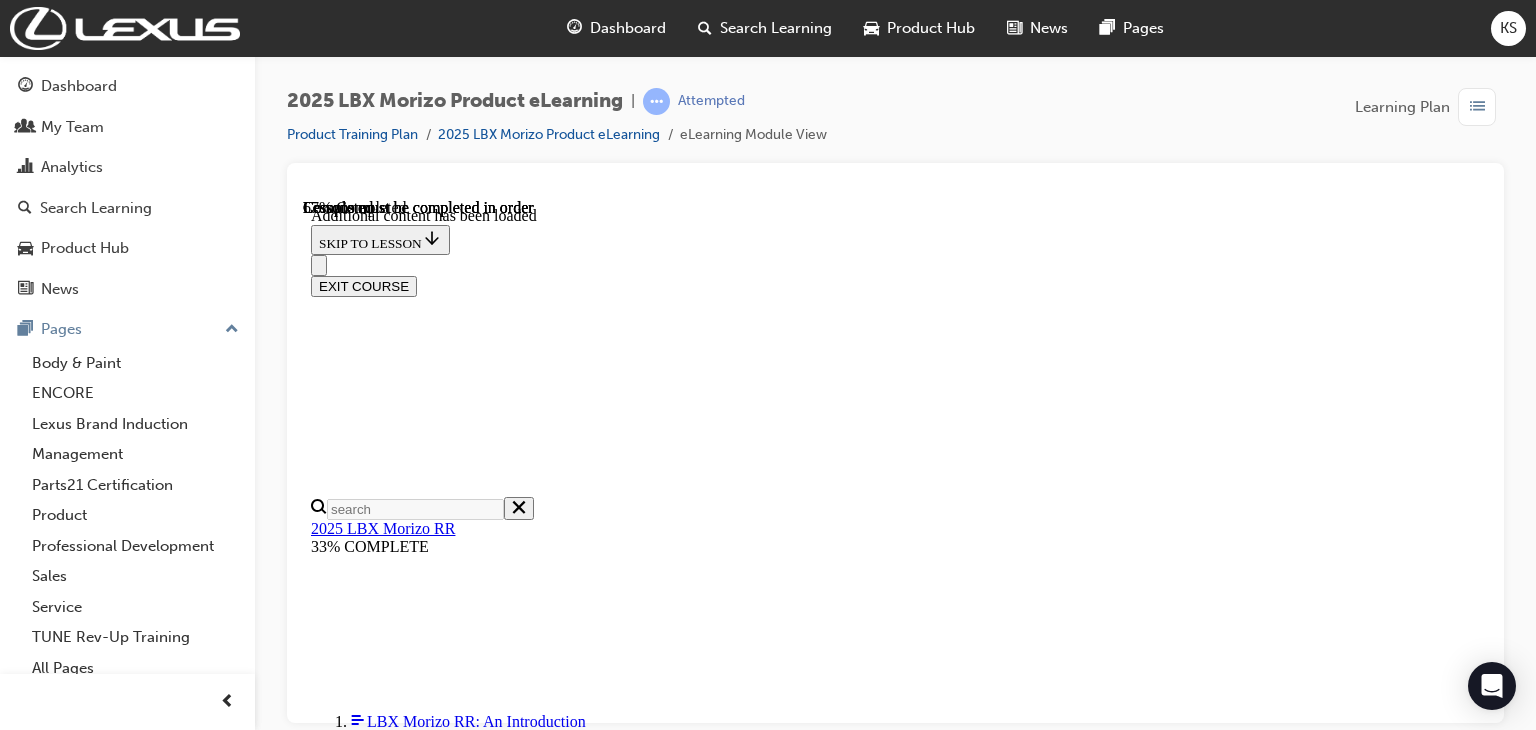 click at bounding box center (399, 13504) 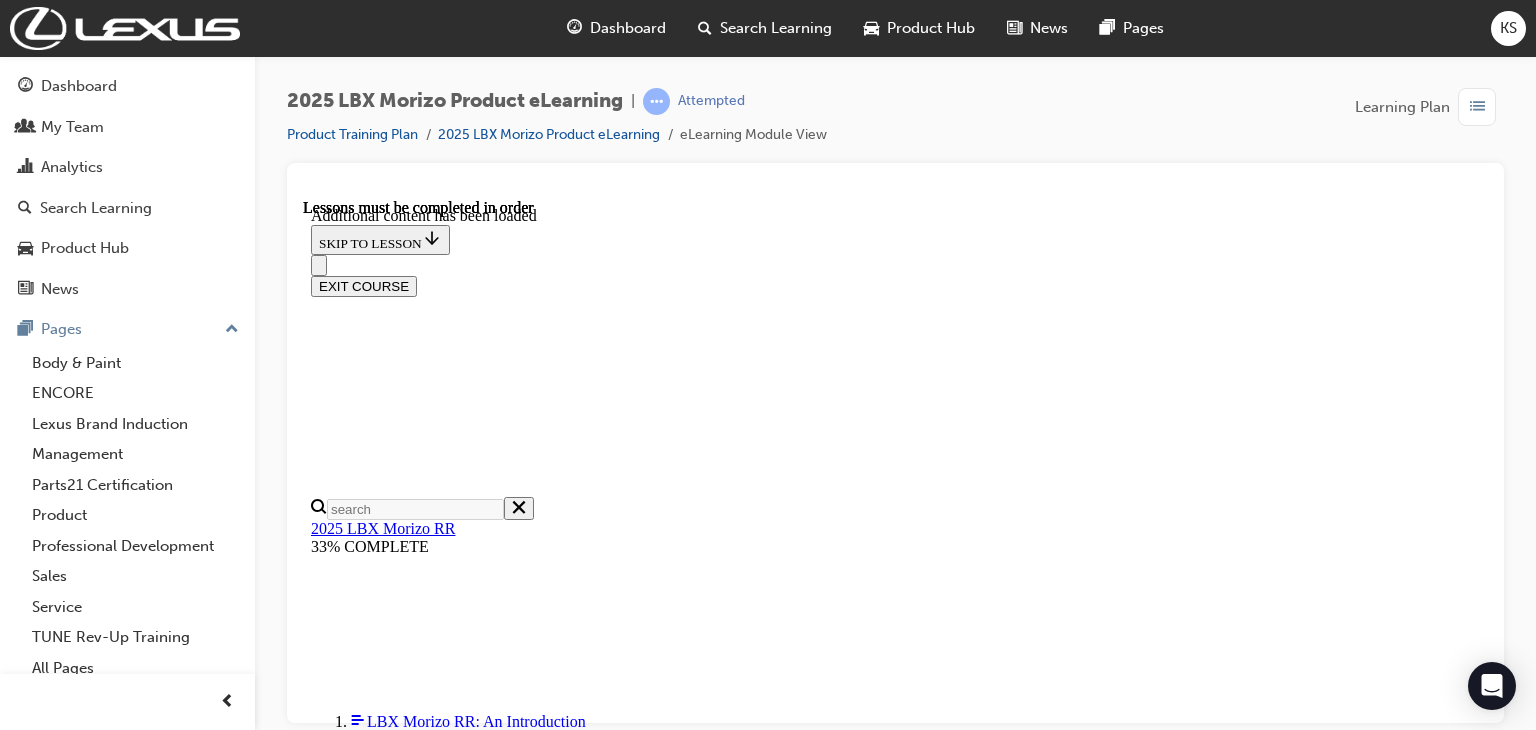 click at bounding box center [399, 13450] 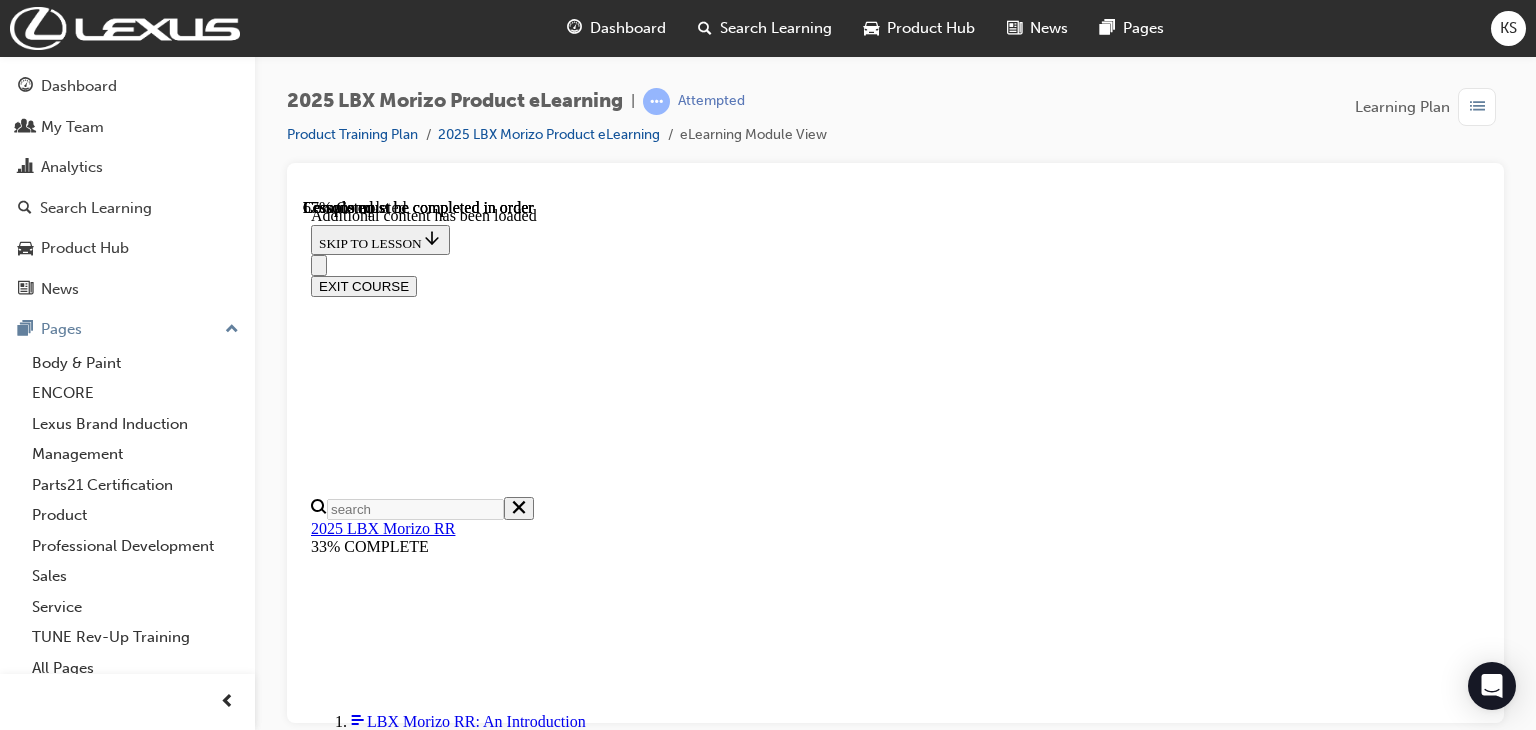 click on "CONTINUE" at bounding box center (353, 13631) 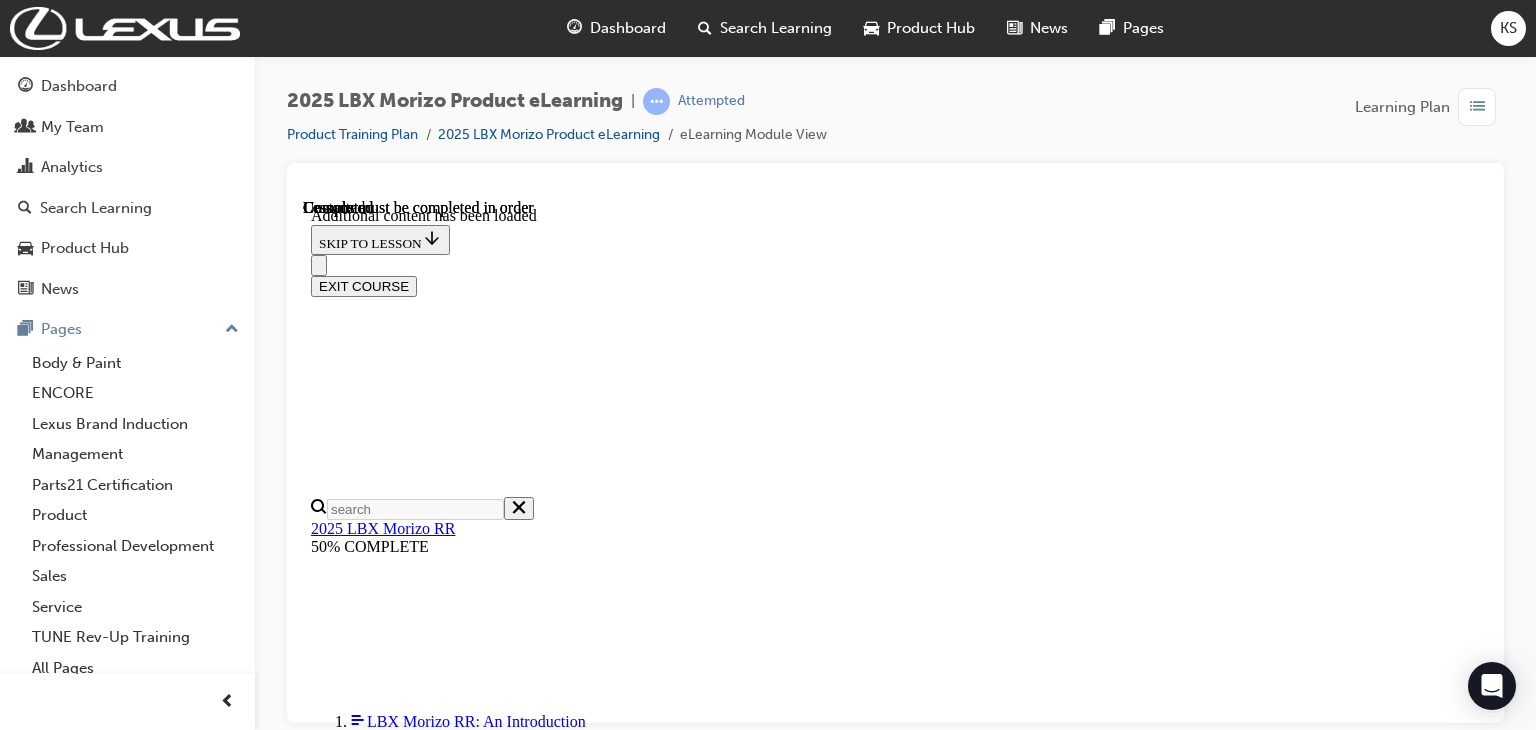 scroll, scrollTop: 3139, scrollLeft: 0, axis: vertical 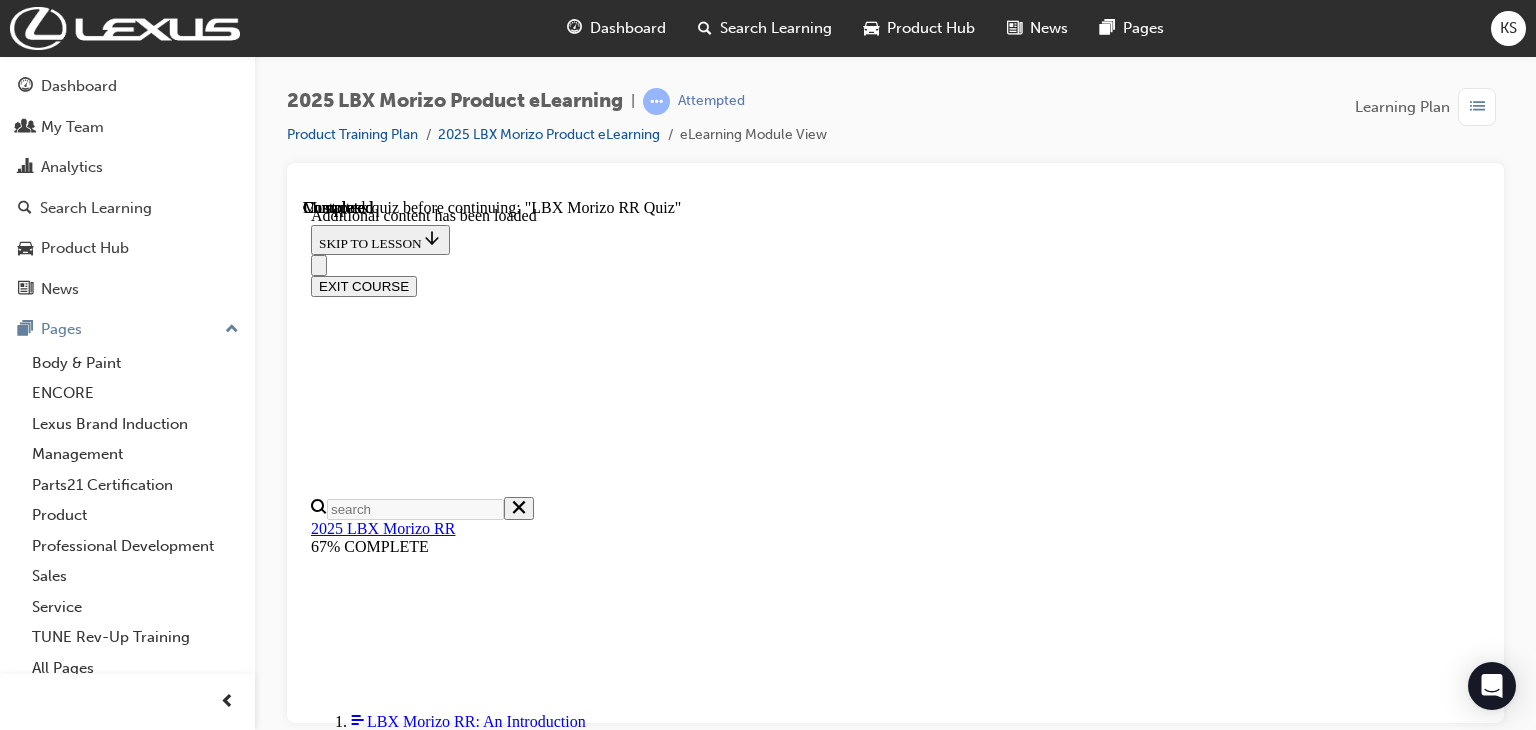 click at bounding box center (399, 11874) 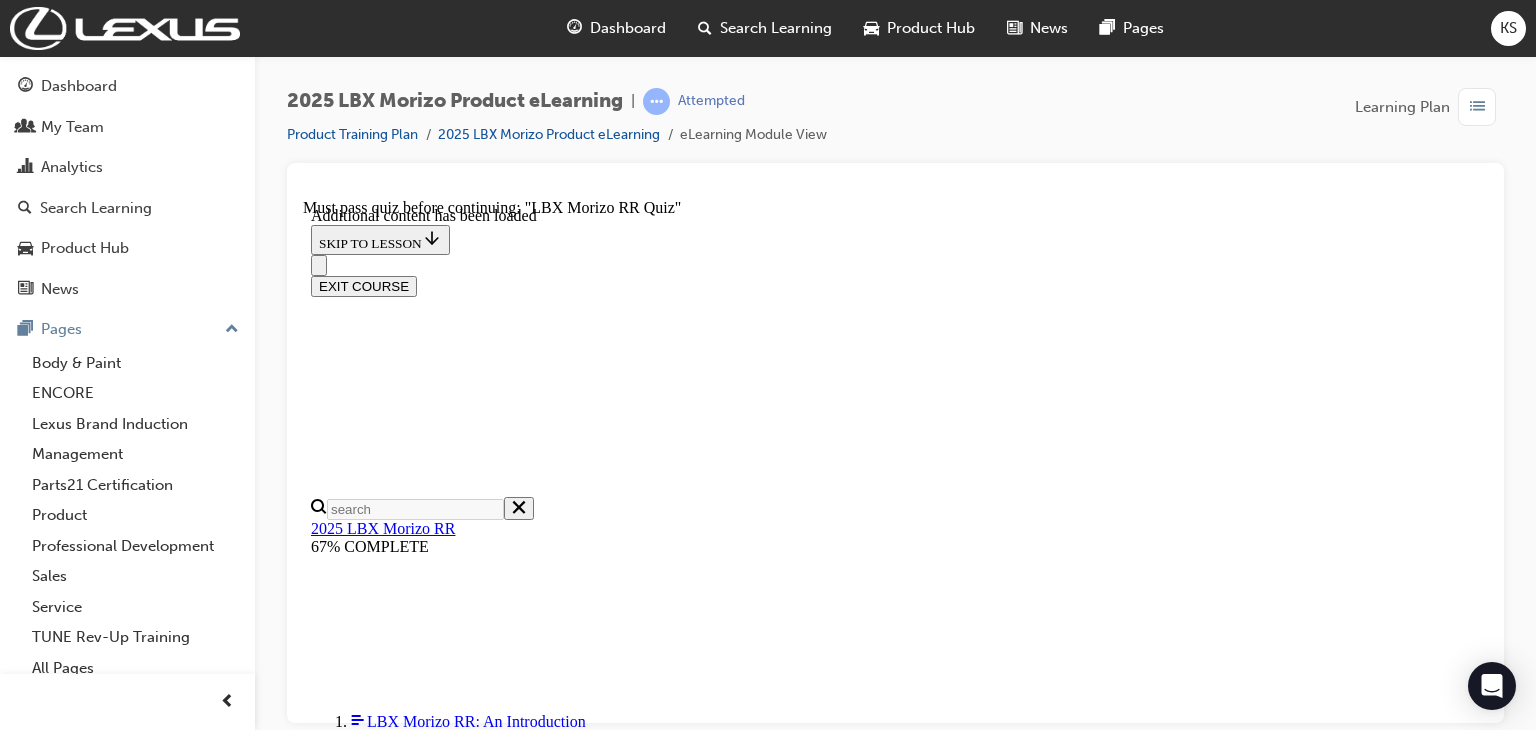 click at bounding box center [399, 11874] 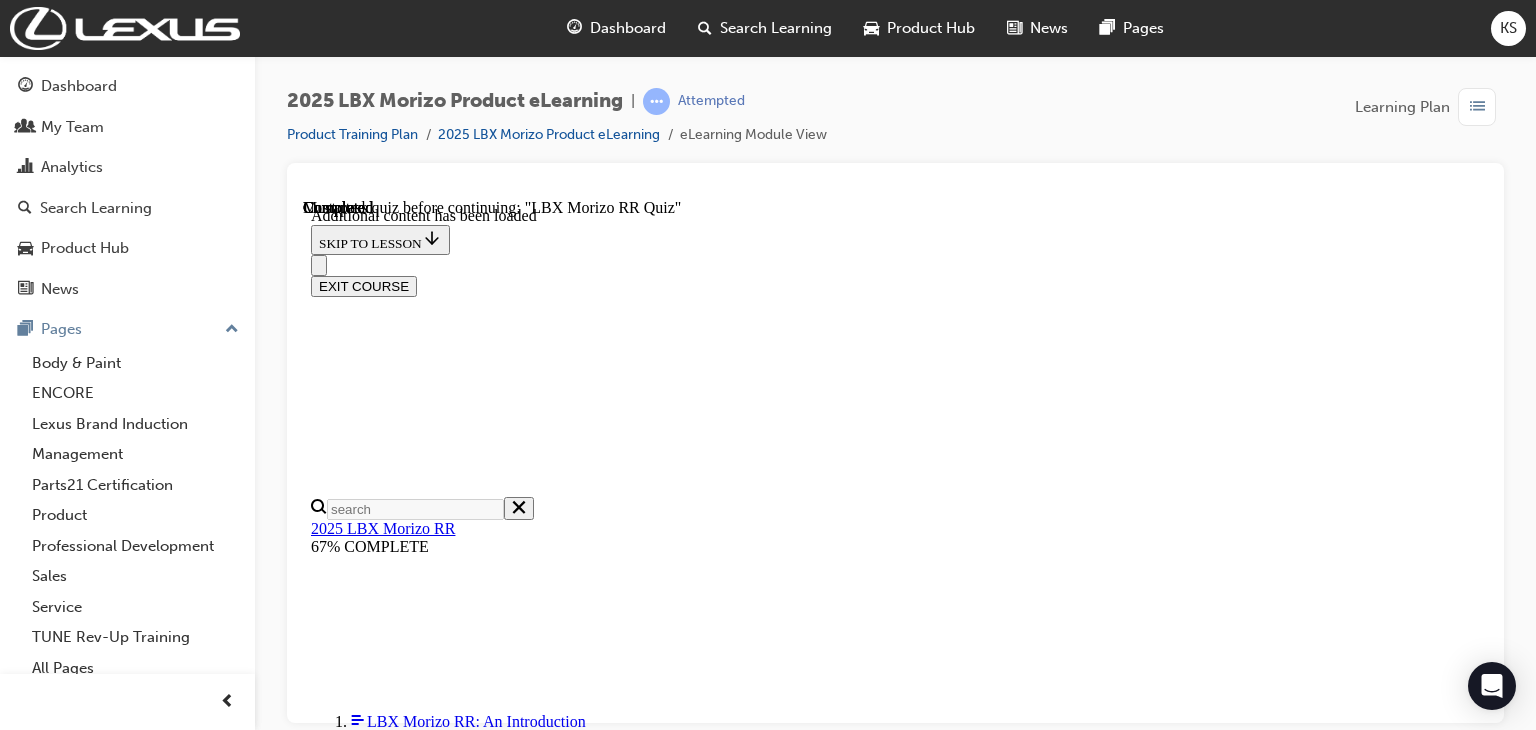 click at bounding box center (399, 11856) 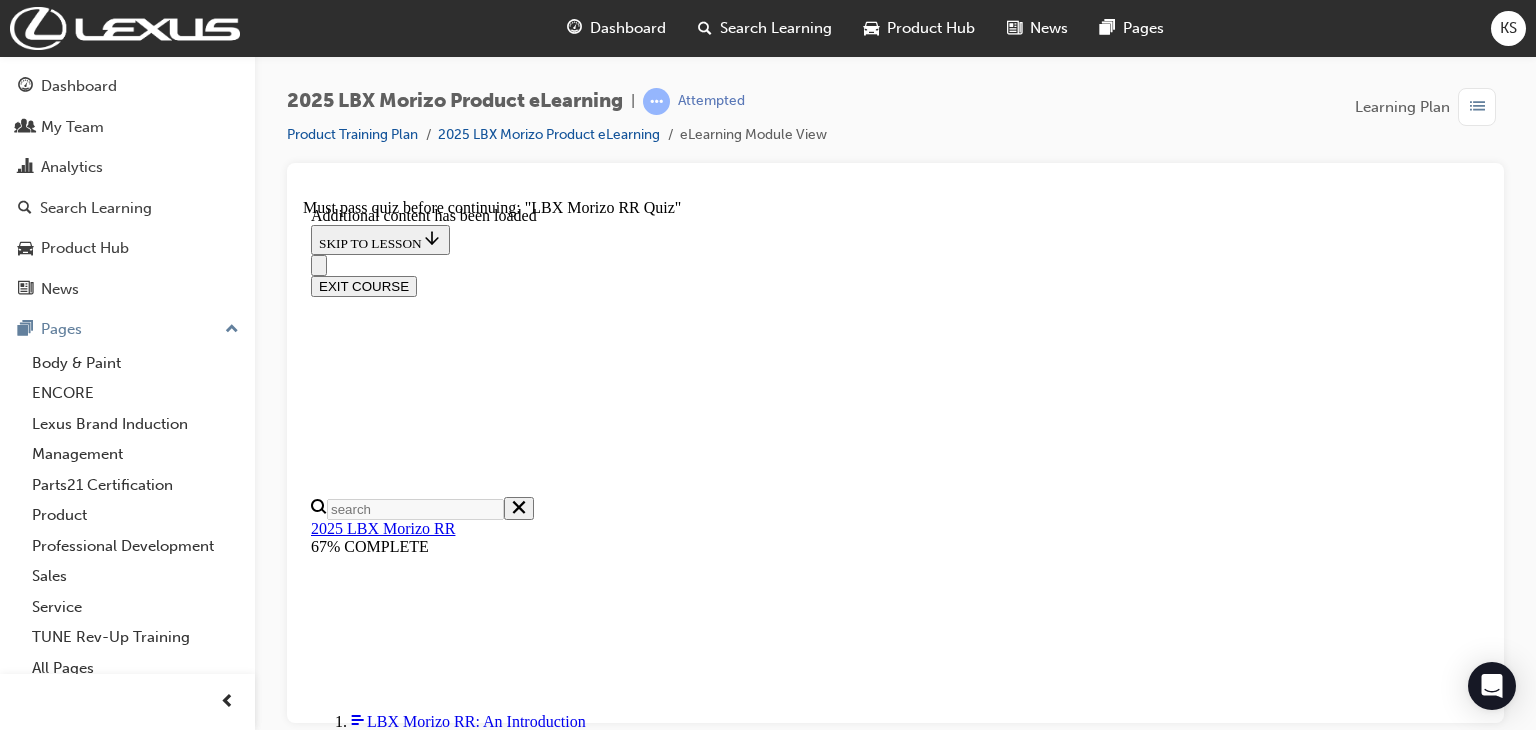 click at bounding box center (399, 11856) 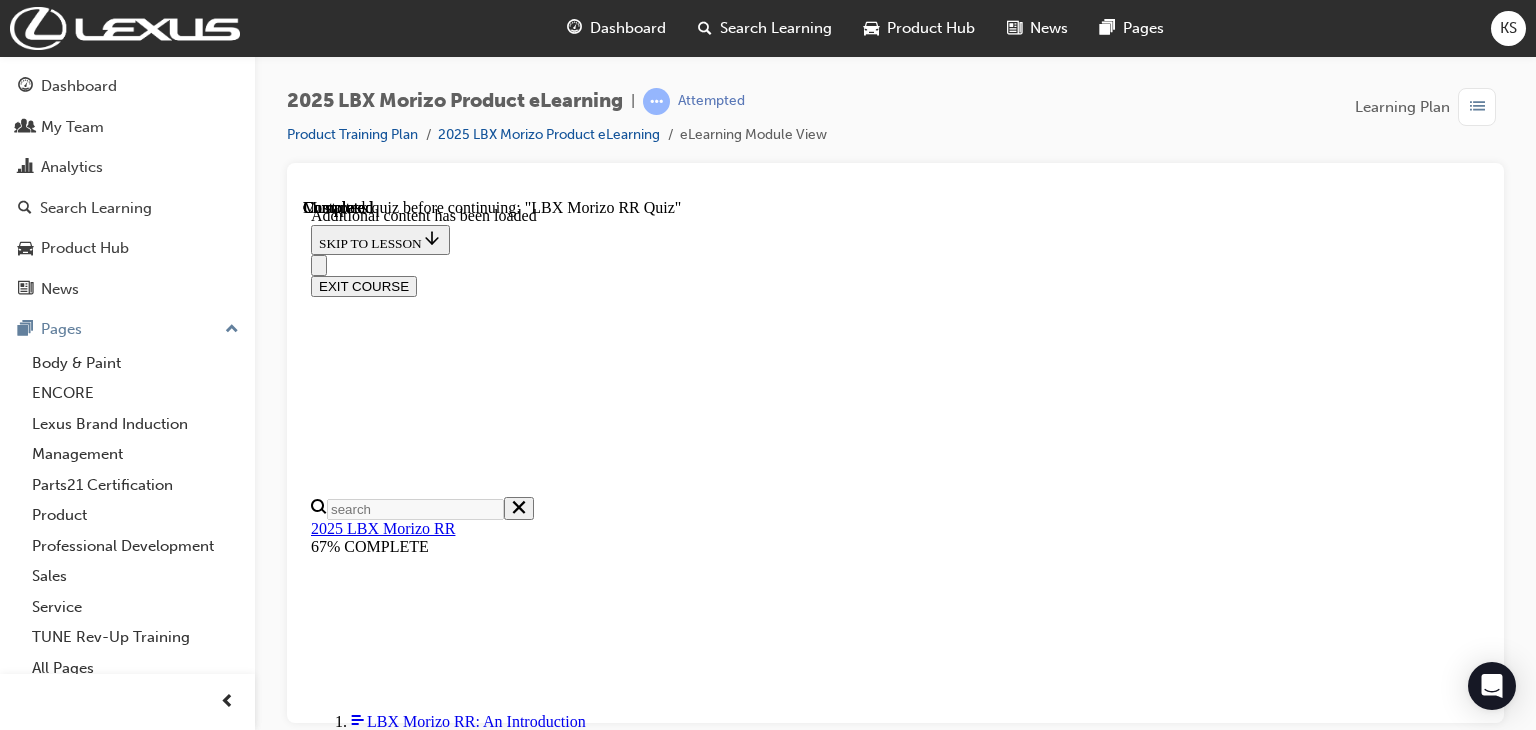 click at bounding box center (399, 11820) 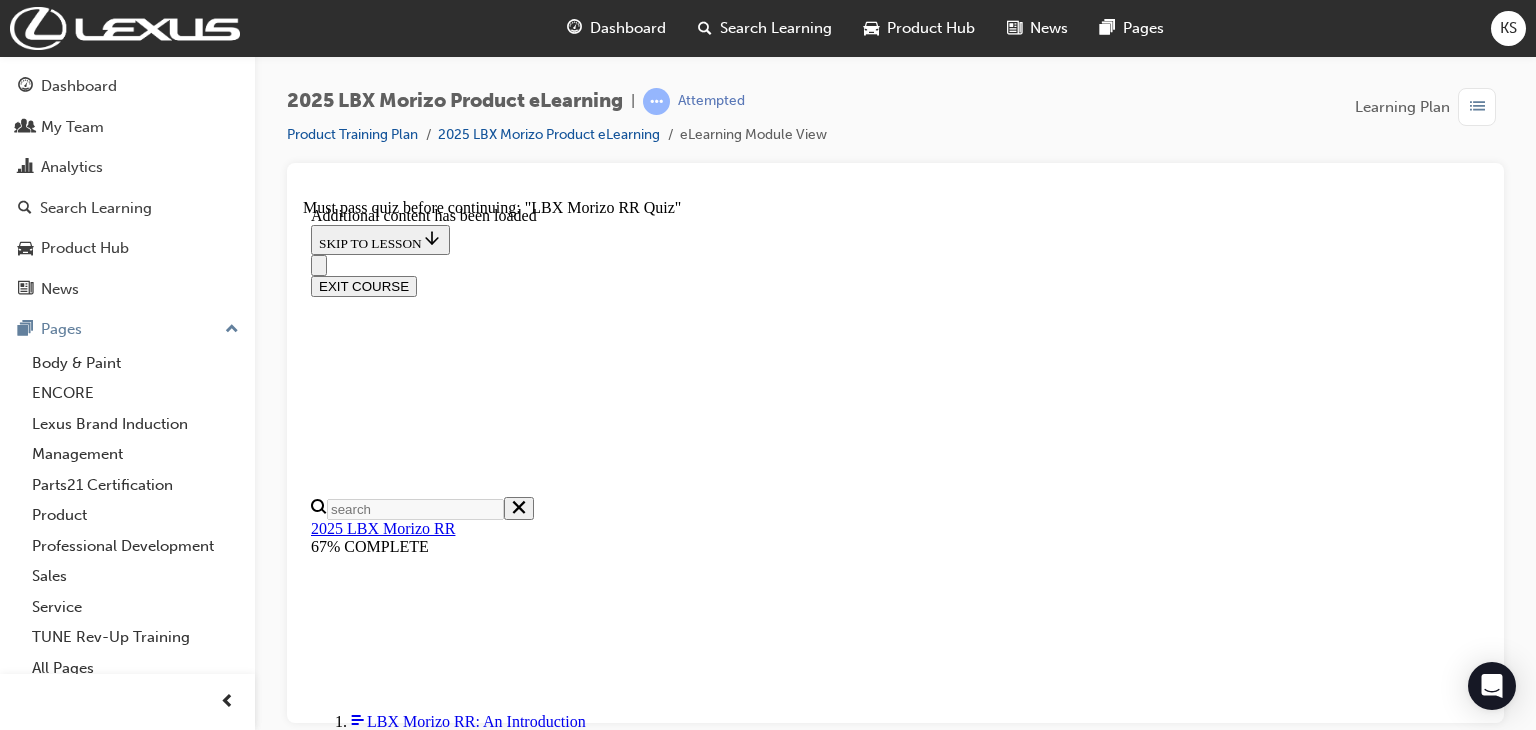 click at bounding box center [399, 11820] 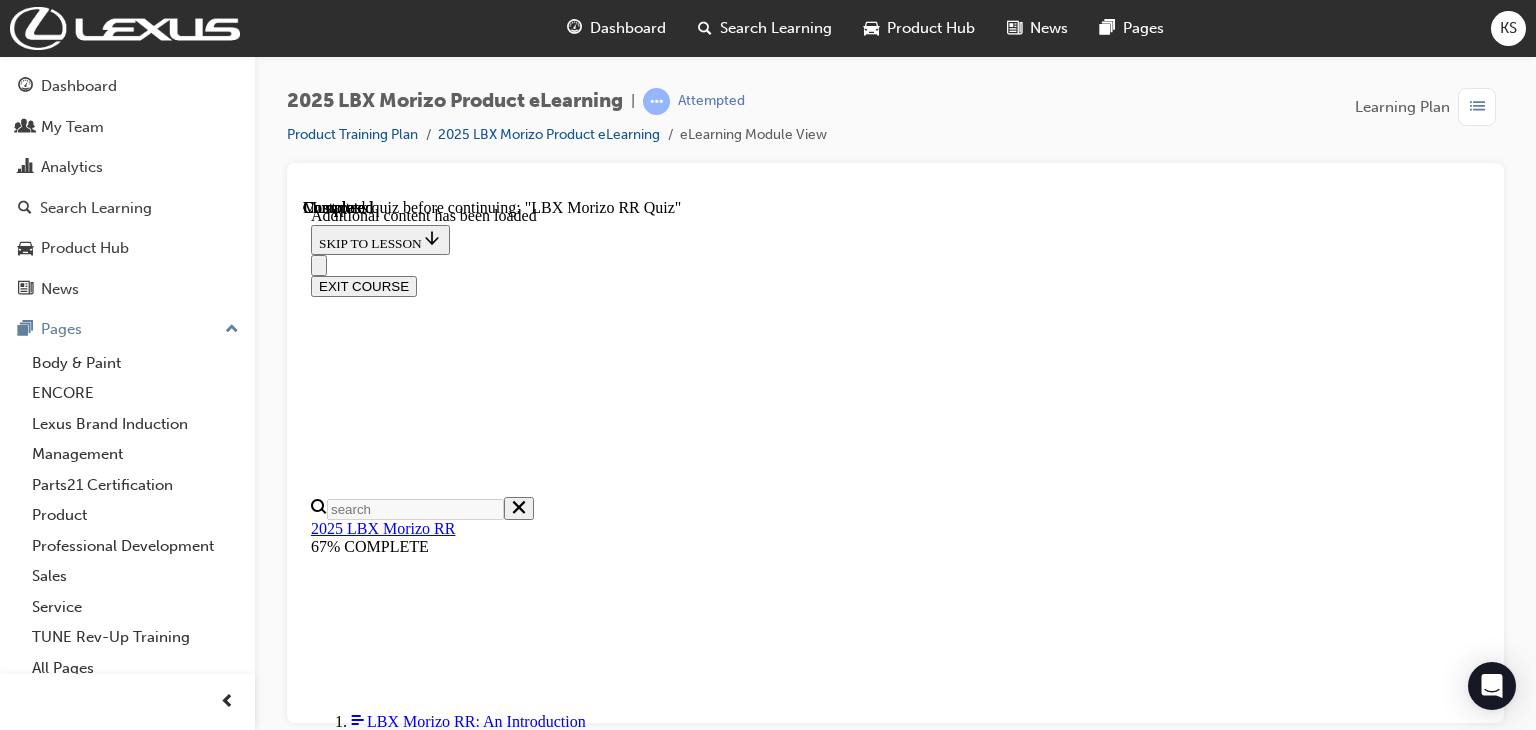 click at bounding box center [399, 11784] 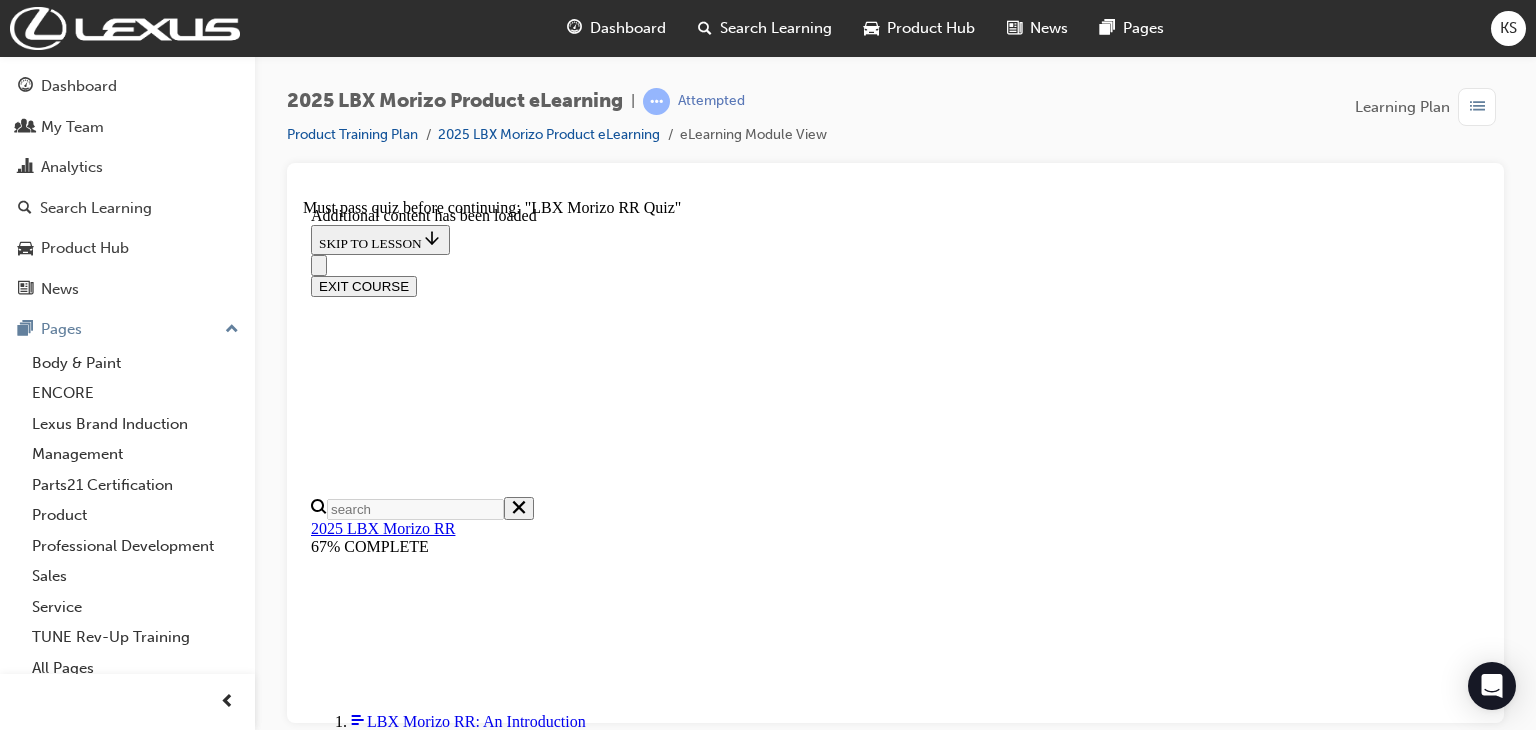 click at bounding box center [399, 11784] 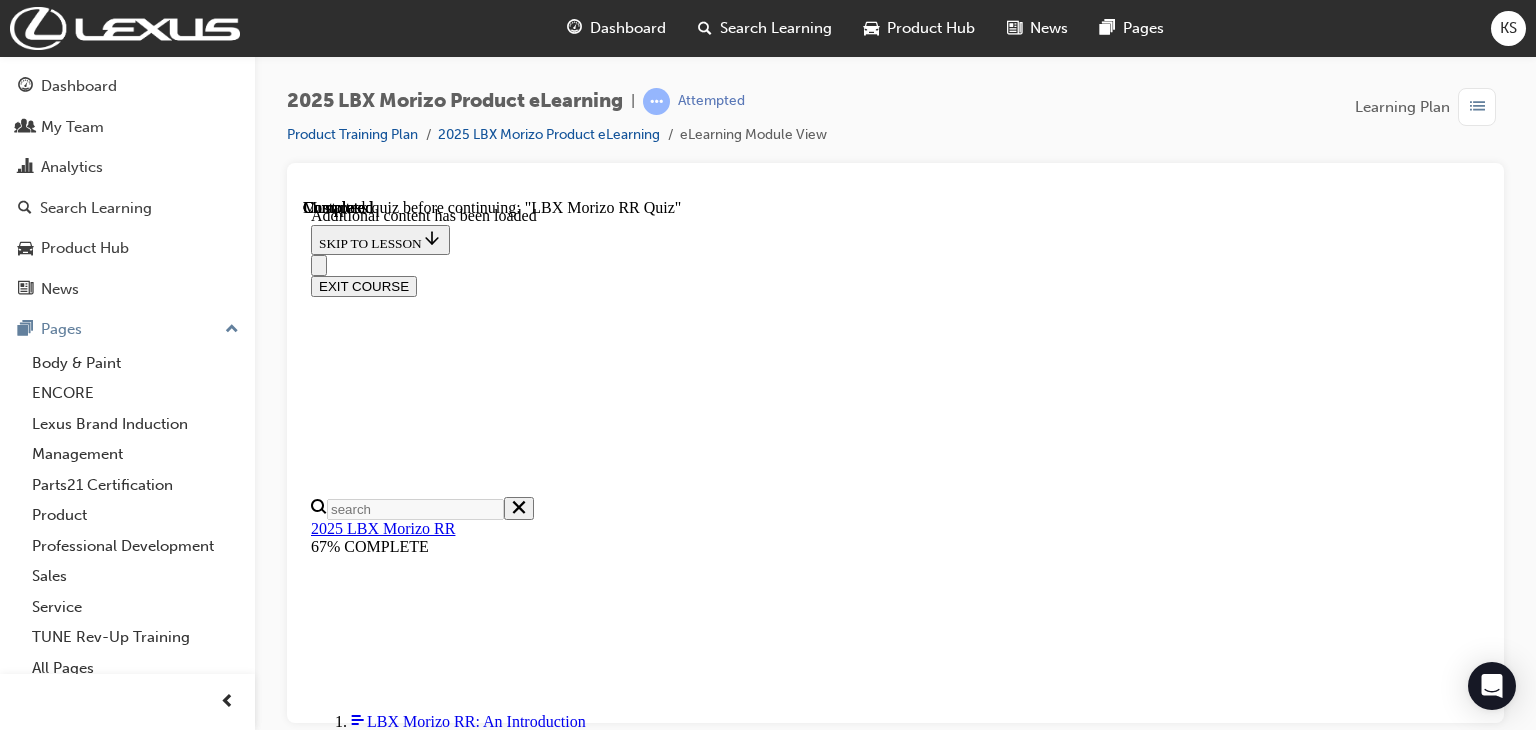 click at bounding box center (399, 11838) 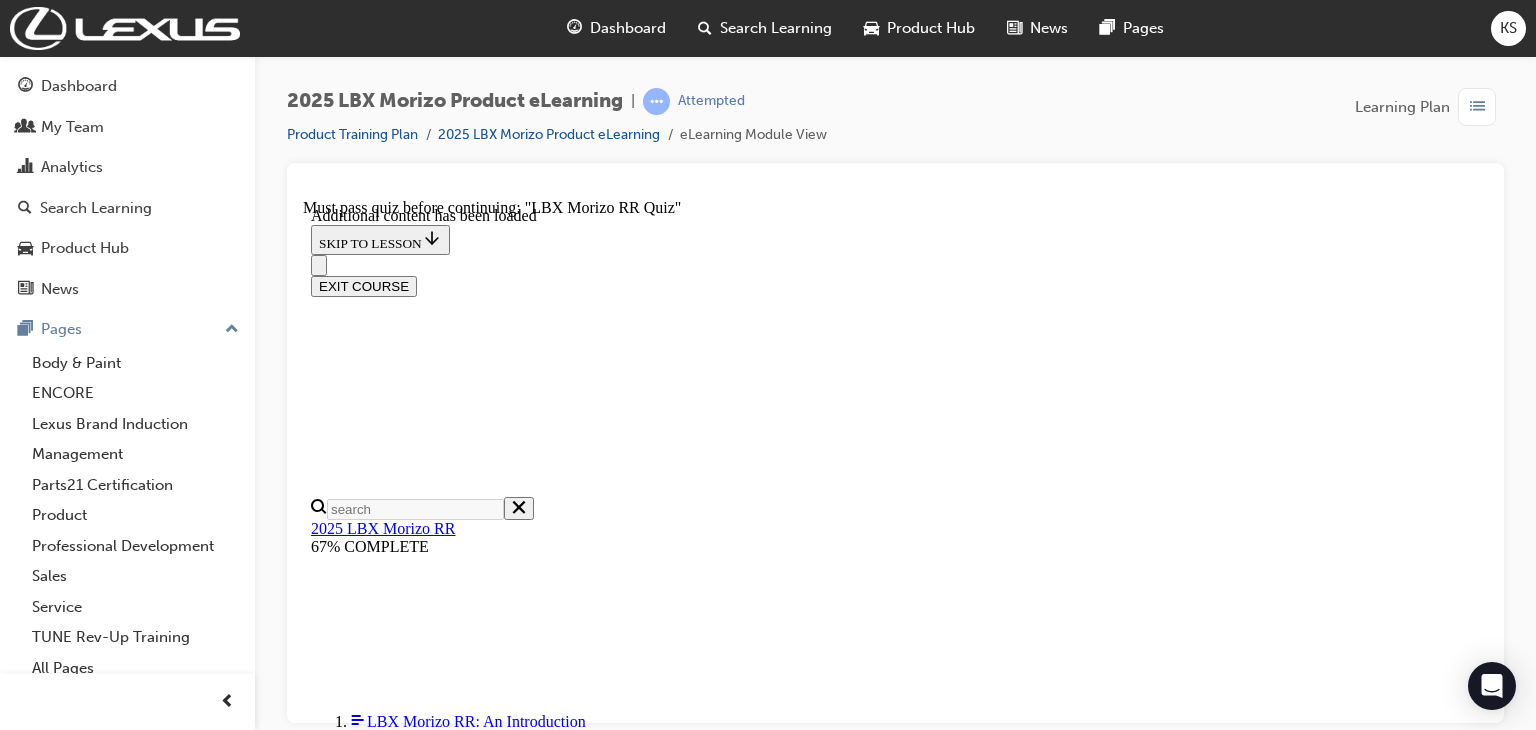 click at bounding box center (399, 11838) 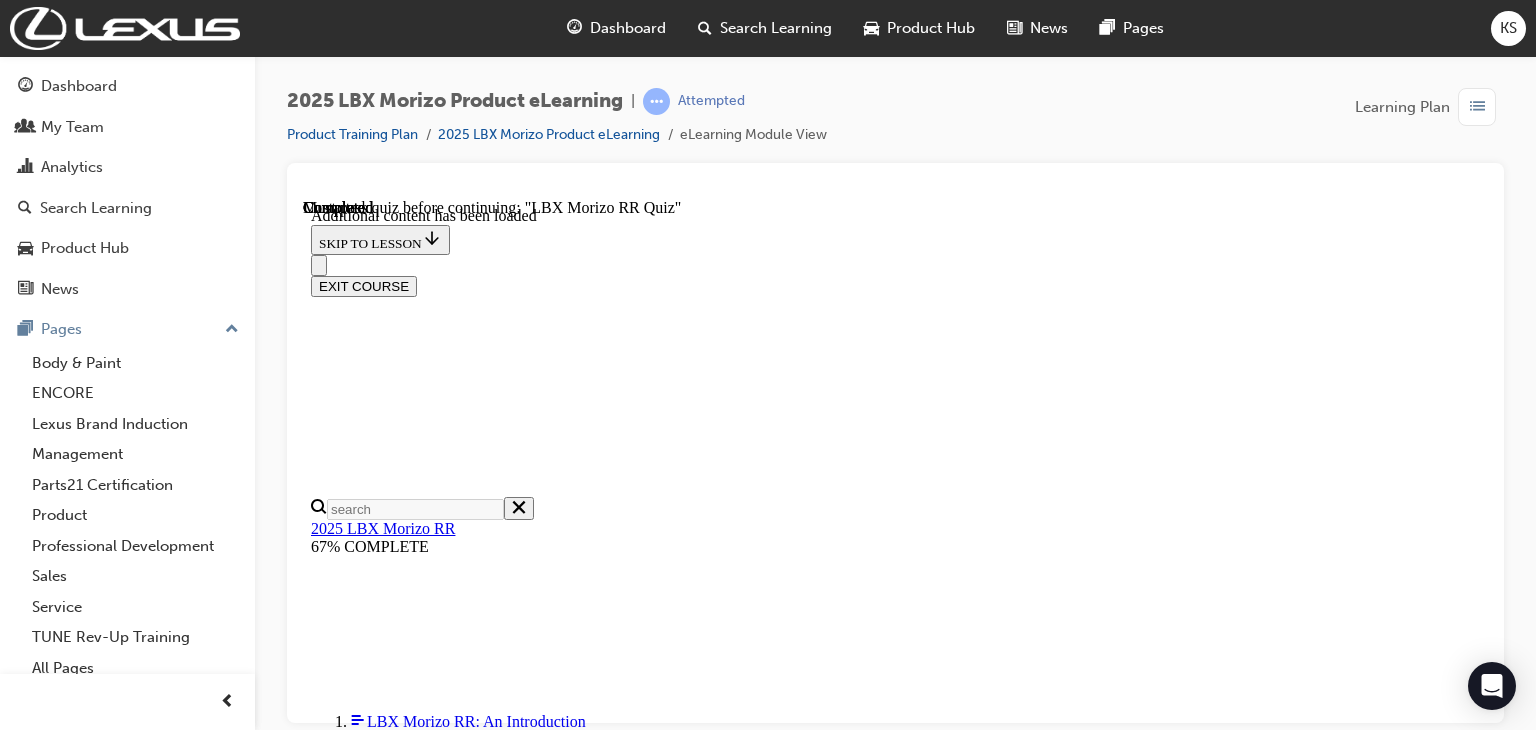 click at bounding box center [1191, 11443] 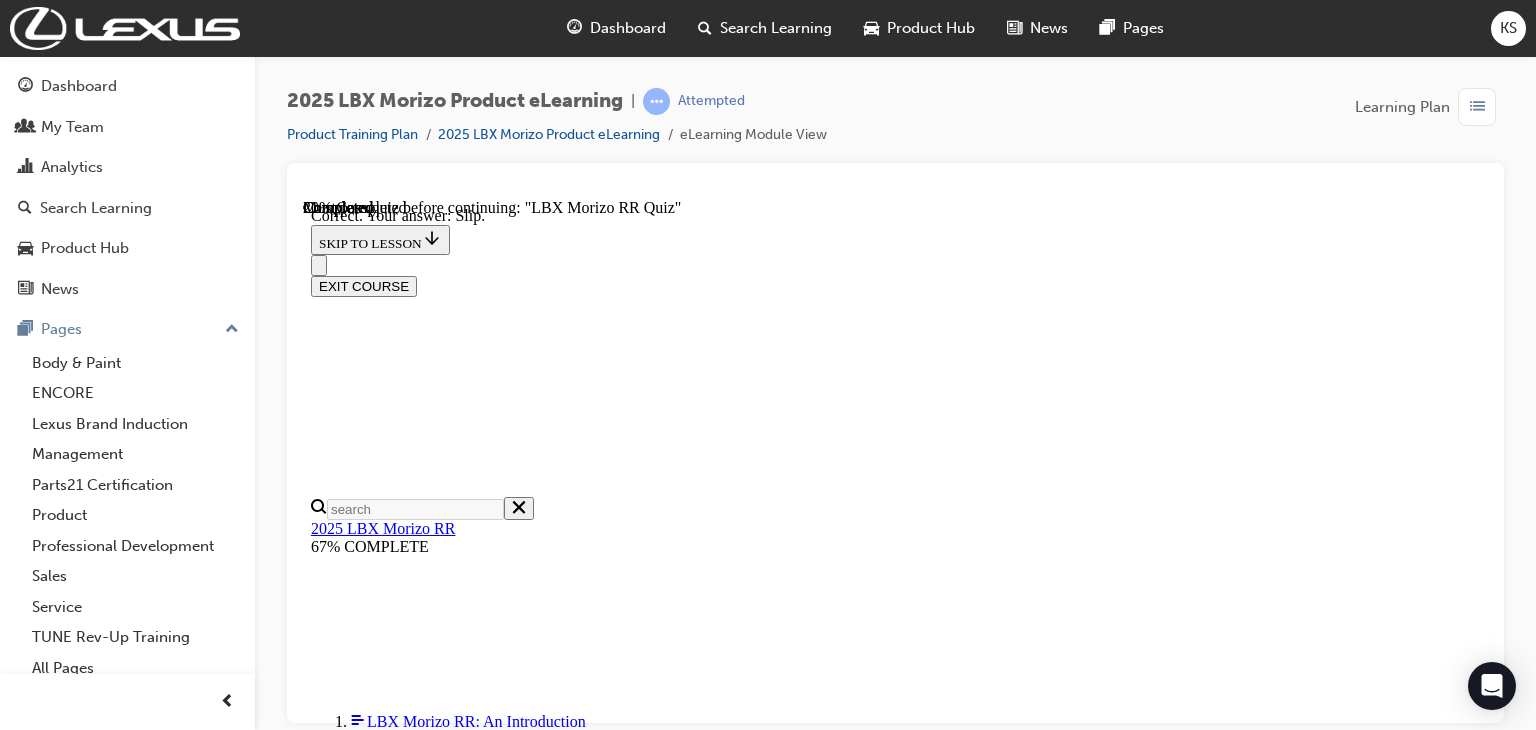 scroll, scrollTop: 892, scrollLeft: 0, axis: vertical 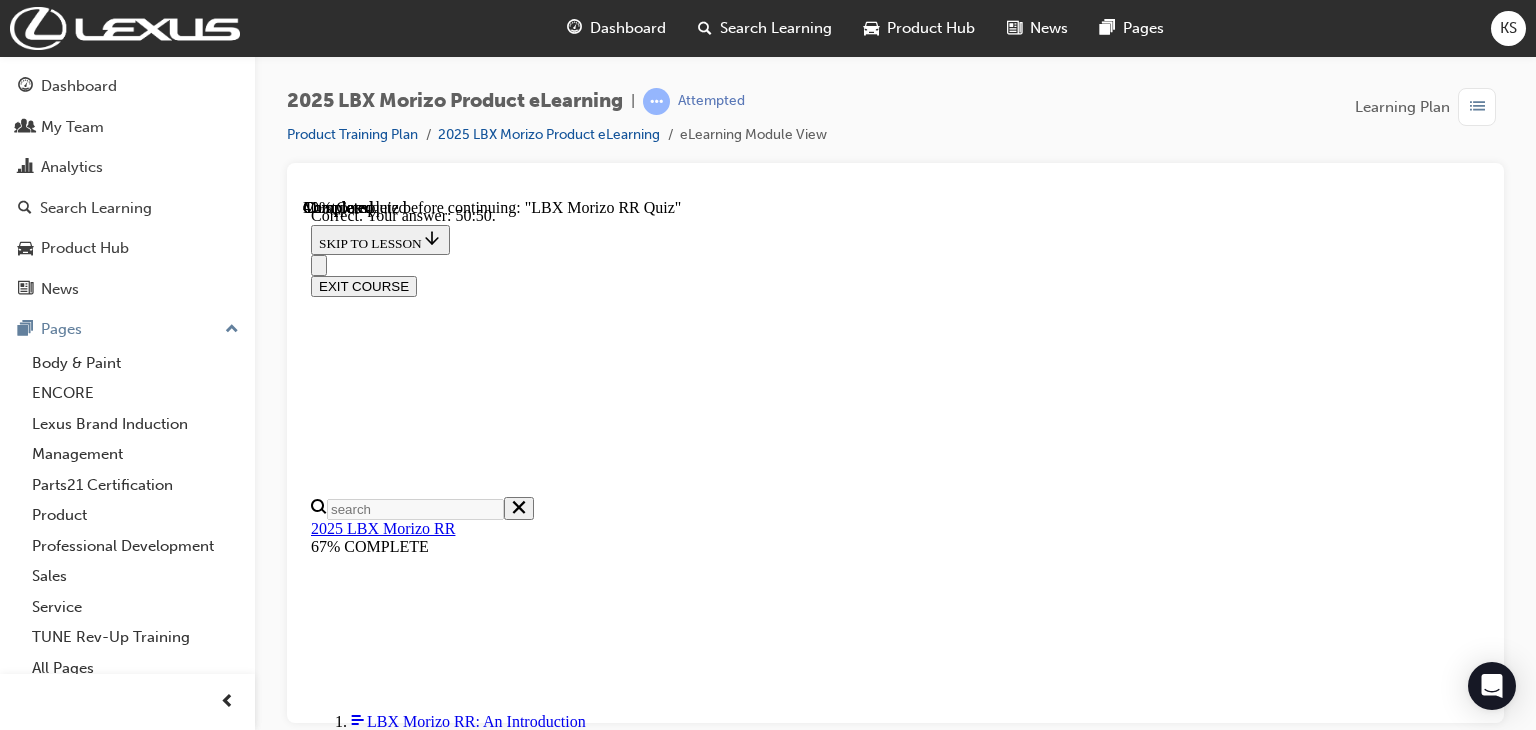click on "NEXT" at bounding box center [337, 24899] 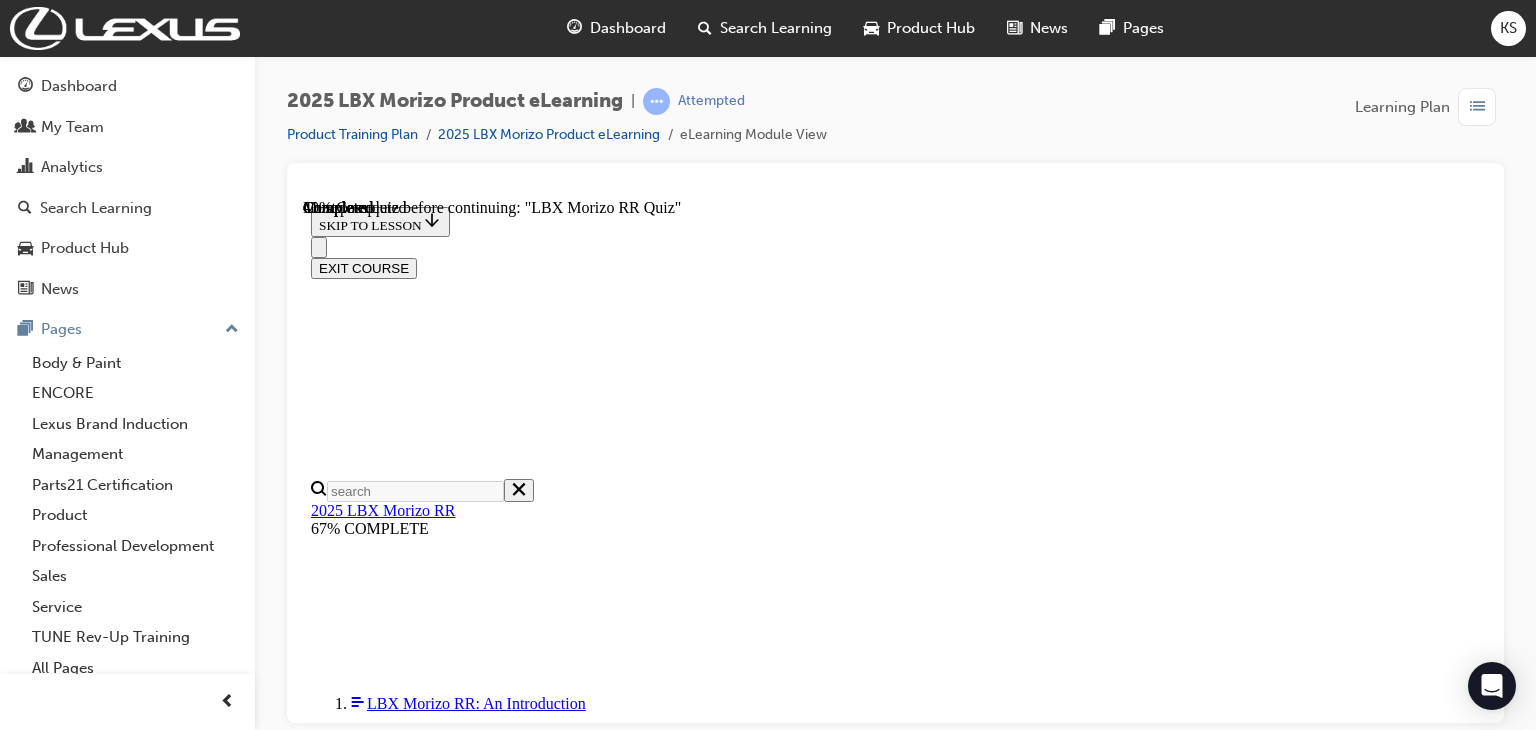 scroll, scrollTop: 160, scrollLeft: 0, axis: vertical 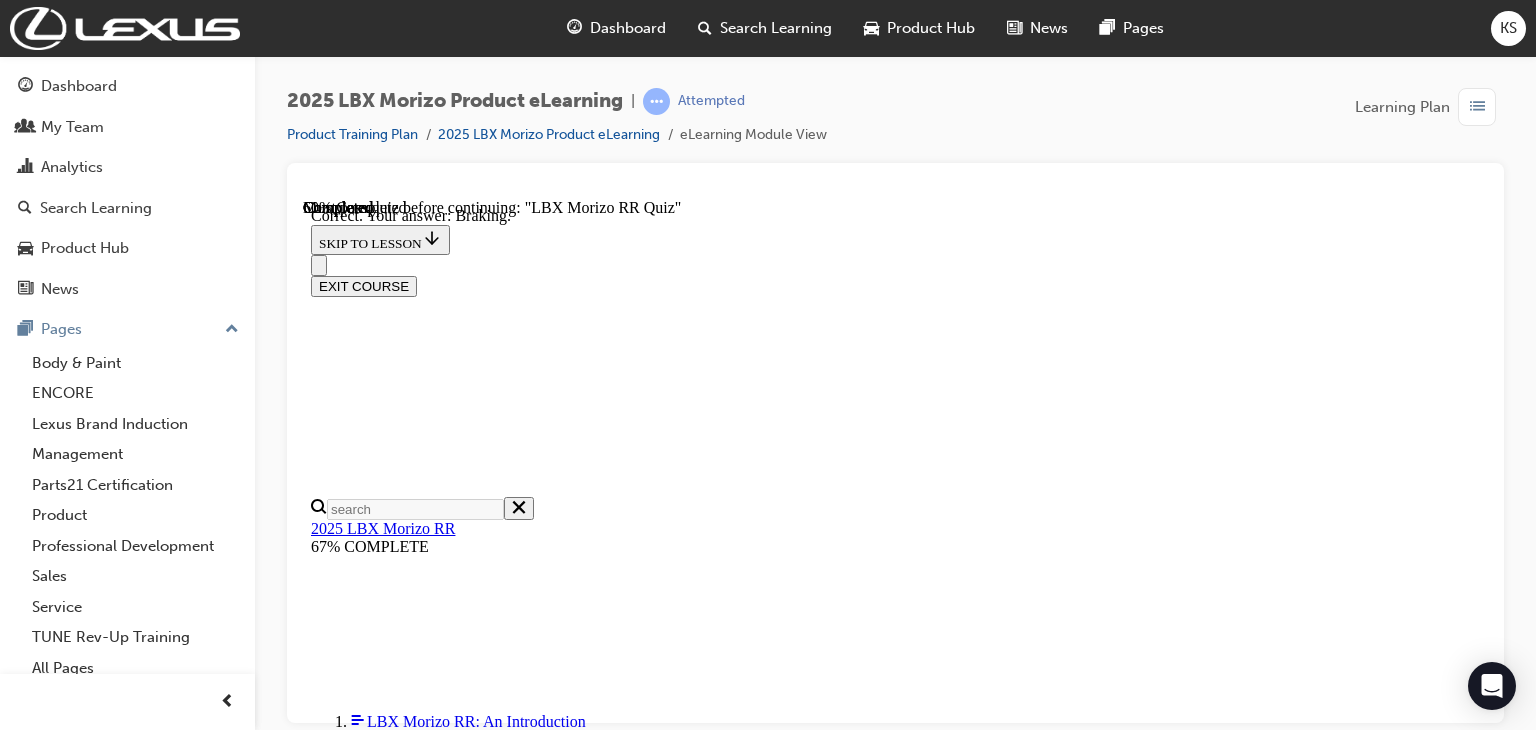click on "NEXT" at bounding box center (895, 26668) 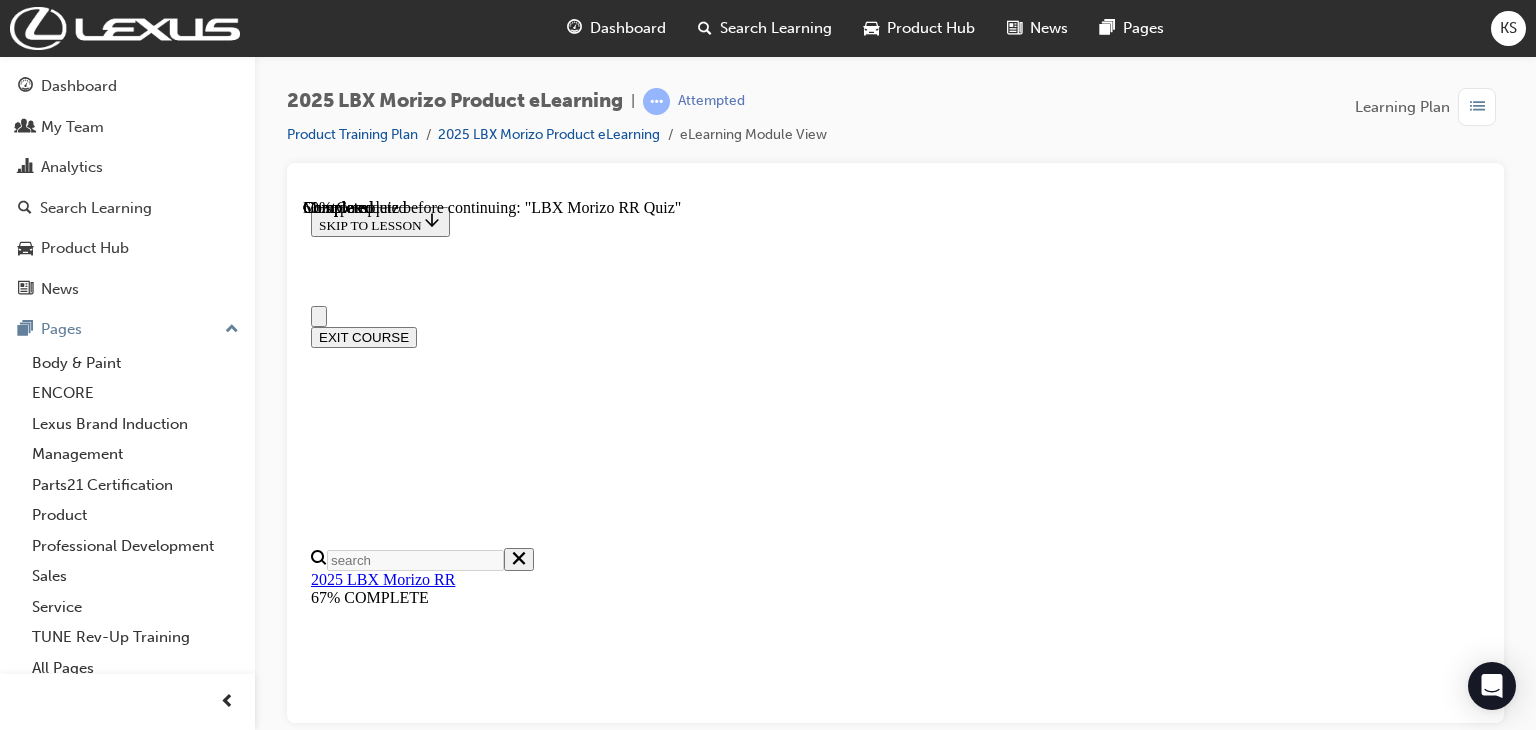 click on "Question 04/05 What is the power and torque output of the 1.6L 3 cylinder turbo engine found on the LBX Morizo RR? 260 kW / 400 Nm 206 kW / 390 Nm 209 kW / 390 Nm 198 kW / 350 Nm Incorrect SUBMIT NEXT" at bounding box center (895, 22116) 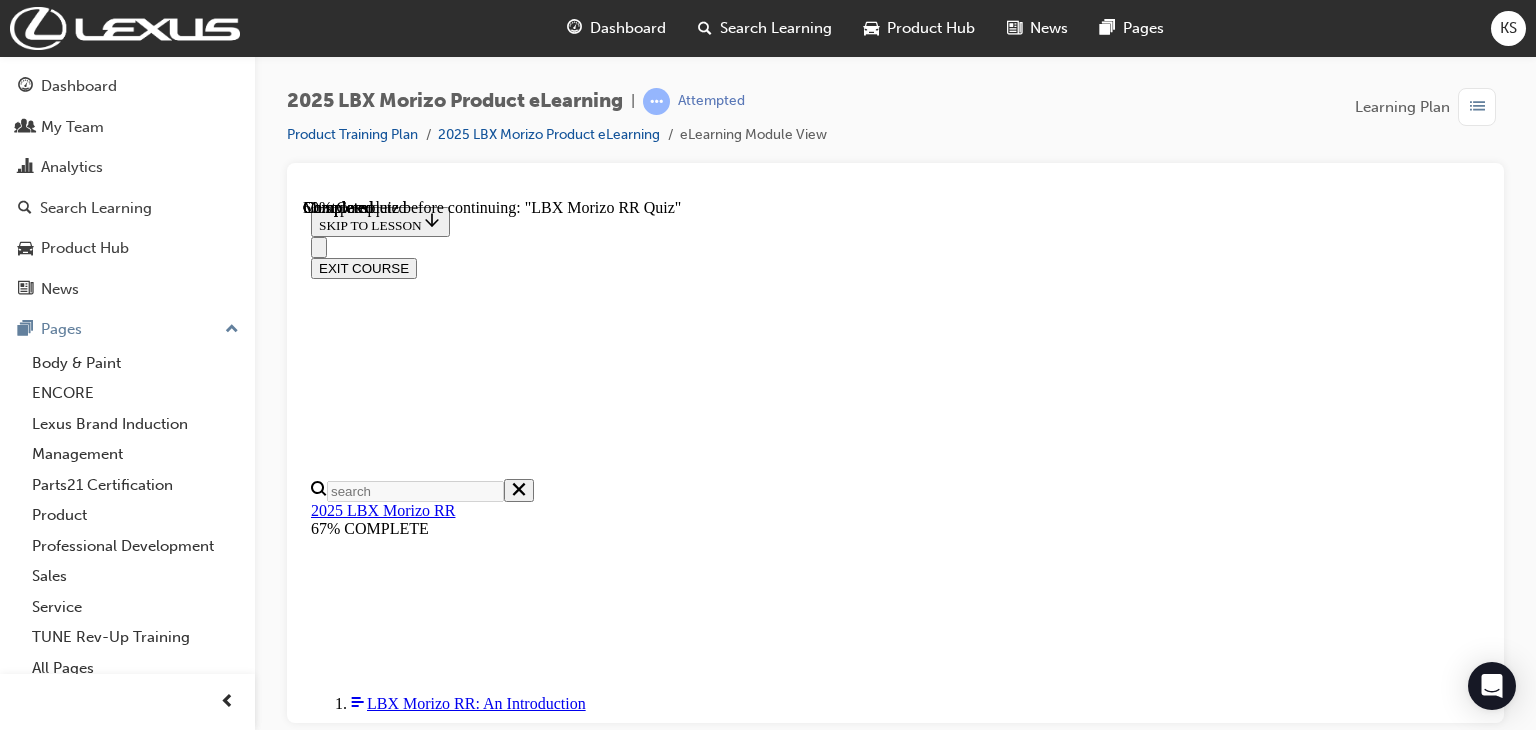 scroll, scrollTop: 240, scrollLeft: 0, axis: vertical 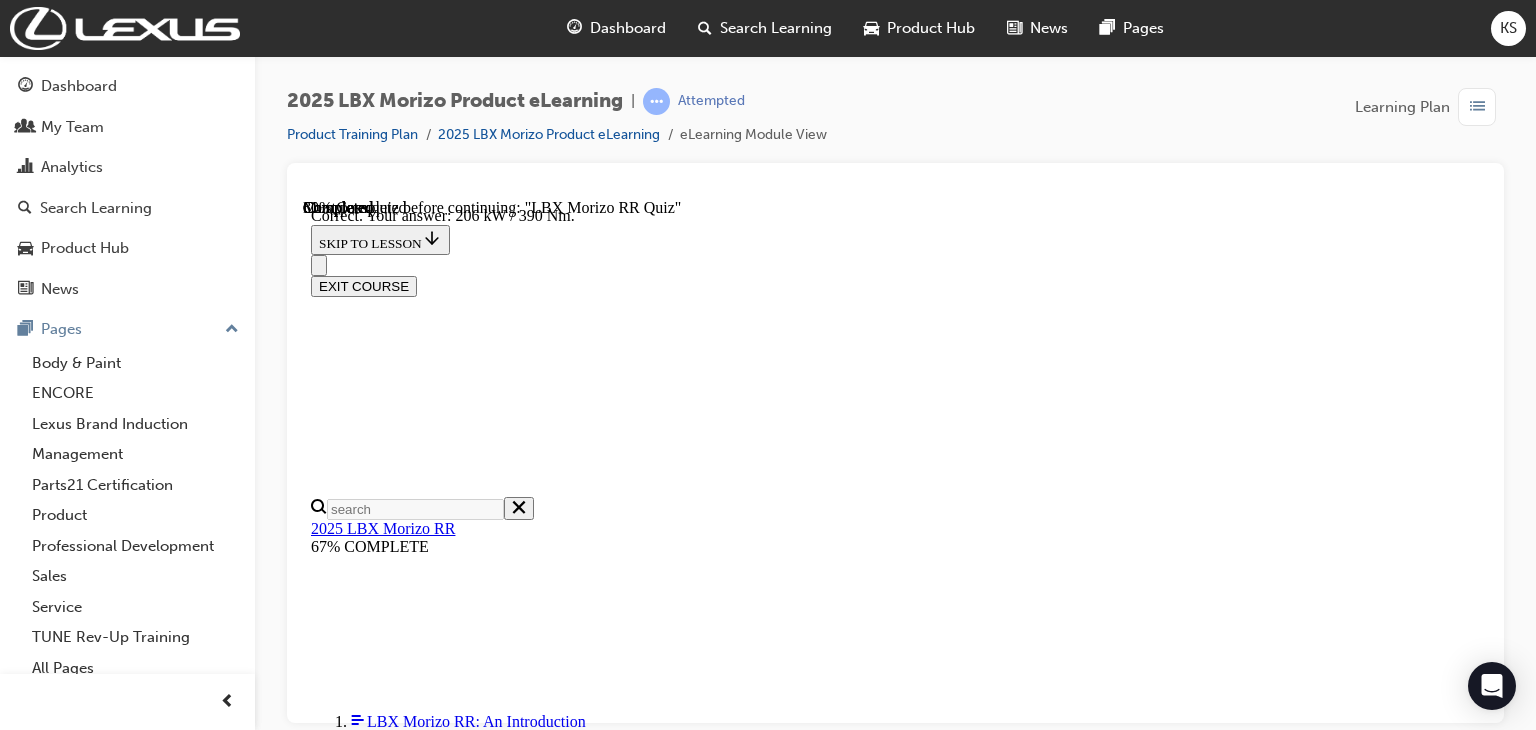 click on "NEXT" at bounding box center (337, 26590) 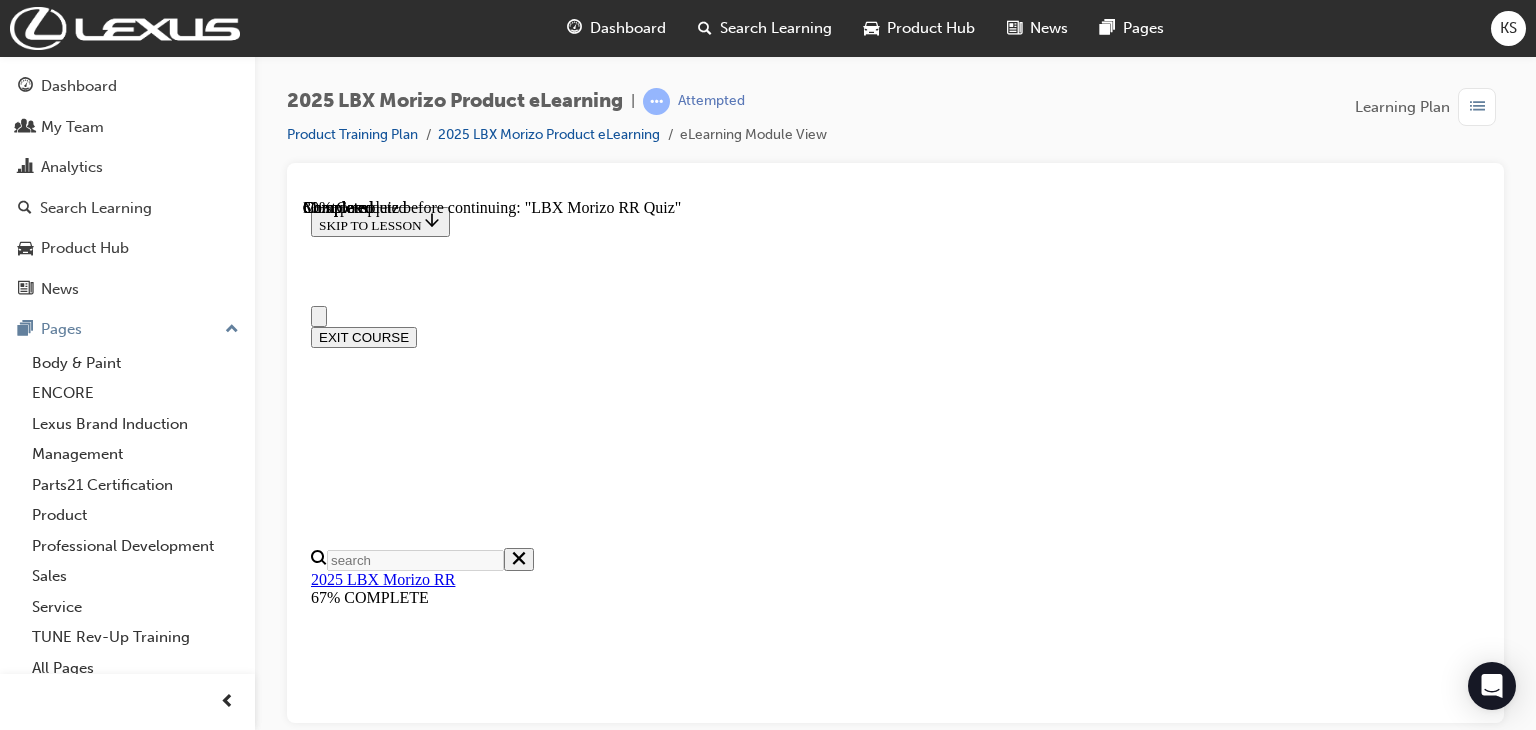 drag, startPoint x: 1189, startPoint y: 591, endPoint x: 767, endPoint y: 557, distance: 423.36746 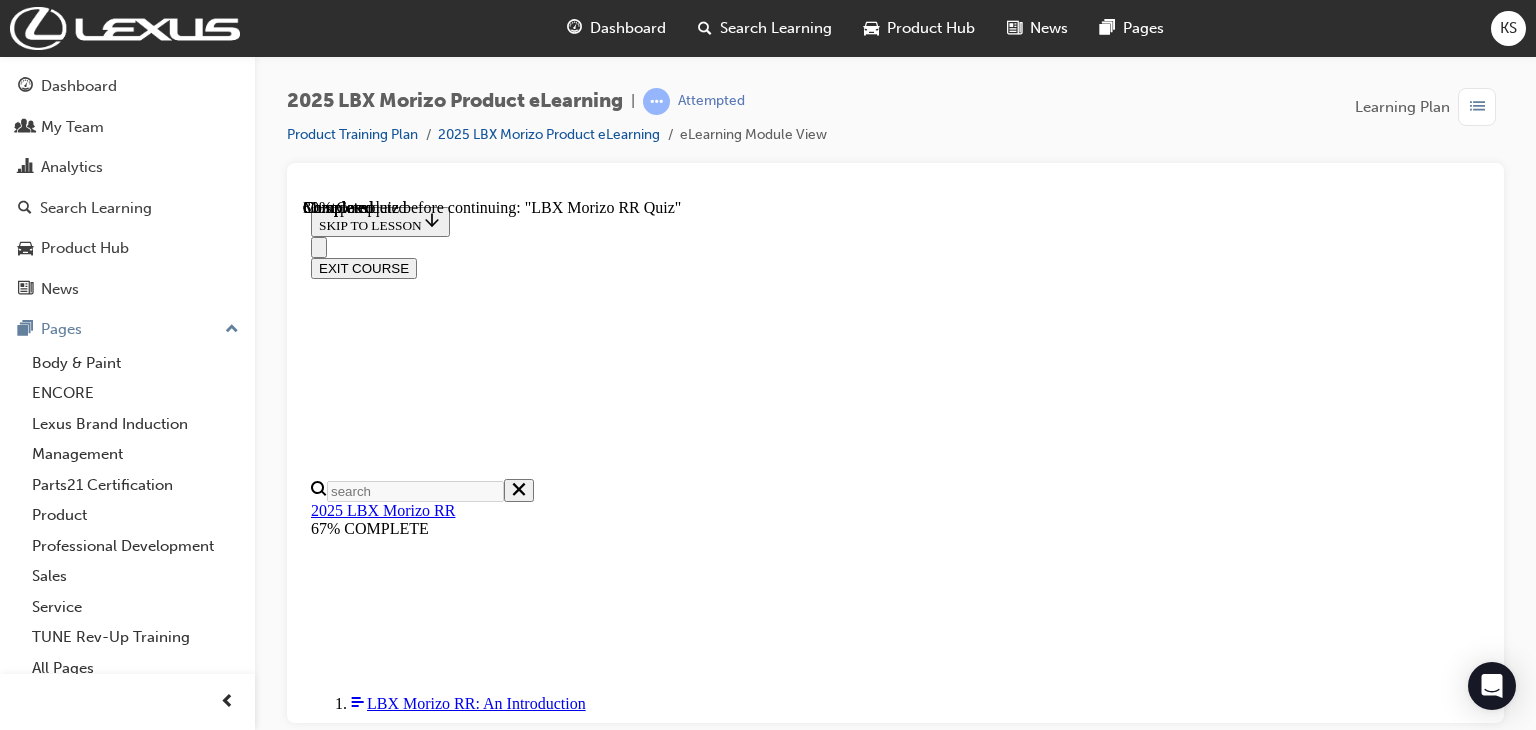 scroll, scrollTop: 600, scrollLeft: 0, axis: vertical 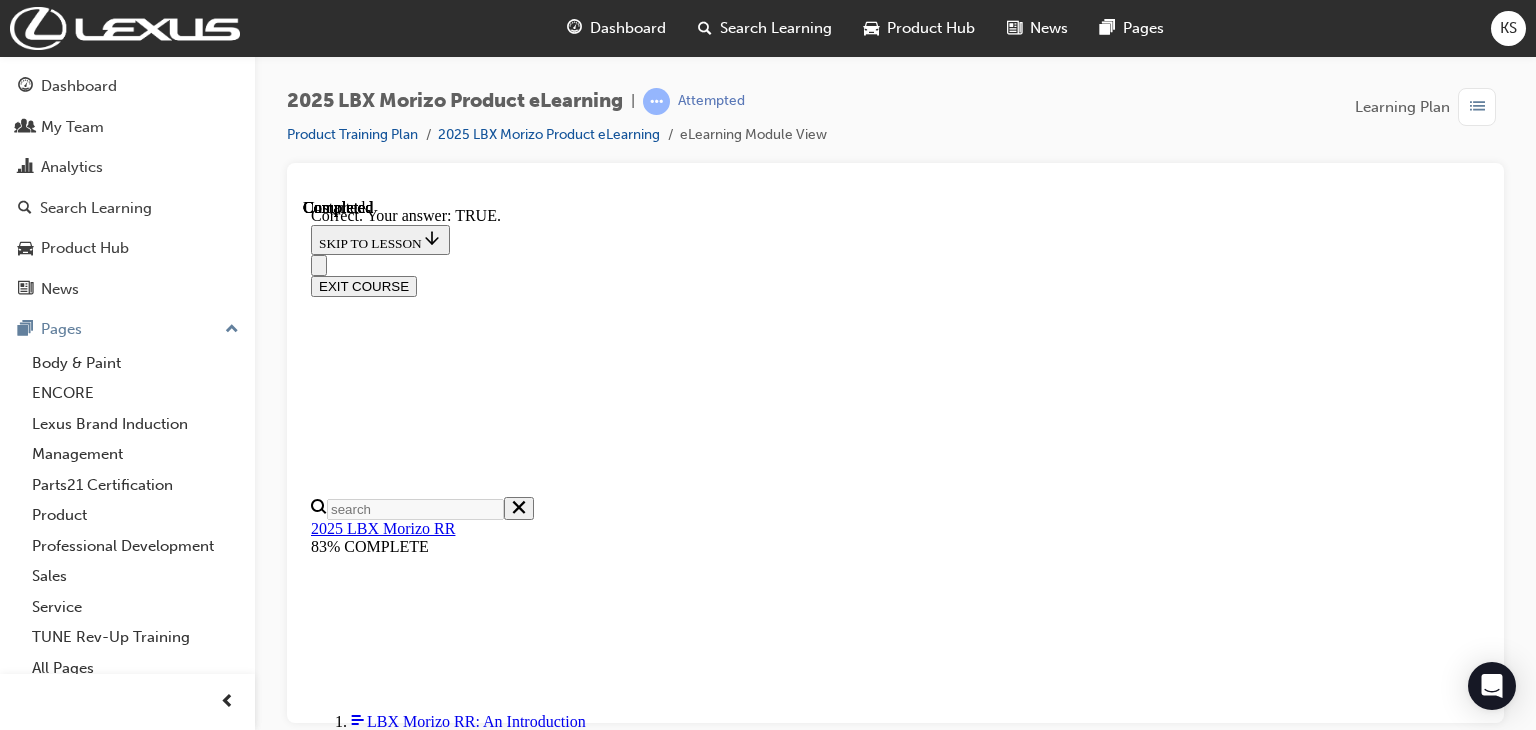 click on "Question 05/05 TRUE OR FALSE: The LBX Morizo has unique suspension components and tuning to enhance it's dynamic performance vs. the core hybrid variants? TRUE Correctly selected FALSE Correctly unselected Correct SUBMIT NEXT" at bounding box center [895, 20178] 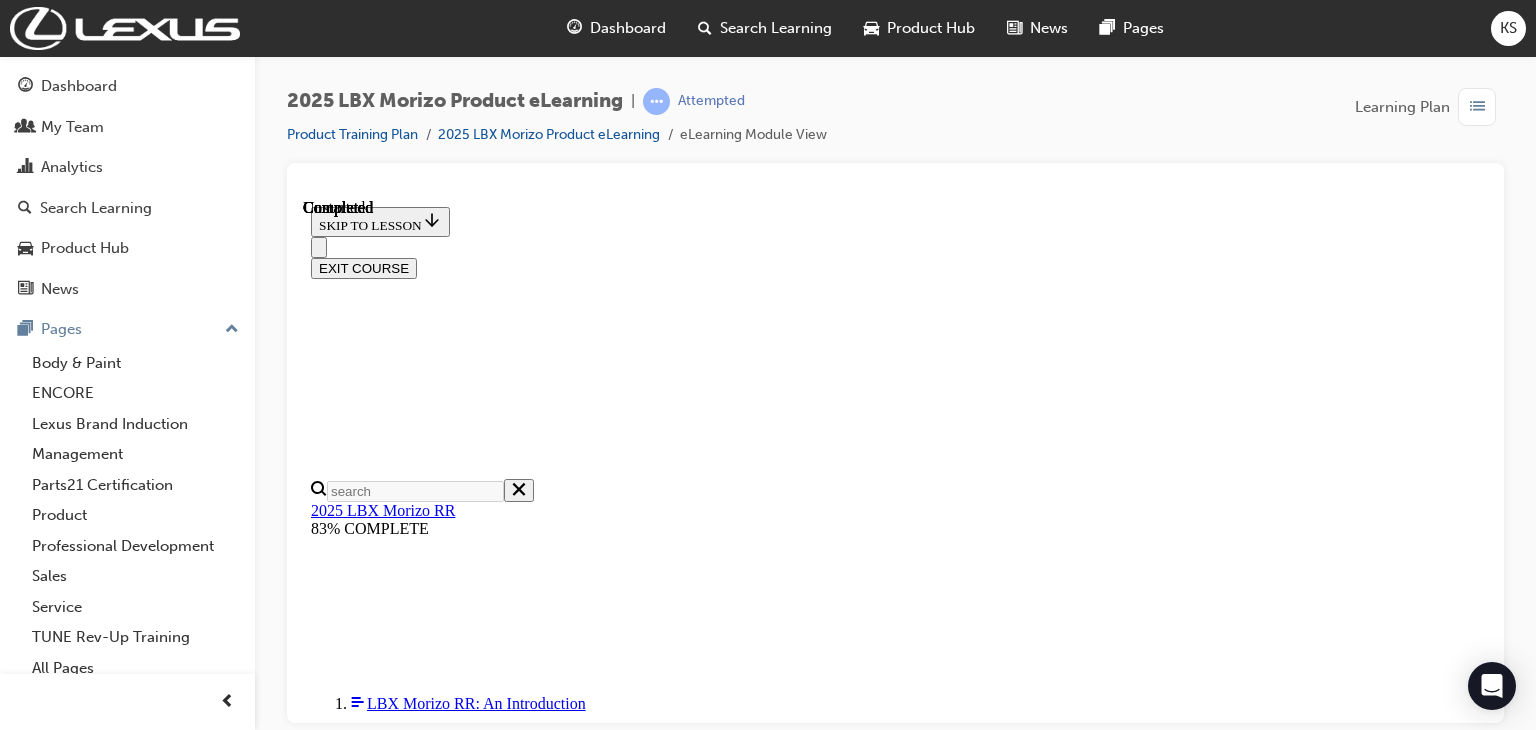 scroll, scrollTop: 572, scrollLeft: 0, axis: vertical 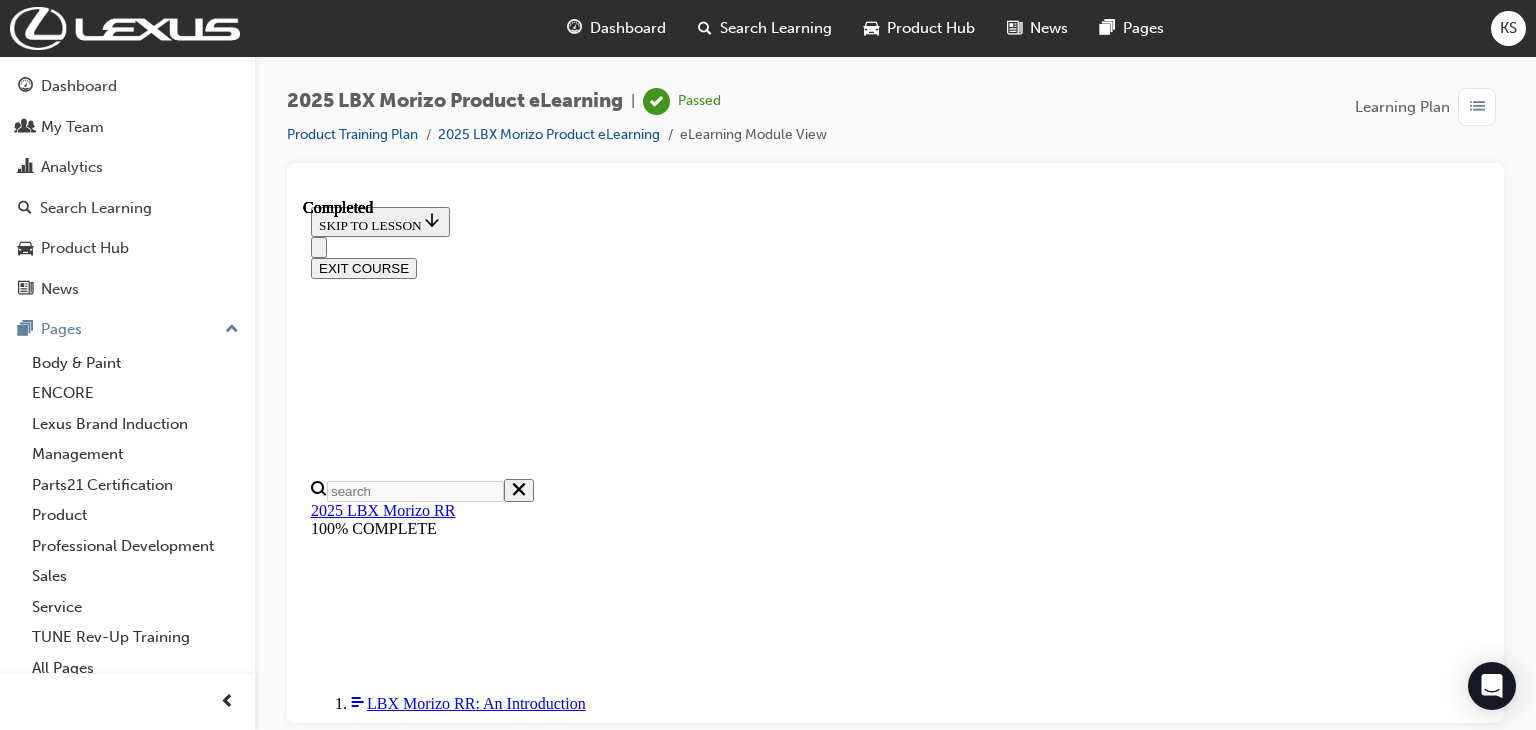 click on "Dashboard" at bounding box center (616, 28) 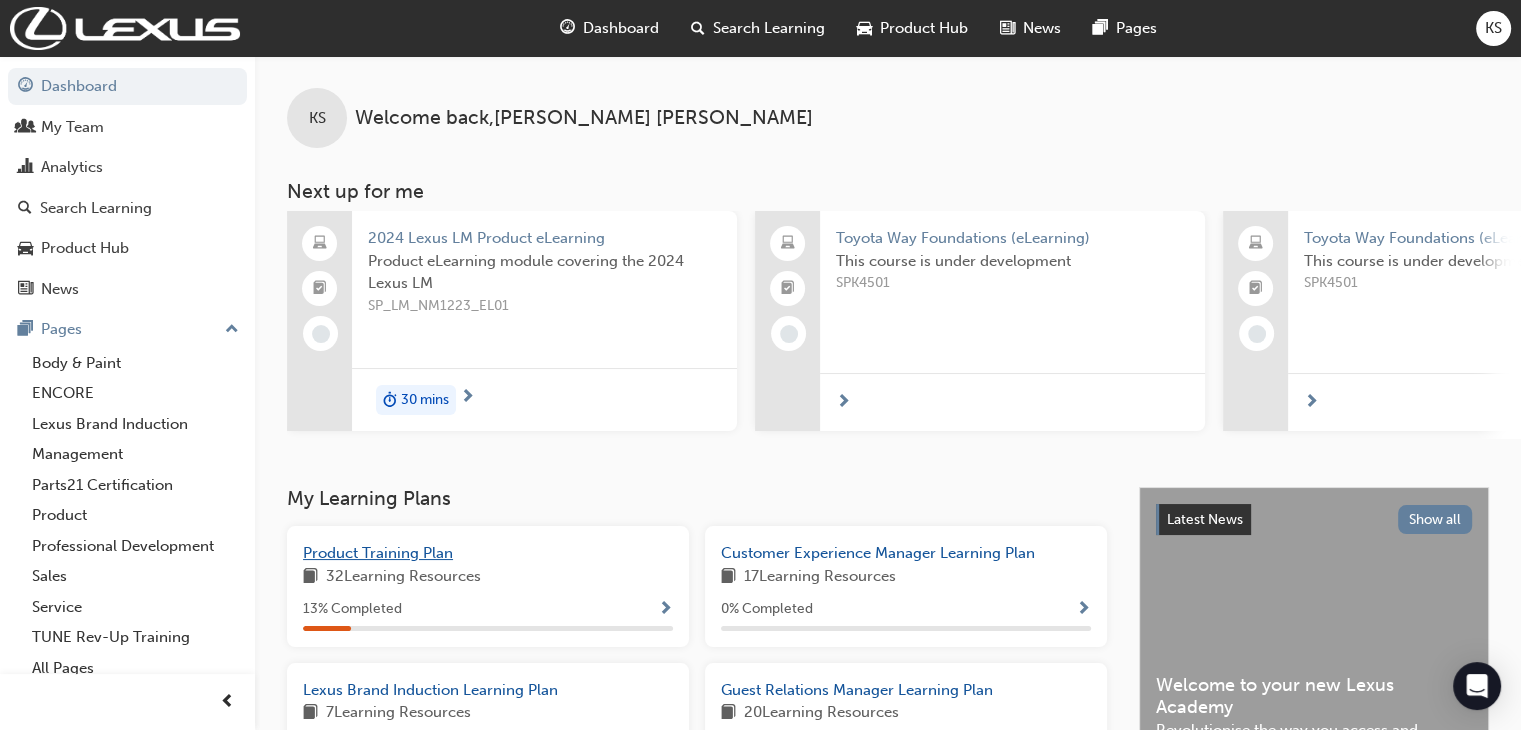click on "Product Training Plan" at bounding box center [378, 553] 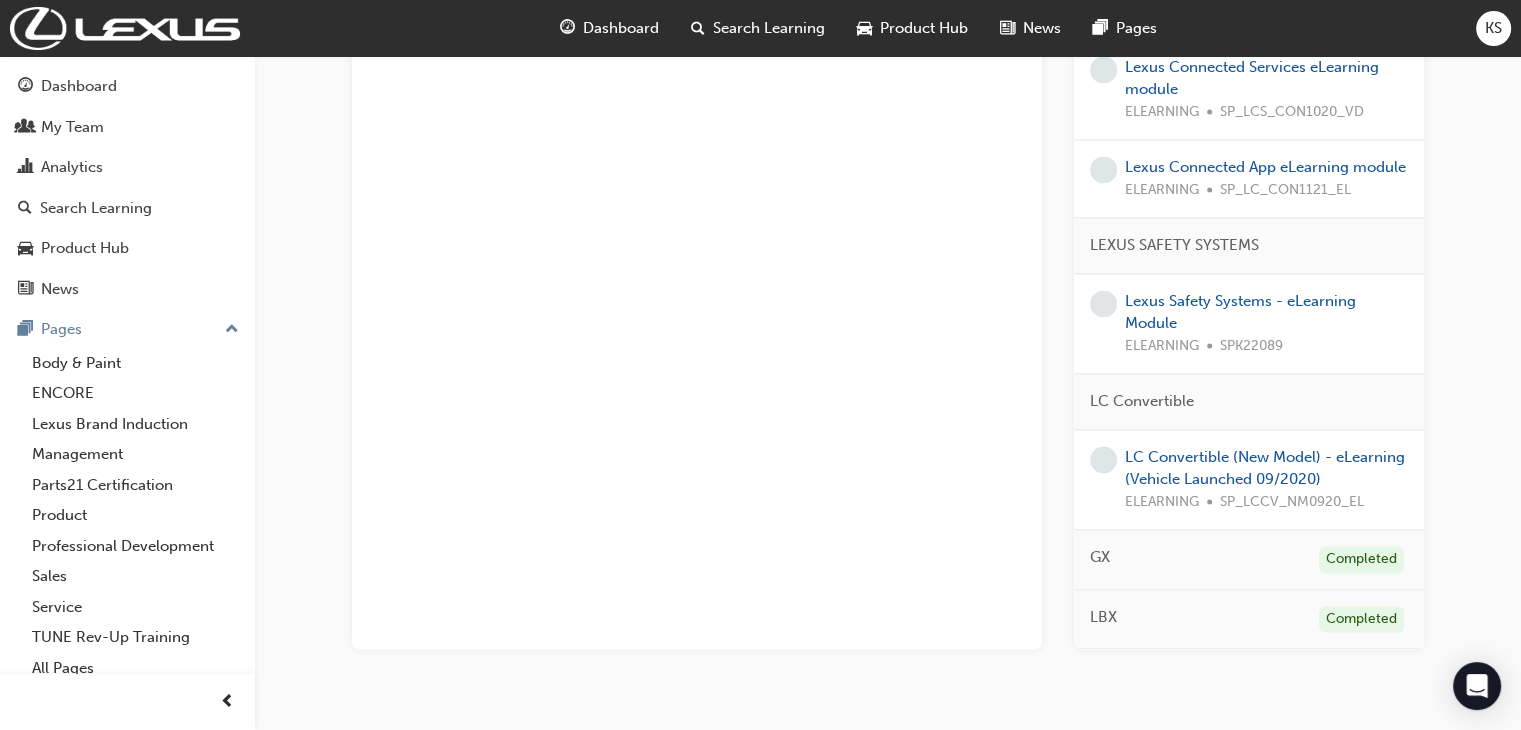 scroll, scrollTop: 3044, scrollLeft: 0, axis: vertical 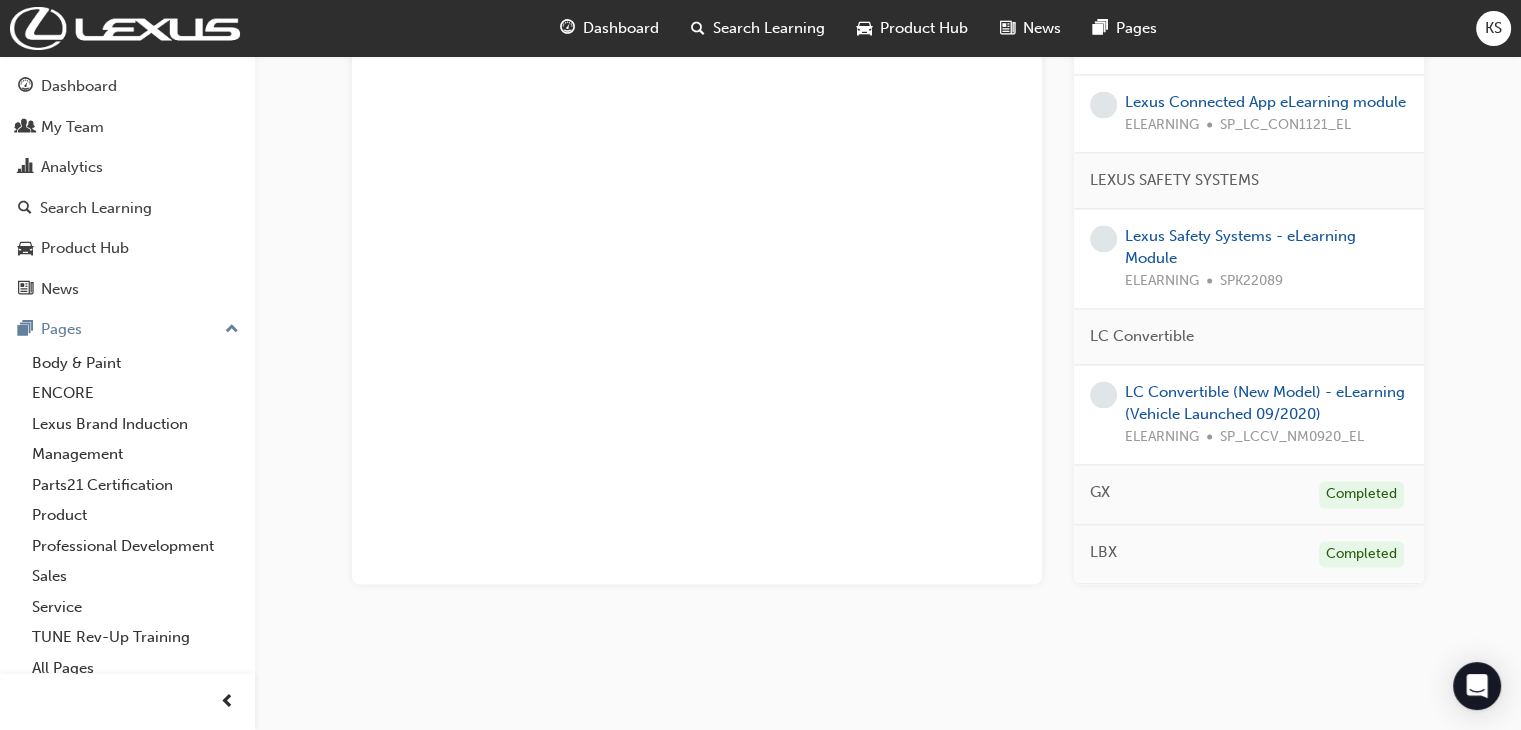 click on "Search Learning" at bounding box center (769, 28) 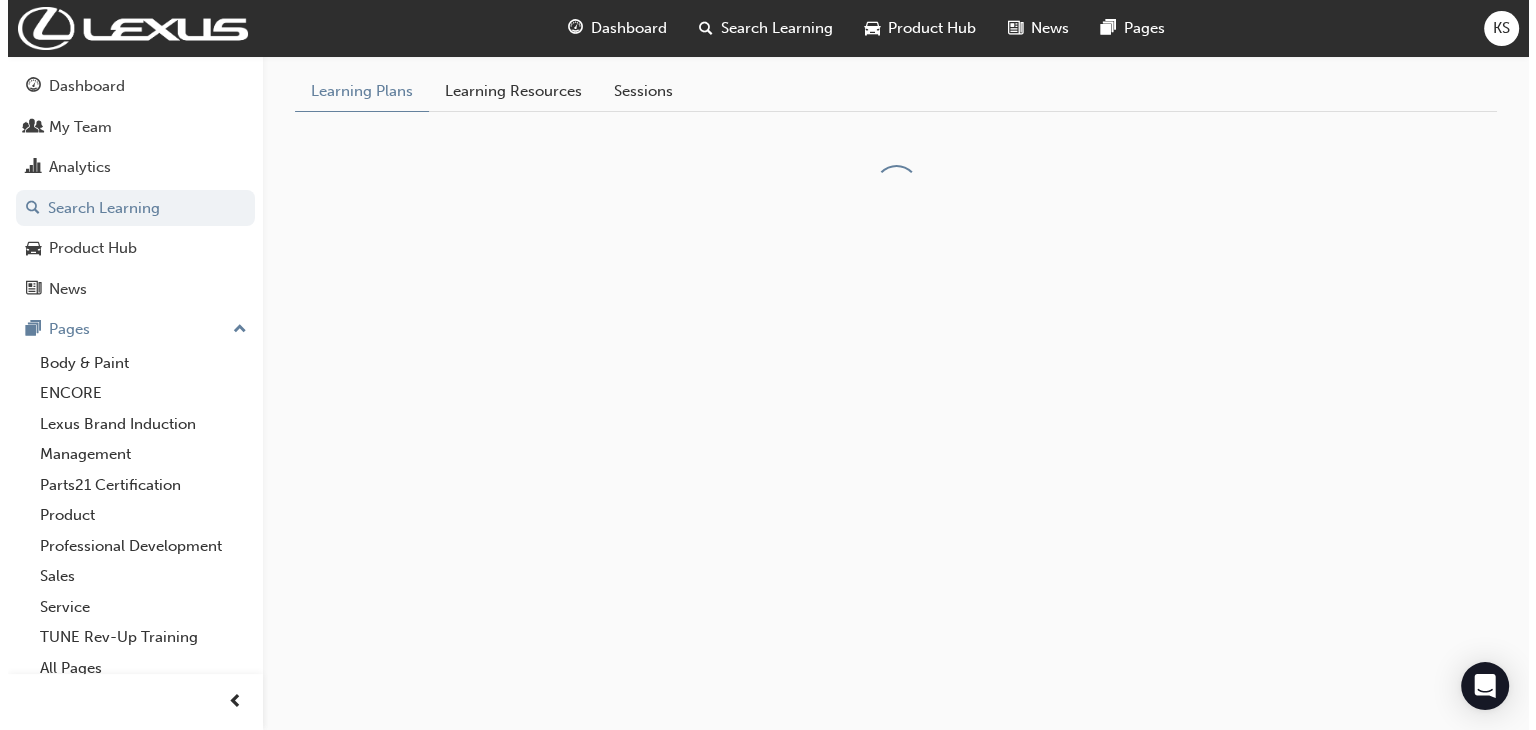 scroll, scrollTop: 0, scrollLeft: 0, axis: both 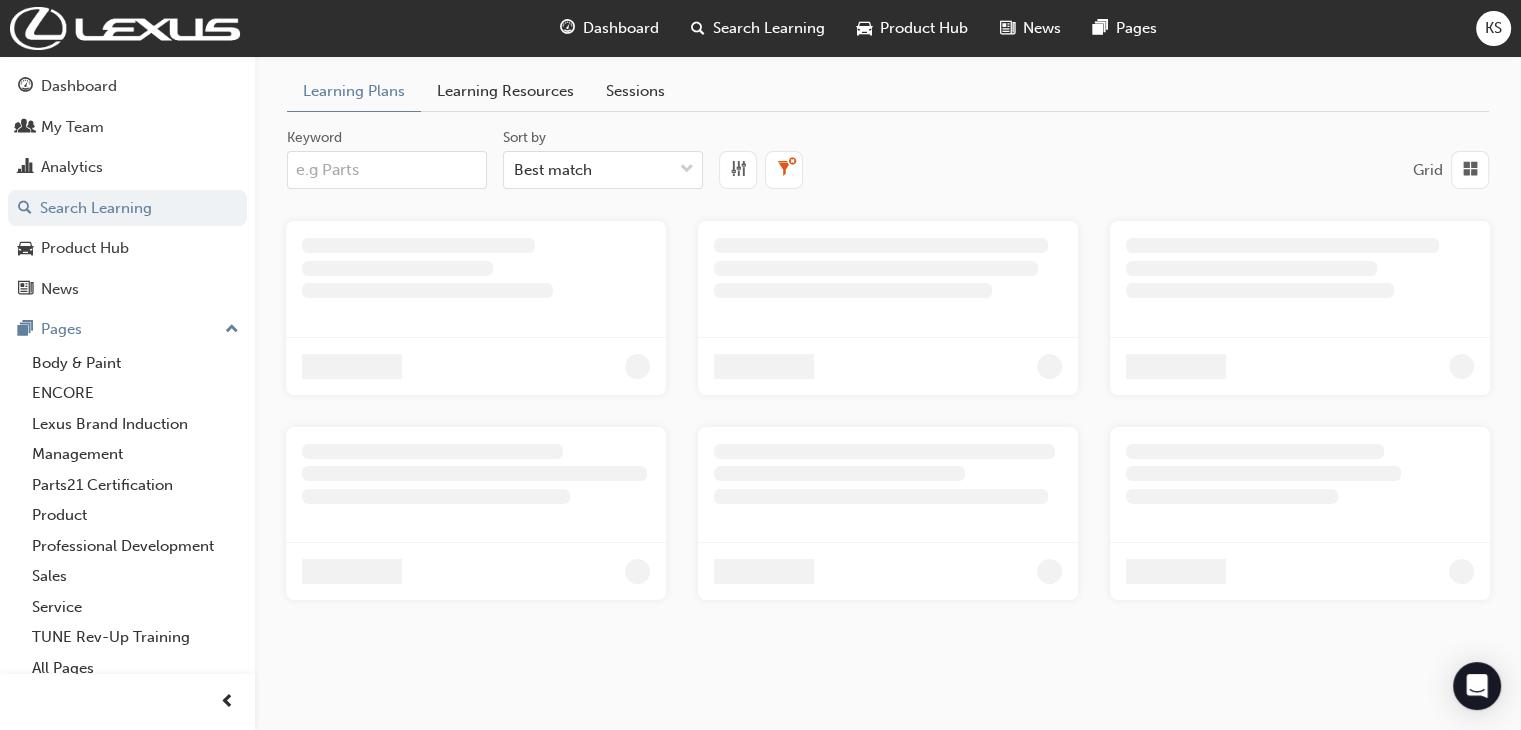 click on "Learning Resources" at bounding box center (505, 91) 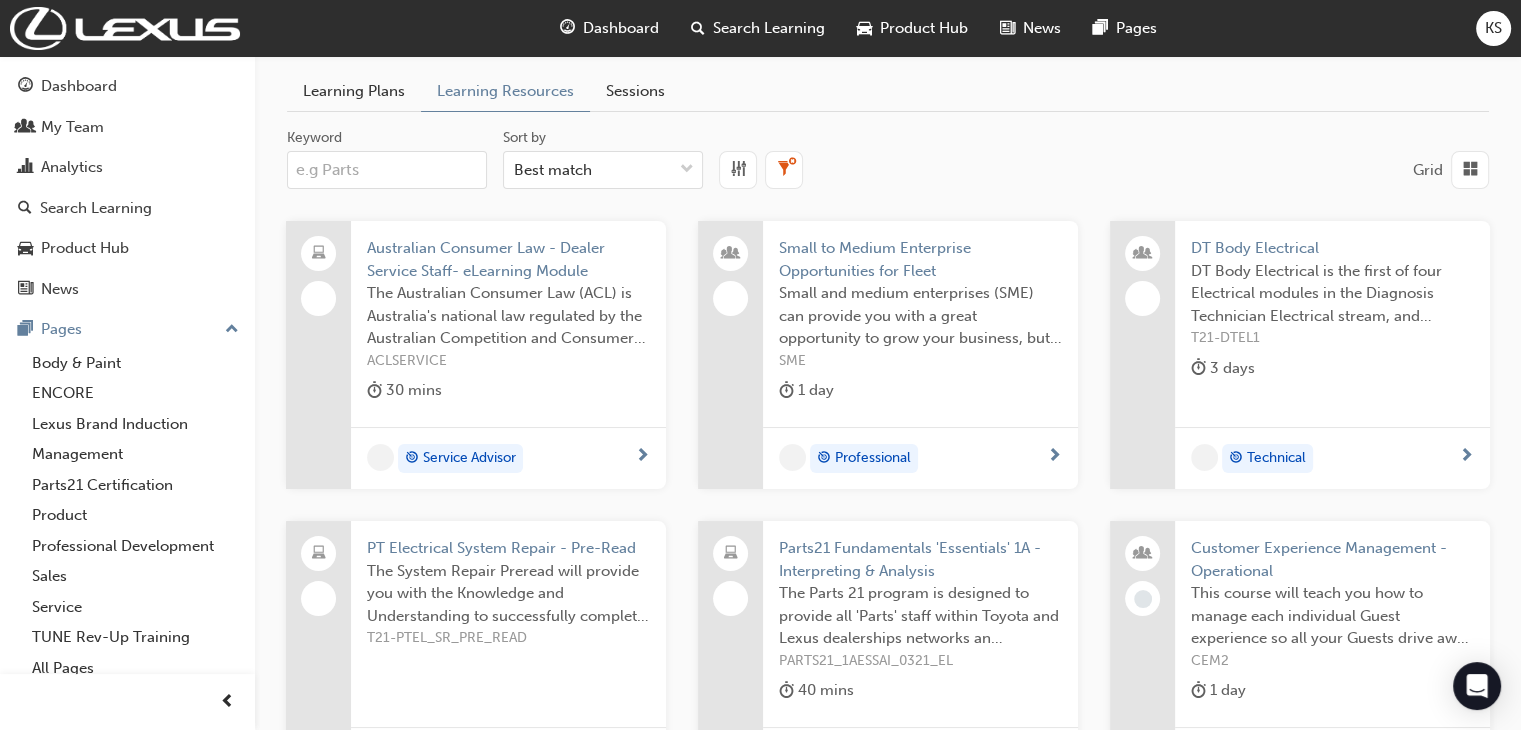 click on "Keyword" at bounding box center [387, 170] 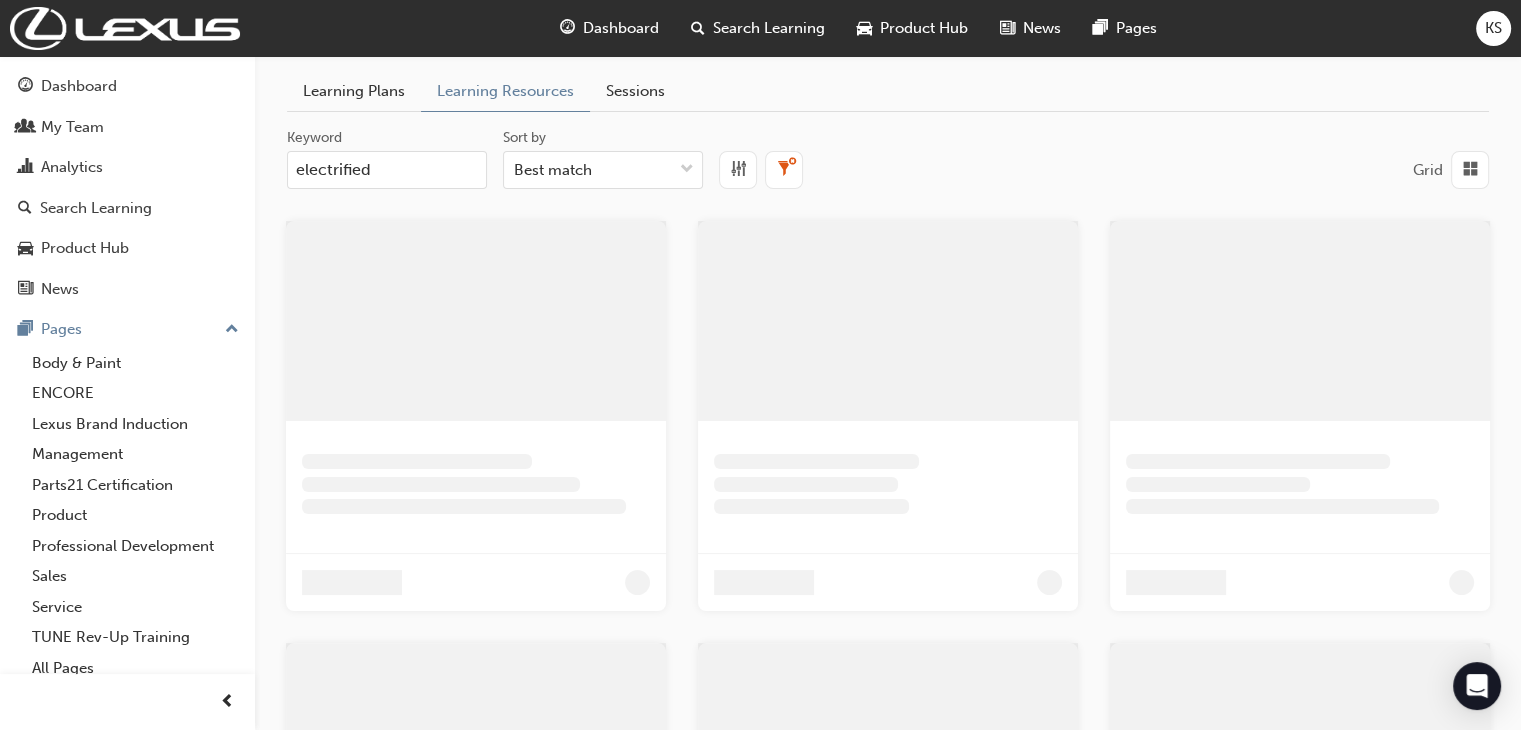 type on "electrified" 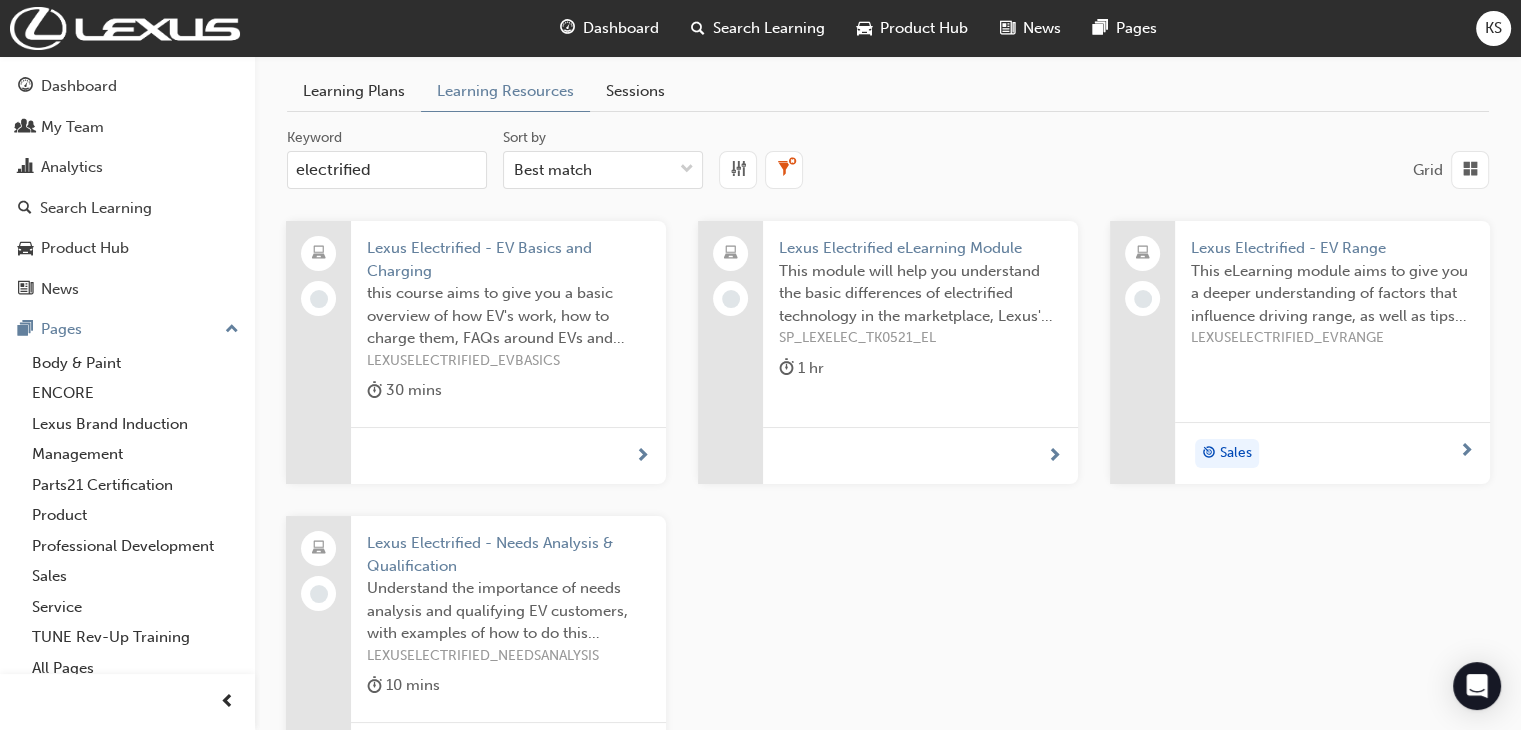 click on "Lexus Electrified - EV Basics and Charging" at bounding box center [508, 259] 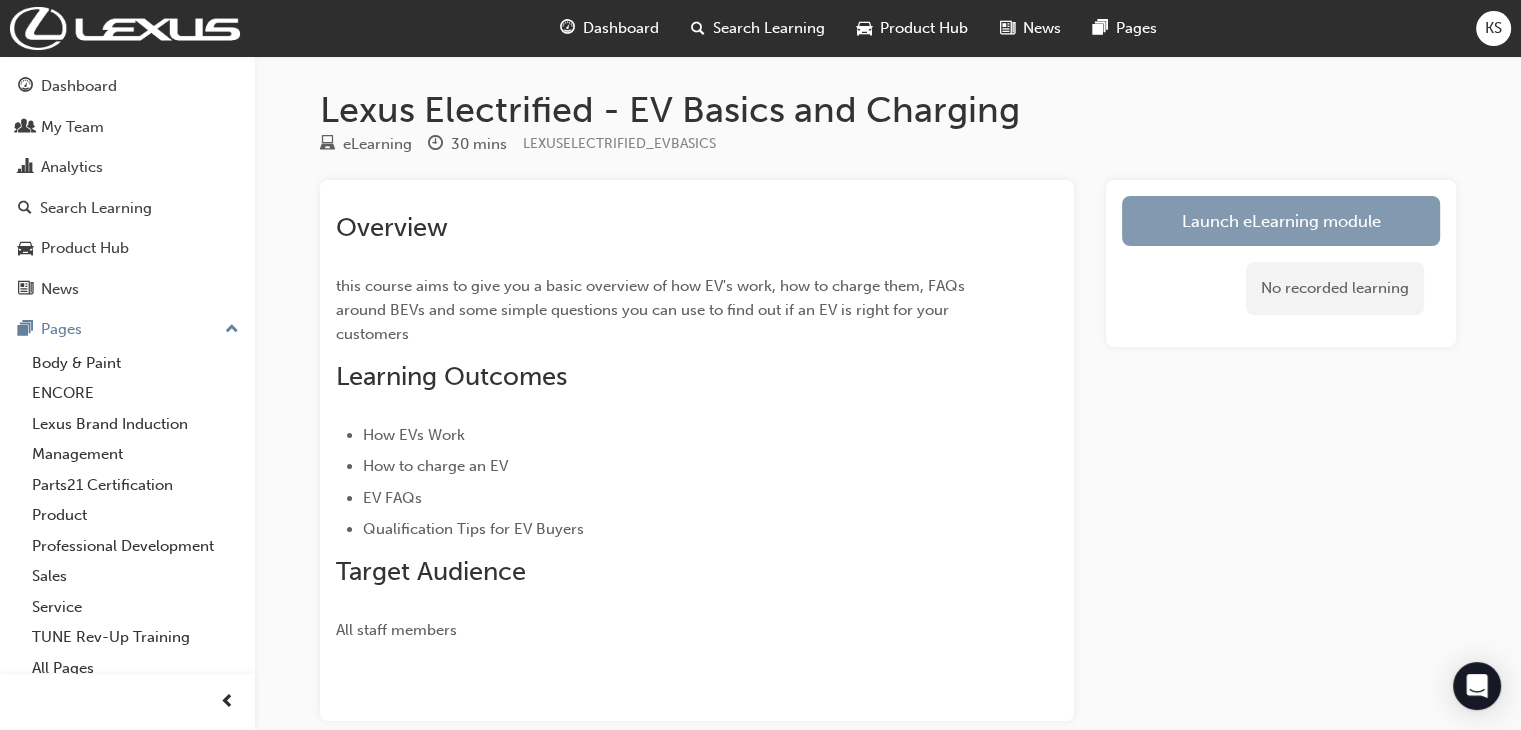 click on "Launch eLearning module" at bounding box center [1281, 221] 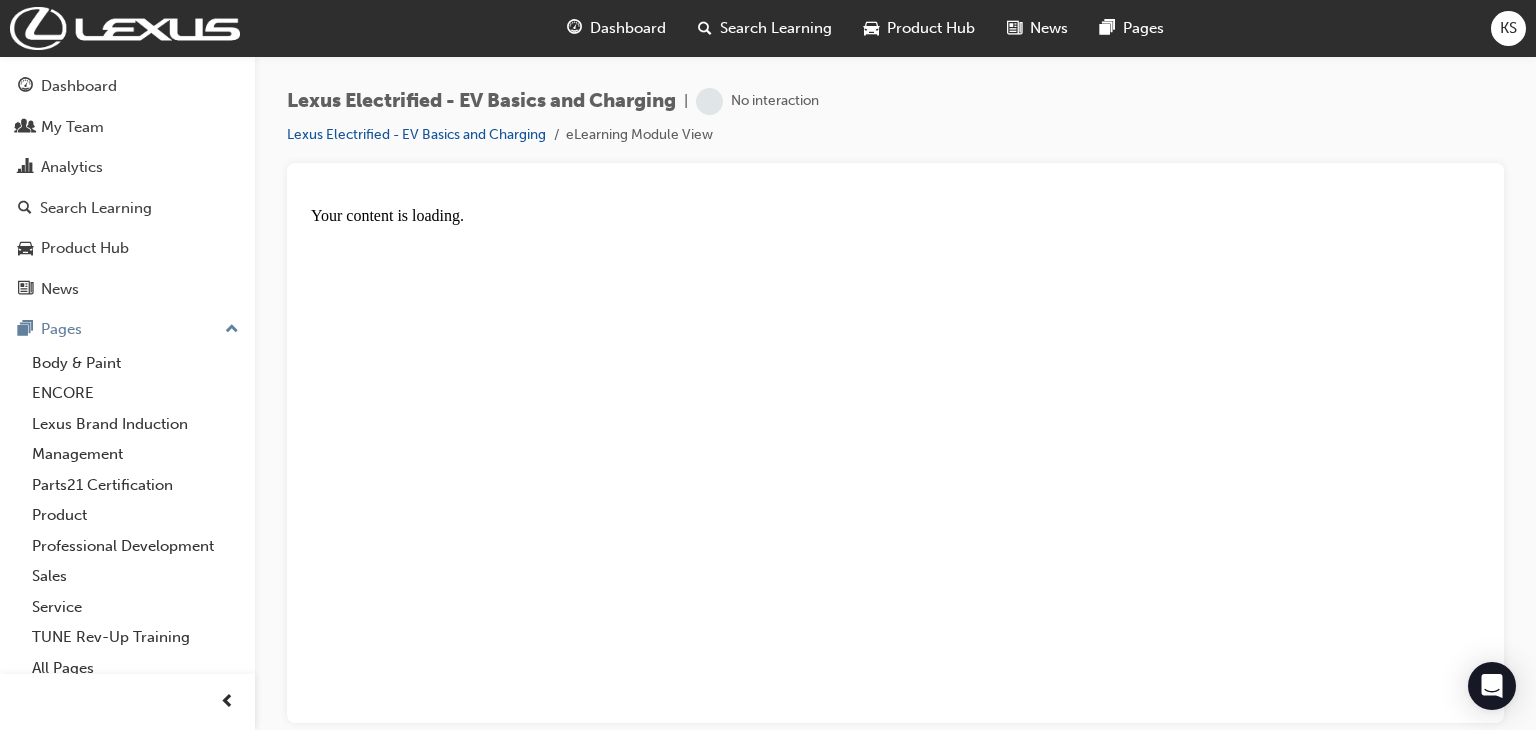 scroll, scrollTop: 0, scrollLeft: 0, axis: both 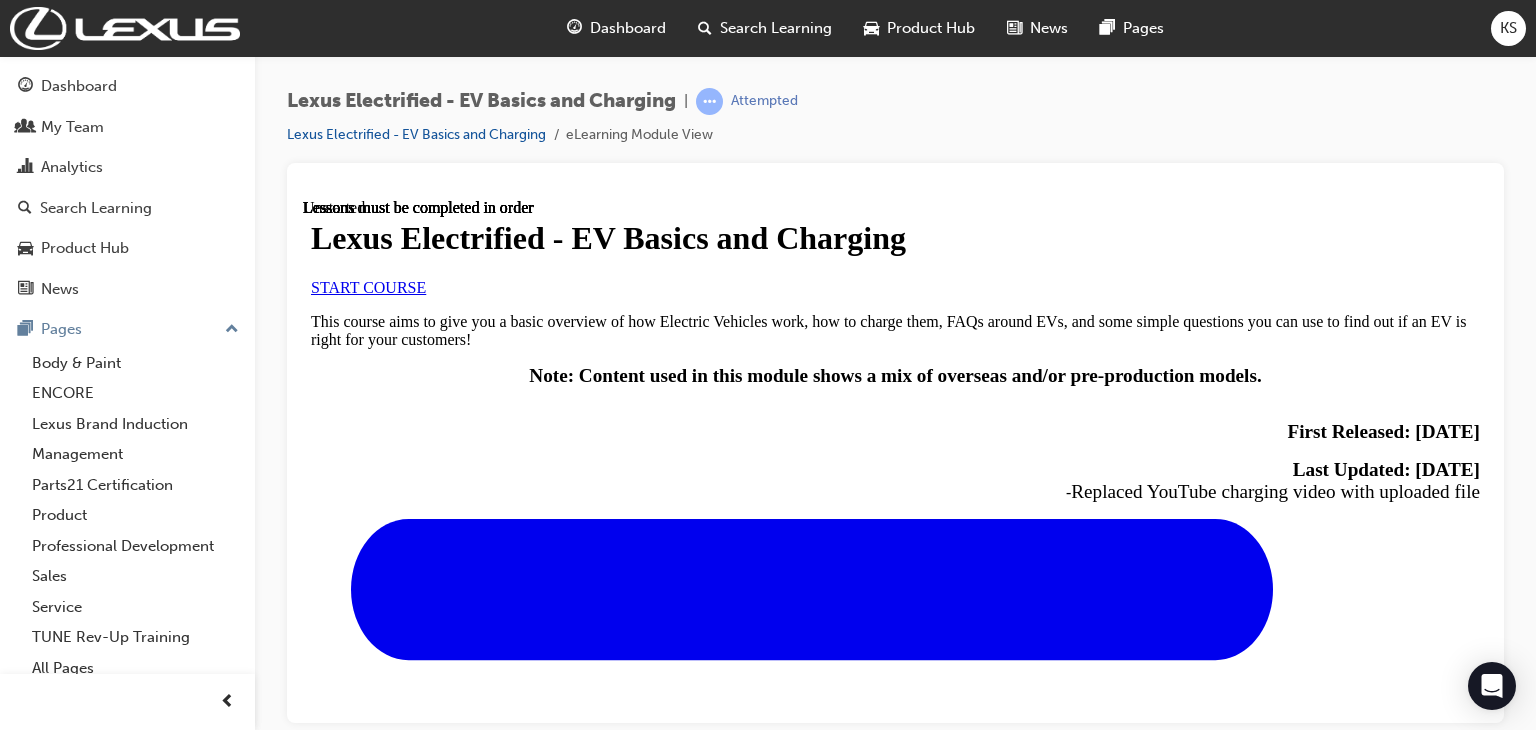 click on "START COURSE" at bounding box center (368, 286) 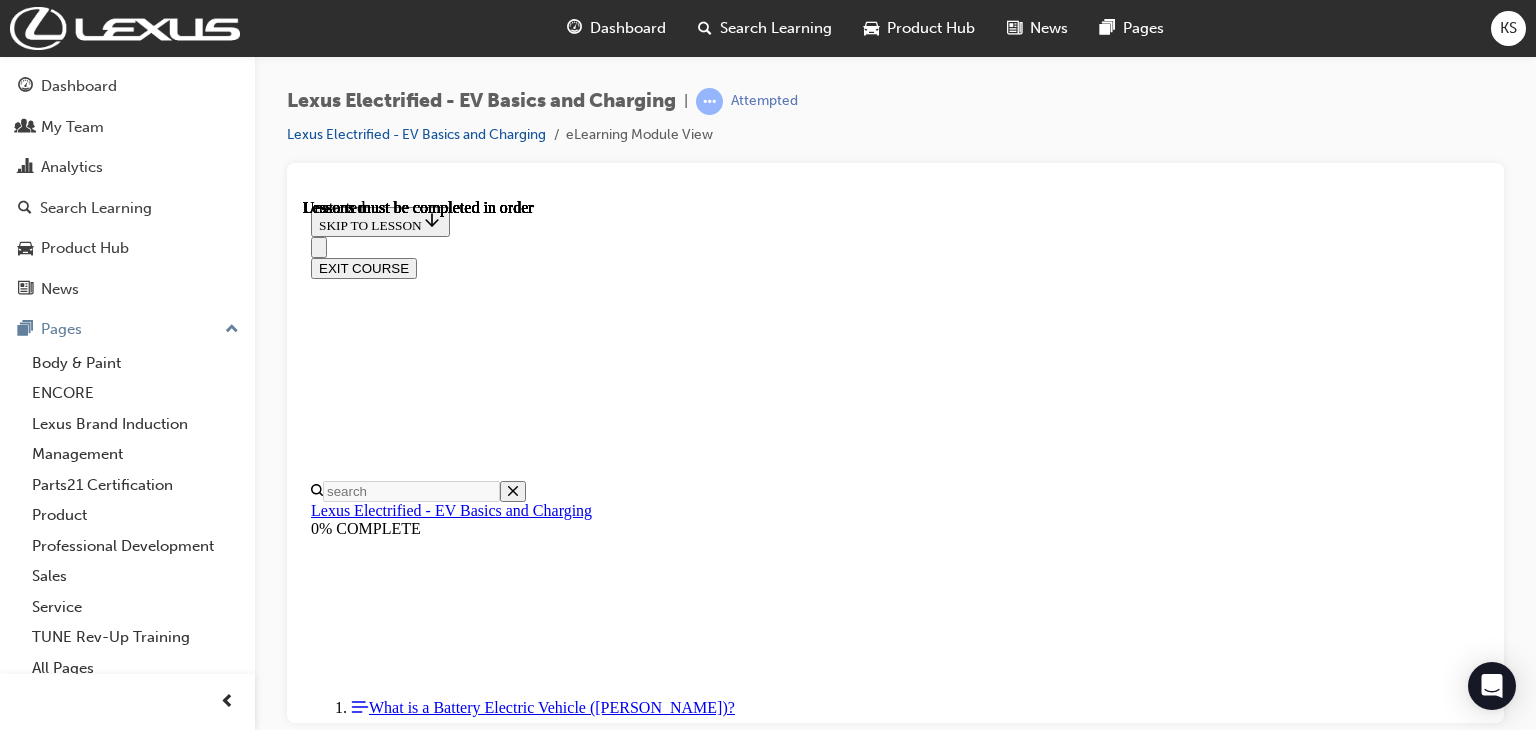 scroll, scrollTop: 62, scrollLeft: 0, axis: vertical 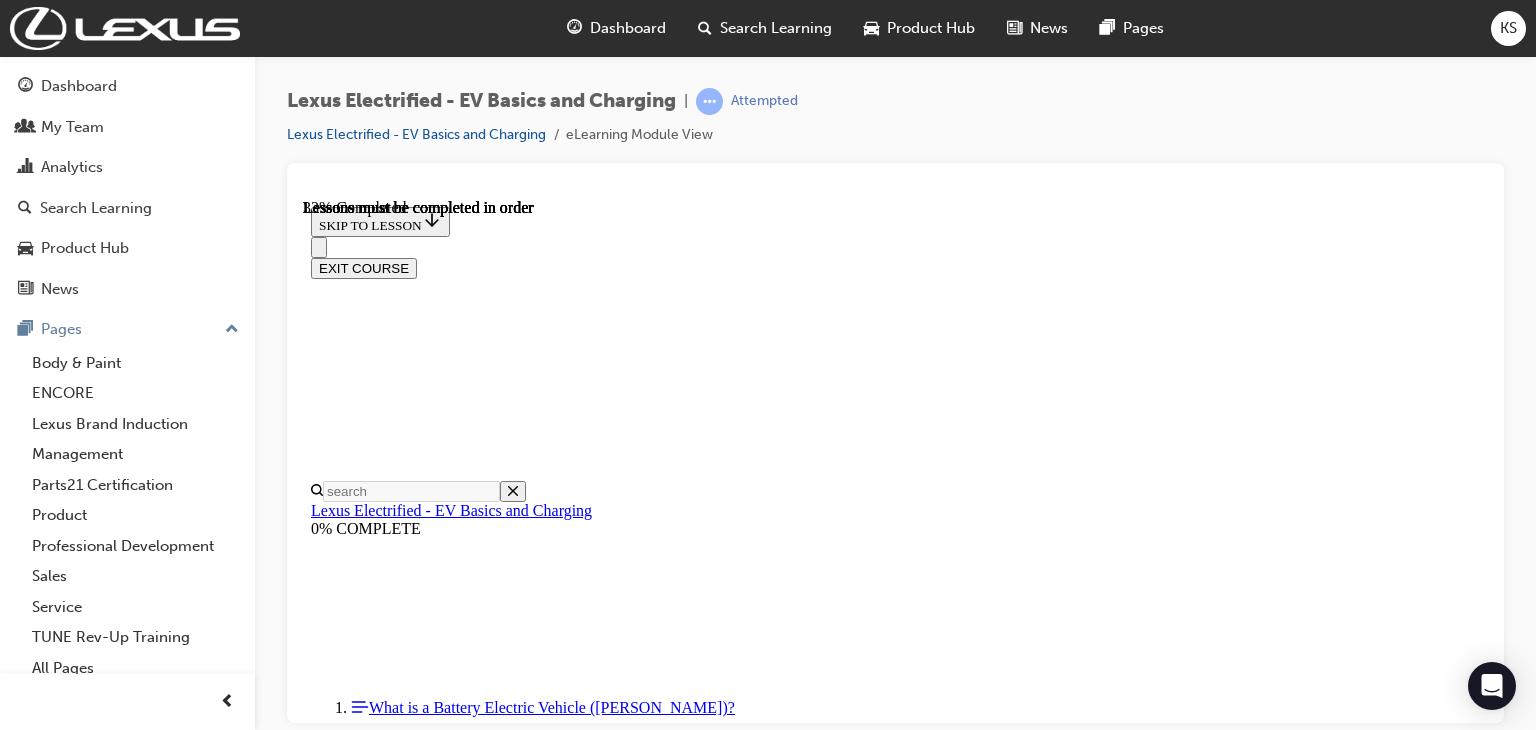 click on "What is a Battery Electric Vehicle ([PERSON_NAME])?" at bounding box center (895, 9133) 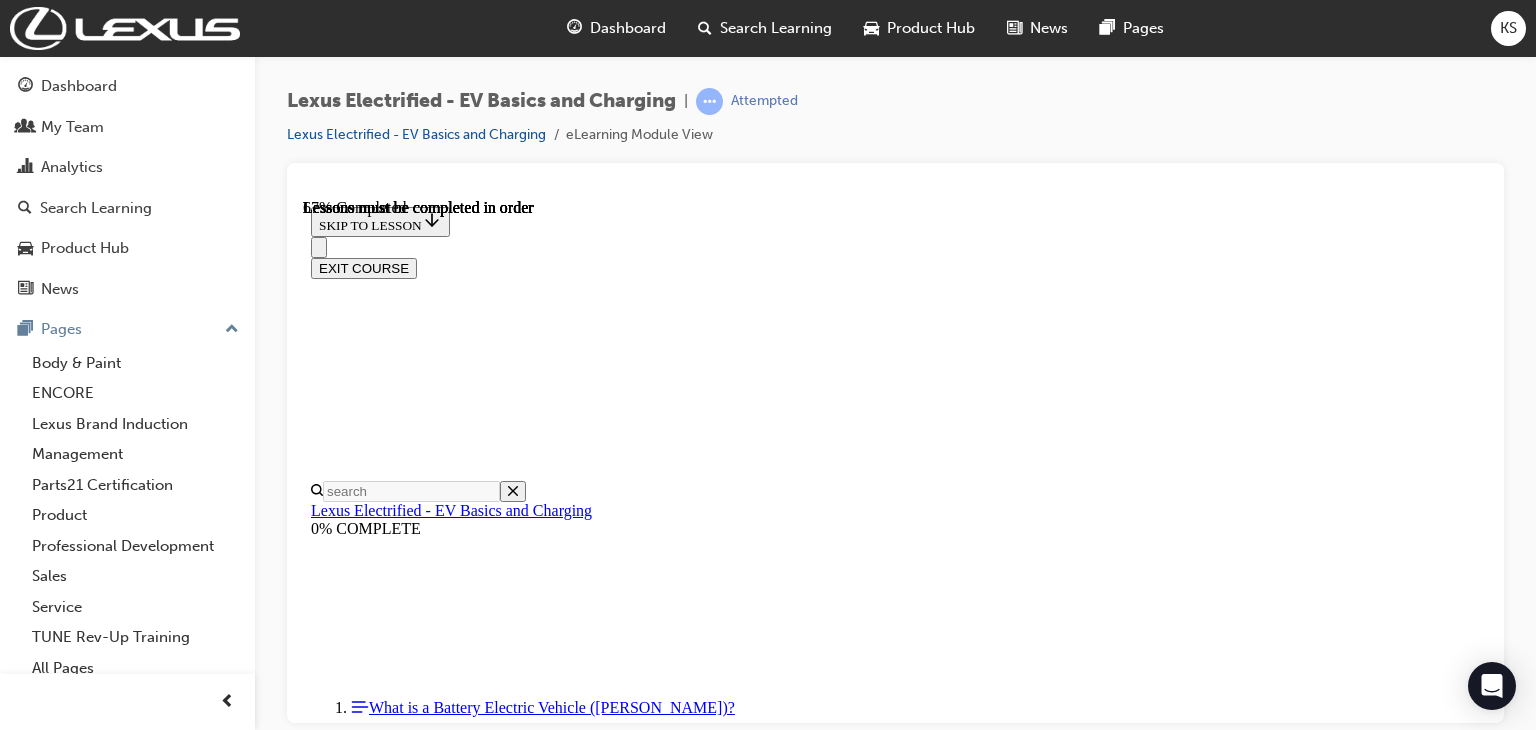scroll, scrollTop: 1250, scrollLeft: 0, axis: vertical 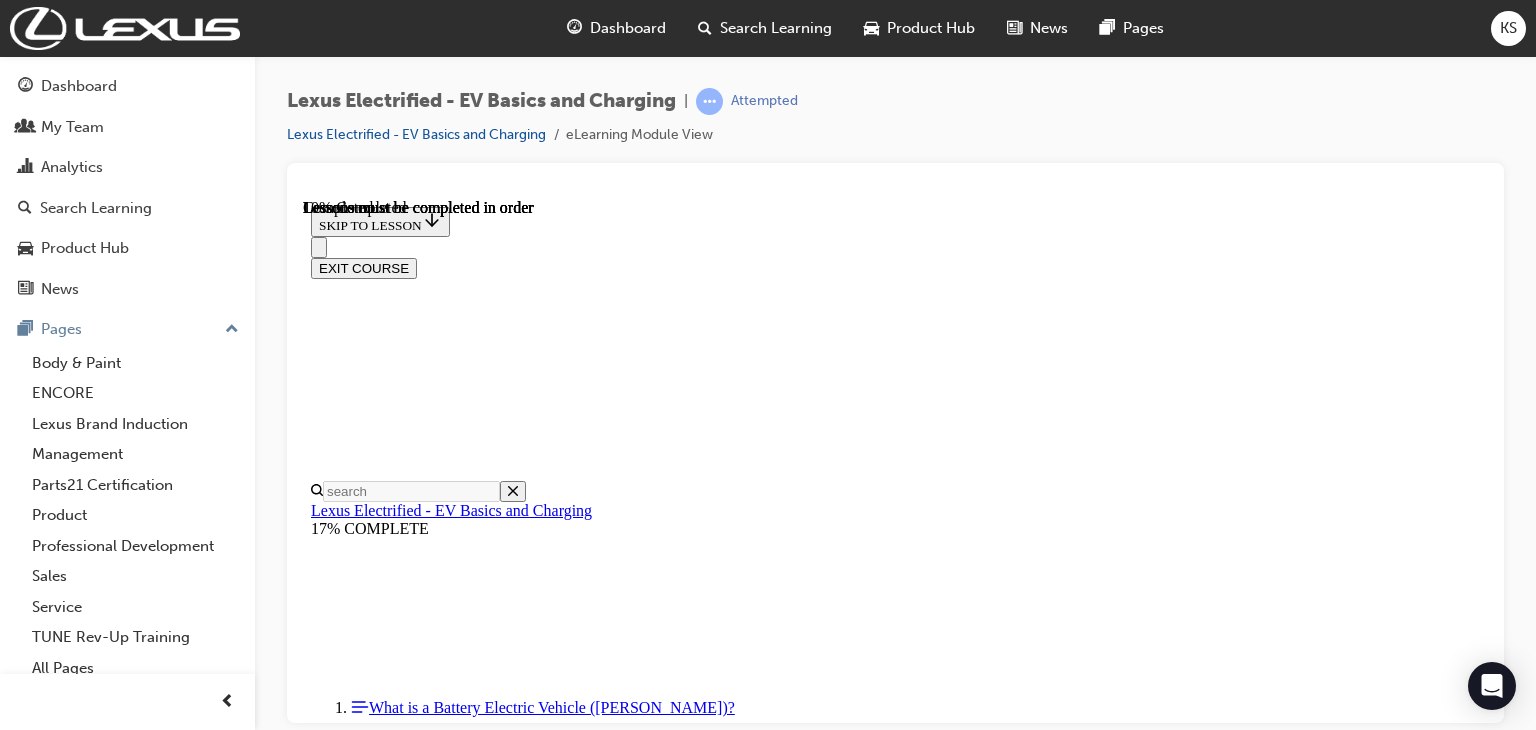 click on "Charging an EV is as simple as plugging in a compatible charger and waiting for it to finish. However, there are a few different types of chargers that offer varying levels of convenience and charging speeds.  In this section we'll go through the  factors that influence charging speed, showing you examples of the charging process, and address some EV myths along the way." at bounding box center [895, 9237] 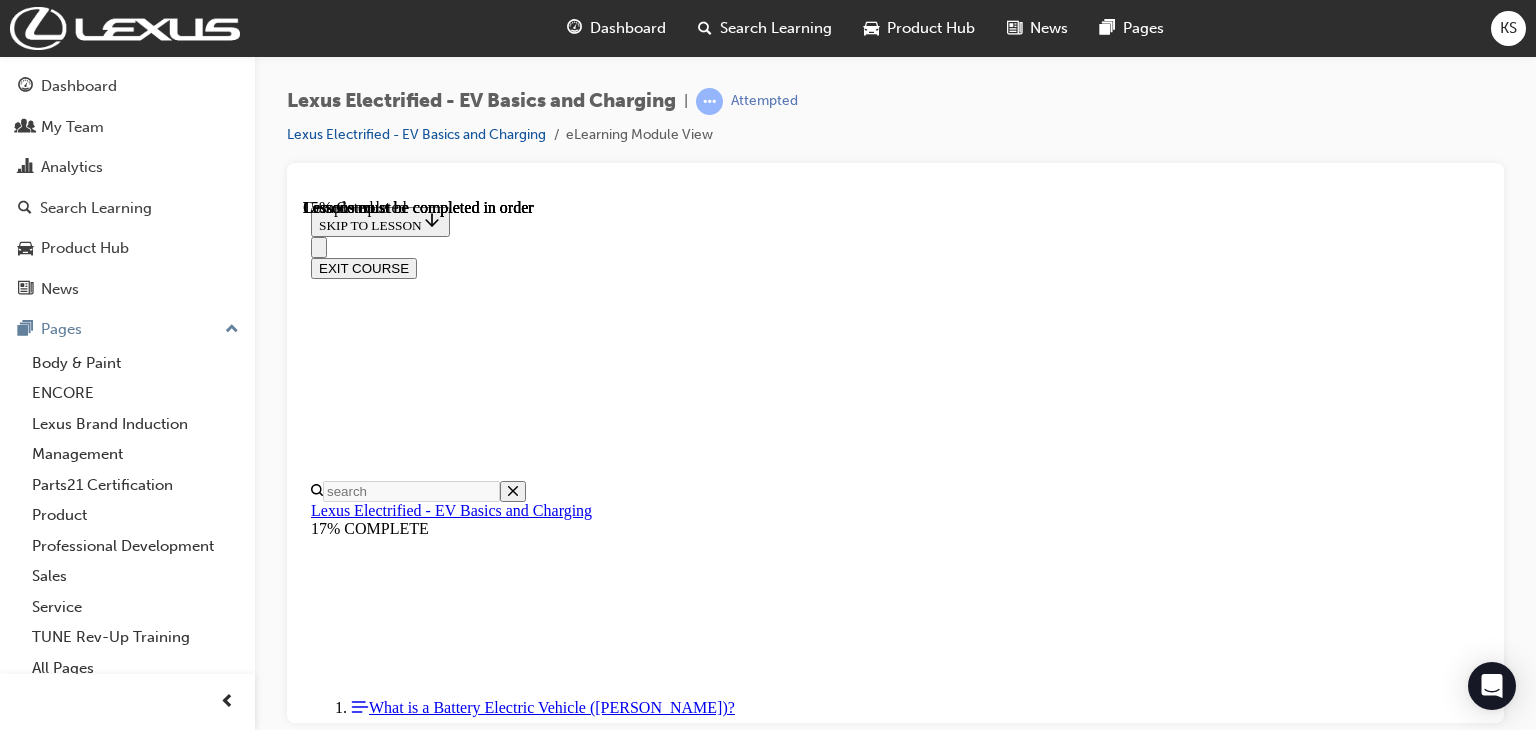 click on "Click to flip Alternating Current Click to flip Commonly referred to as 'AC' this is the type of electricity that travels from power stations, and into our homes. 'AC' electricity runs any appliances plugged into a standard wall outlet. Click to flip Direct Current Click to flip Commonly referred to as DC, this is the type of electricity that comes out of batteries, as well as the type needed to charge a battery - including the one found in your smartphone or your [PERSON_NAME]. AC electricity needs to be converted to DC electricity before it can charge a battery. Click to flip Kilowatt-Hour Click to flip Typically written as kWh. This term used so people know what the battery capacity  of a [PERSON_NAME] is (in other words, how much energy the battery can store), the maximum speed at which a piece of charging equipment can go, or the maximum speed at which a [PERSON_NAME] can be charged." at bounding box center [895, 9909] 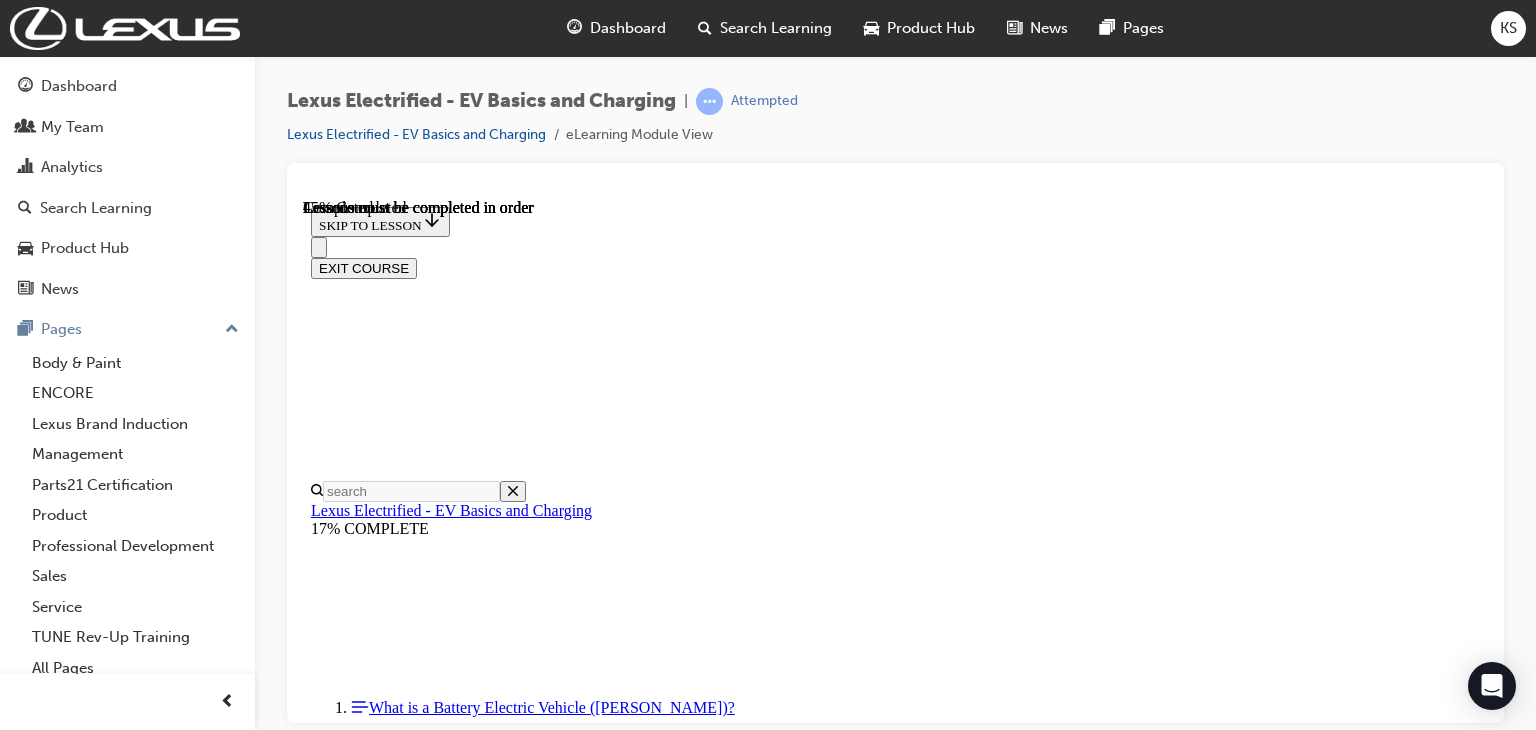 scroll, scrollTop: 3622, scrollLeft: 0, axis: vertical 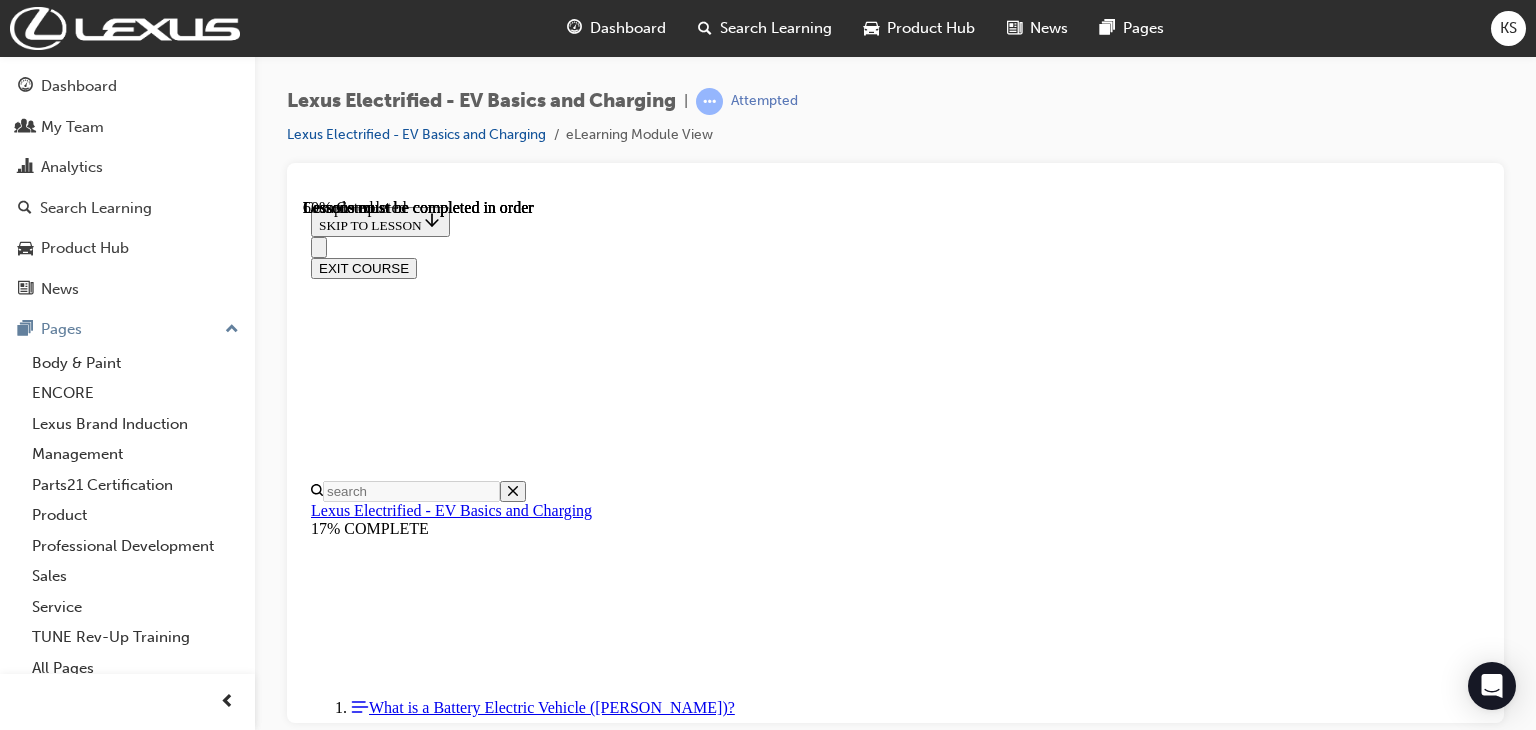 click at bounding box center (359, 17755) 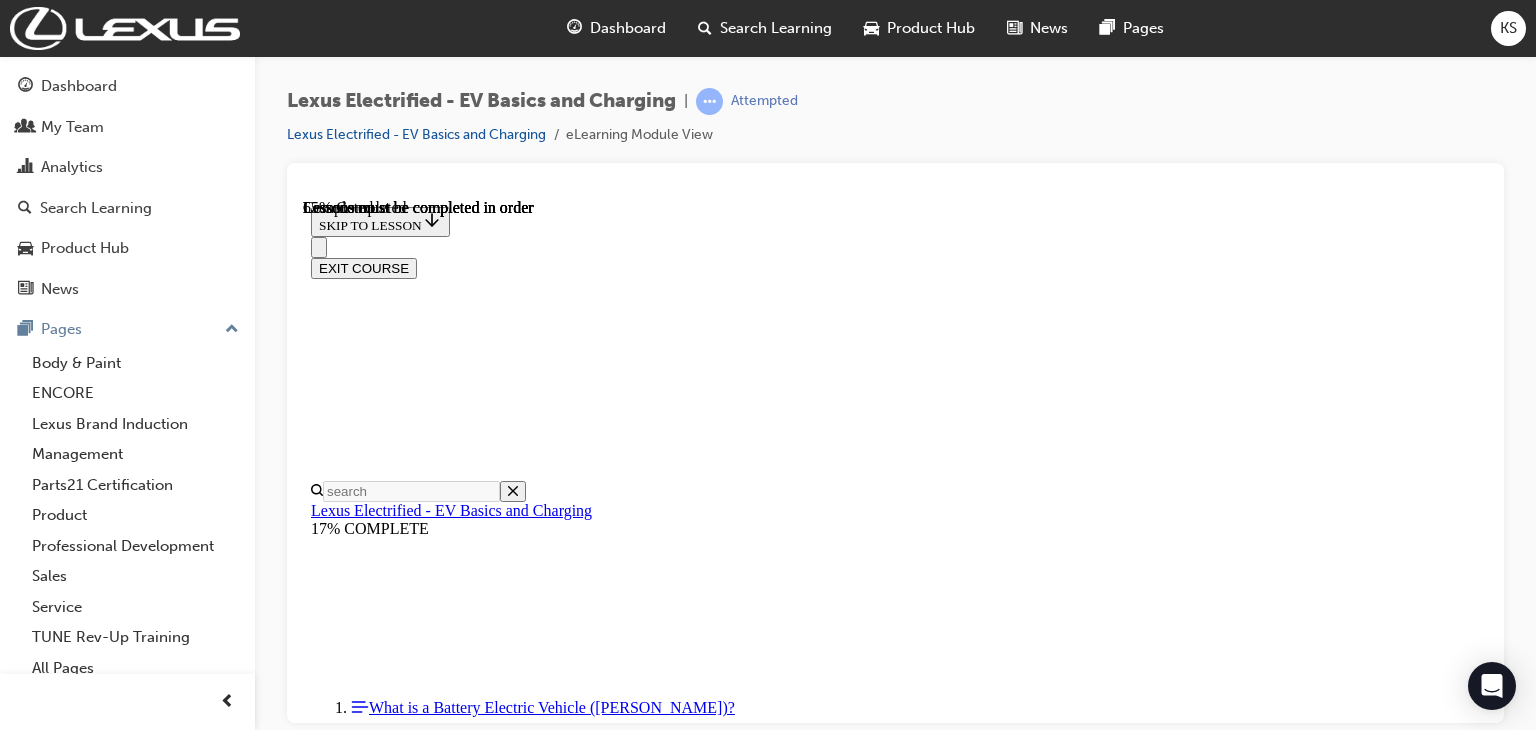 scroll, scrollTop: 5738, scrollLeft: 0, axis: vertical 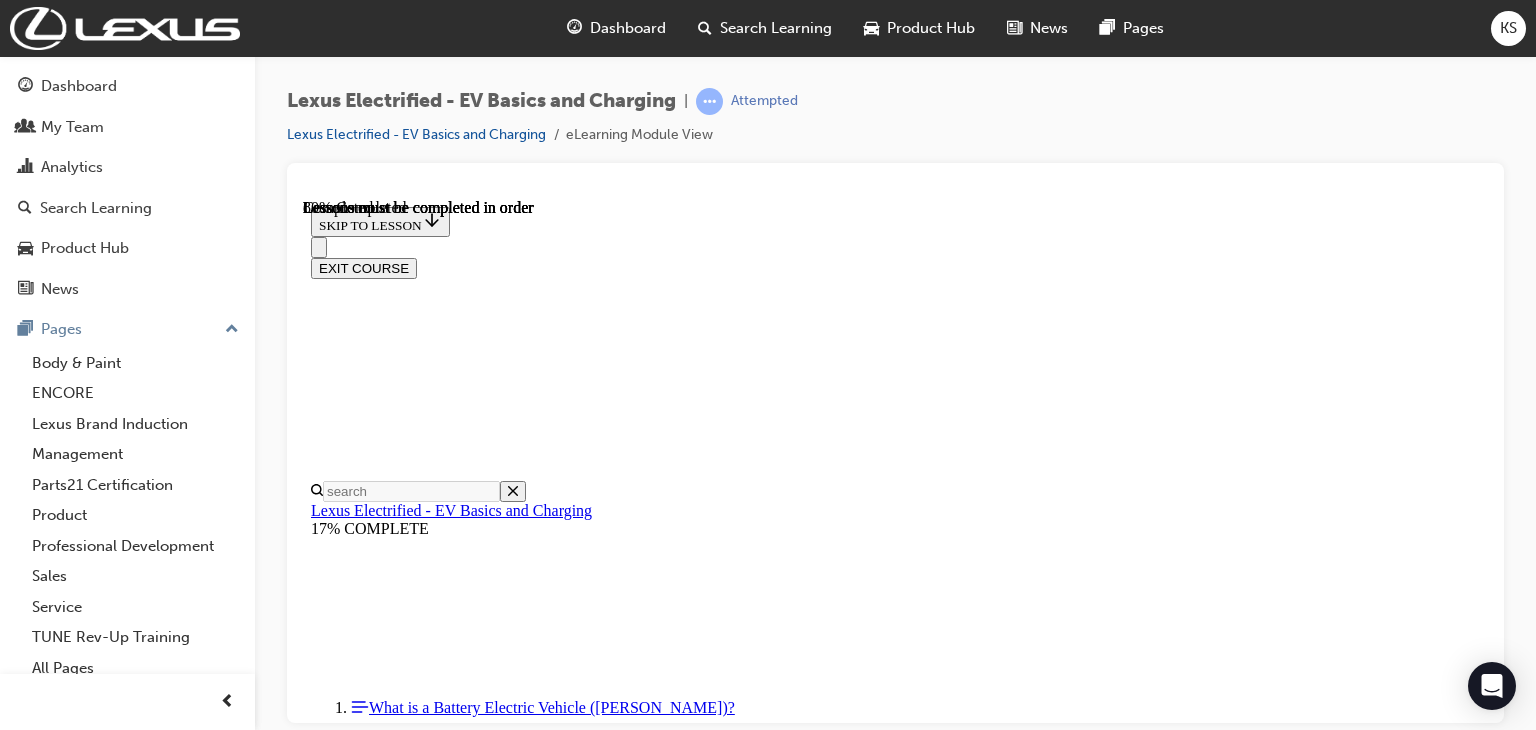 click at bounding box center [359, 18531] 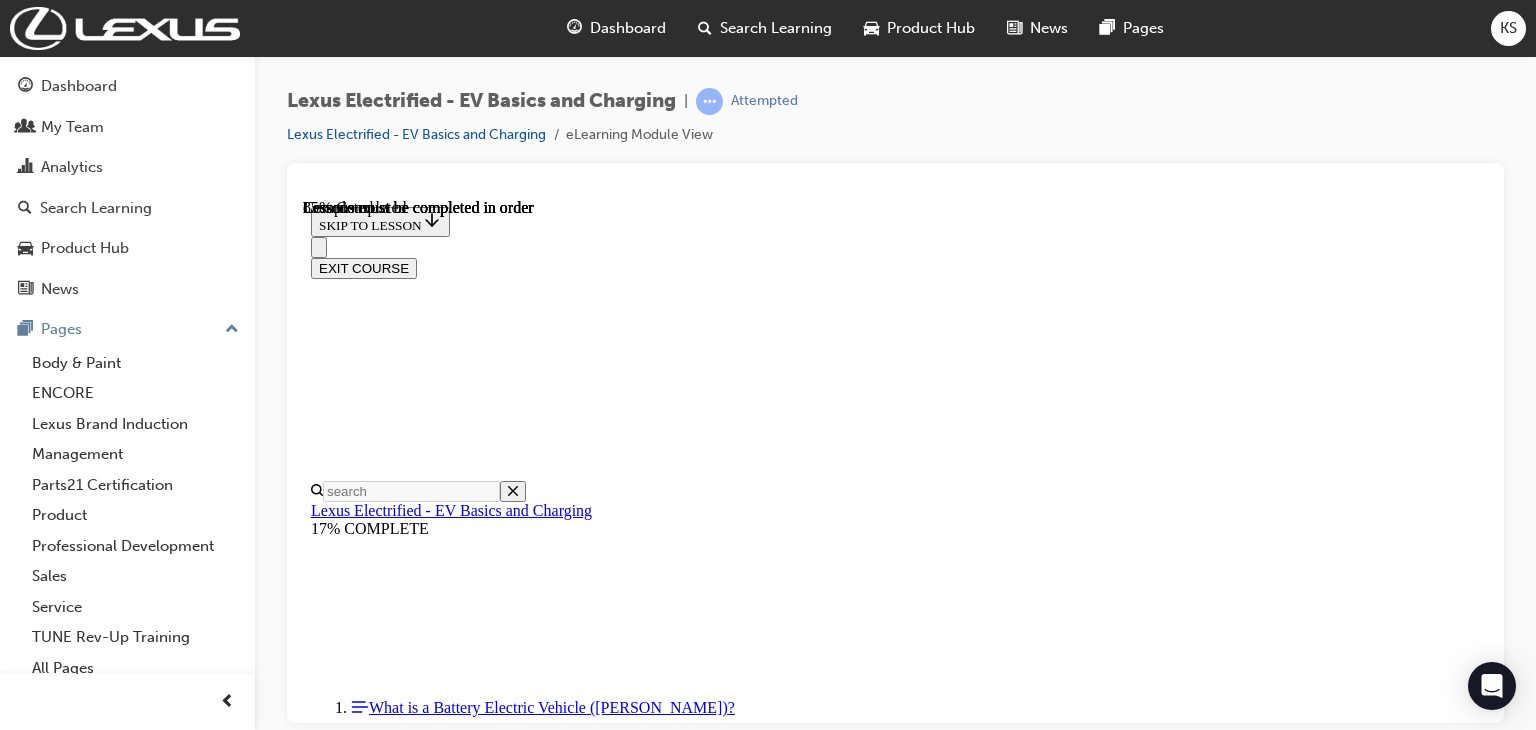 scroll, scrollTop: 7827, scrollLeft: 0, axis: vertical 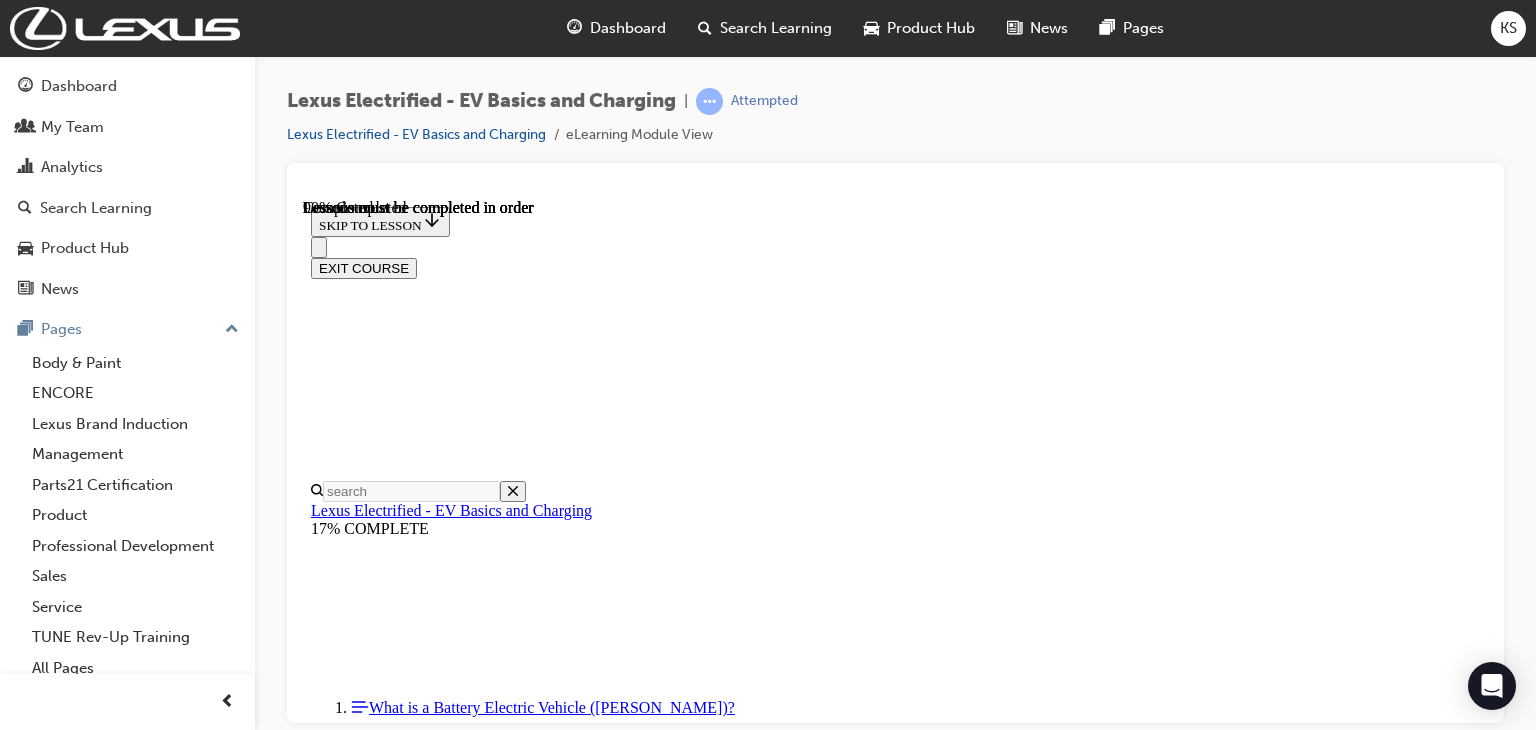 click on "Complete the content above before moving on." at bounding box center (895, 22757) 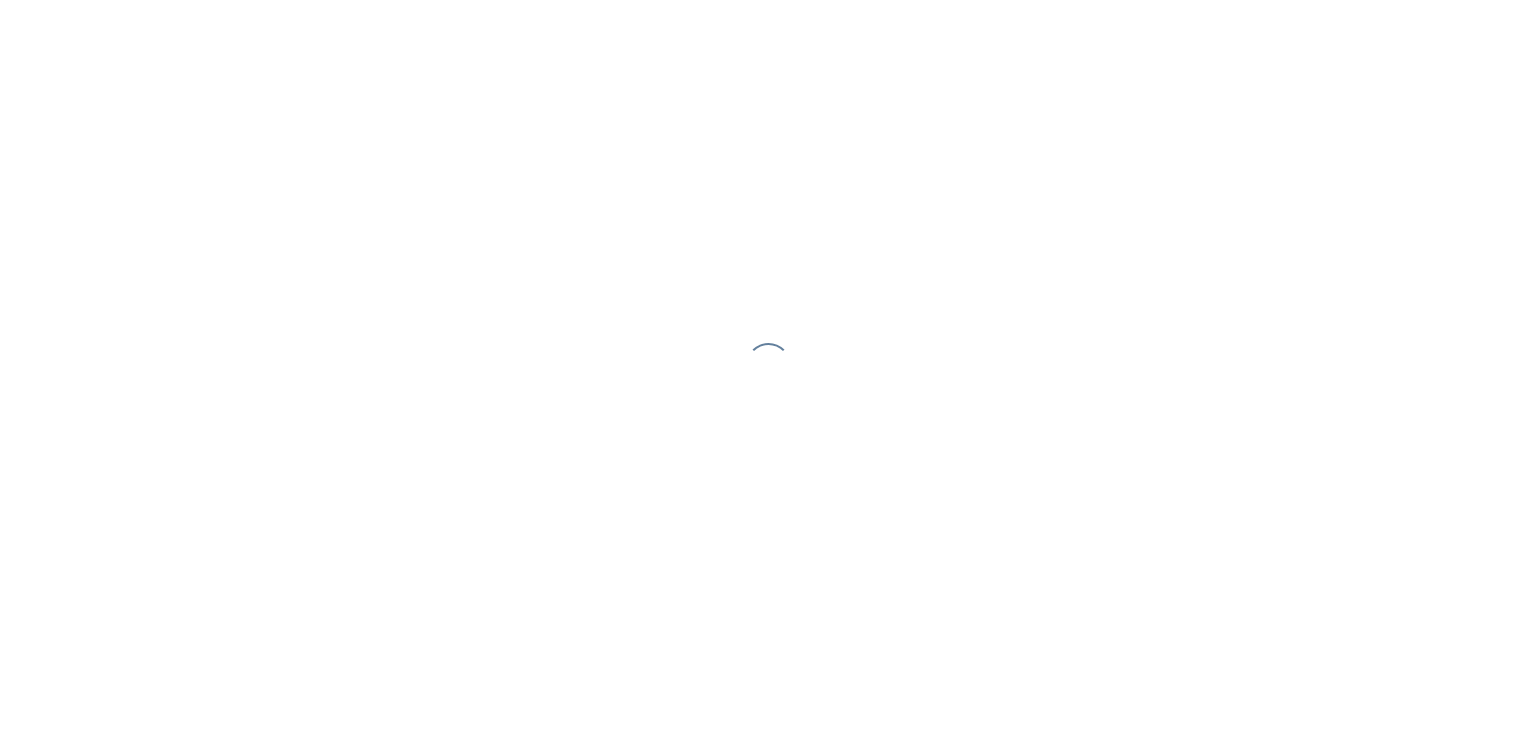 scroll, scrollTop: 0, scrollLeft: 0, axis: both 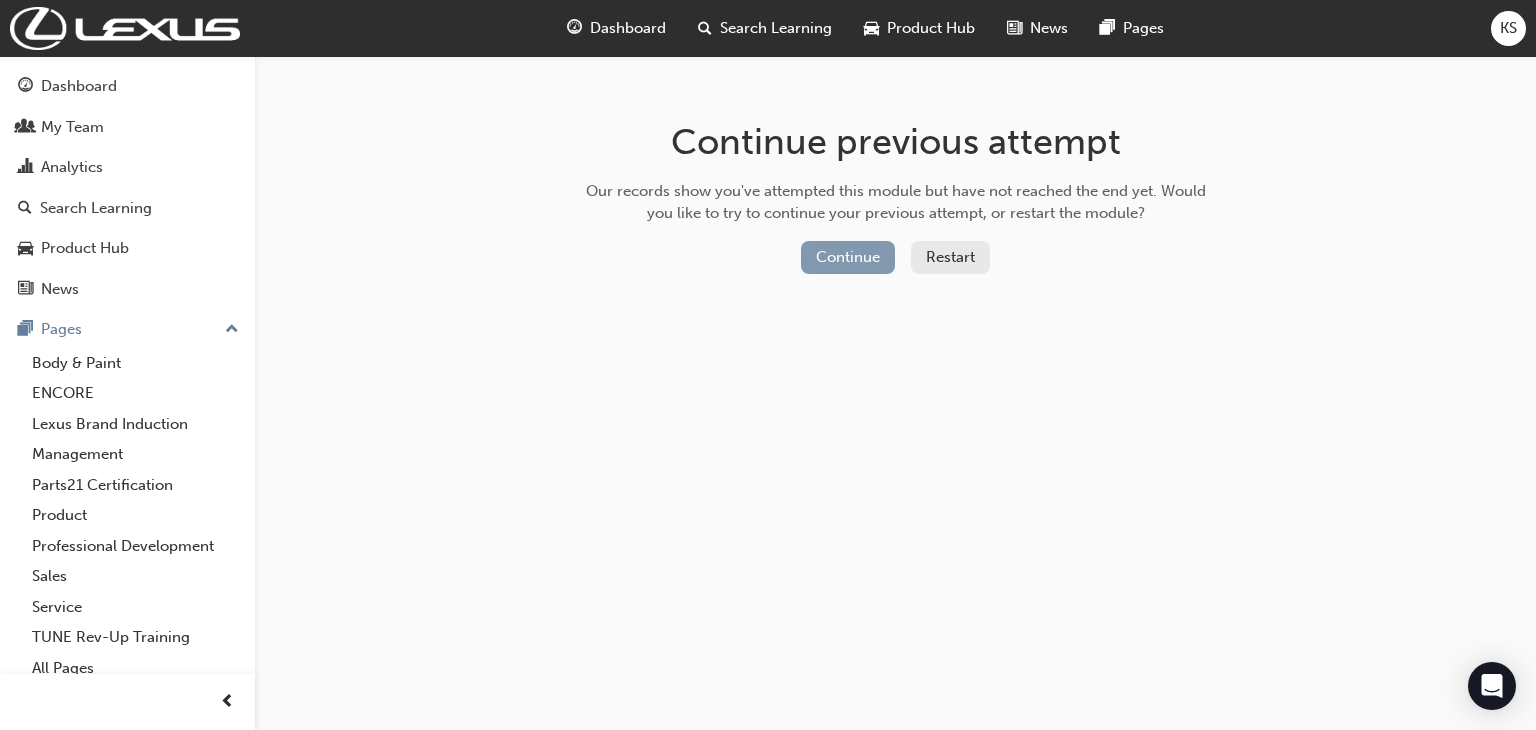 click on "Continue" at bounding box center [848, 257] 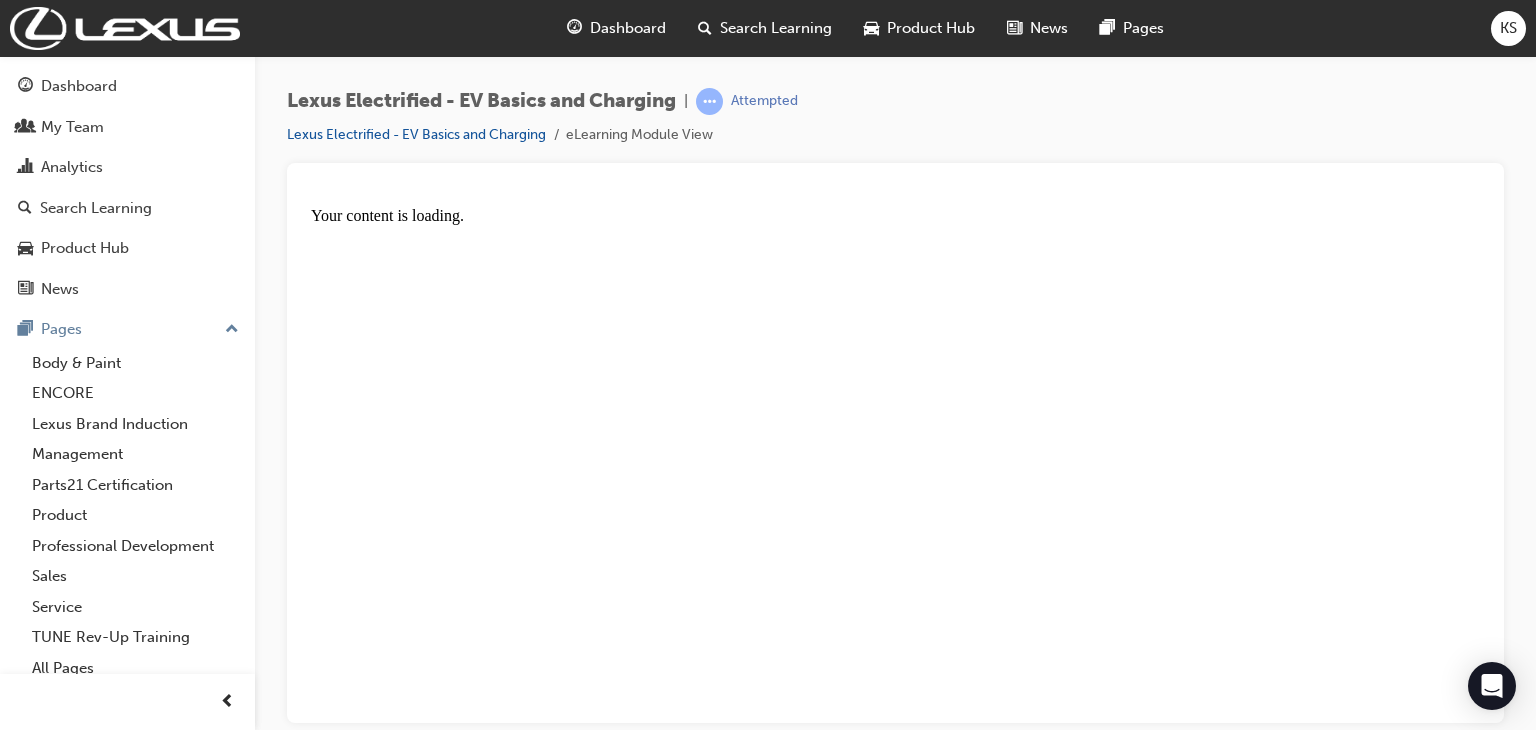 scroll, scrollTop: 0, scrollLeft: 0, axis: both 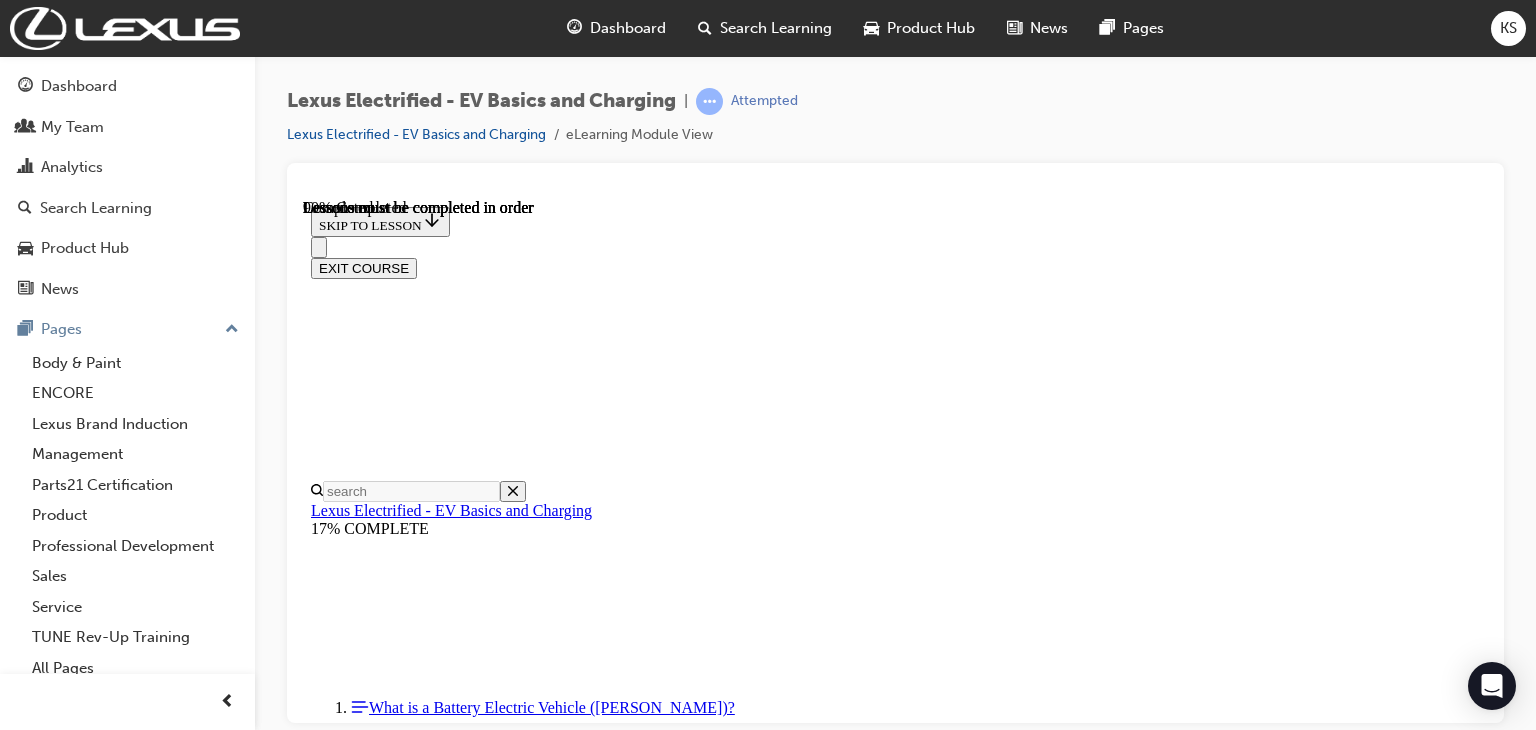 click on "Charging an EV is as simple as plugging in a compatible charger and waiting for it to finish. However, there are a few different types of chargers that offer varying levels of convenience and charging speeds." at bounding box center (895, 9220) 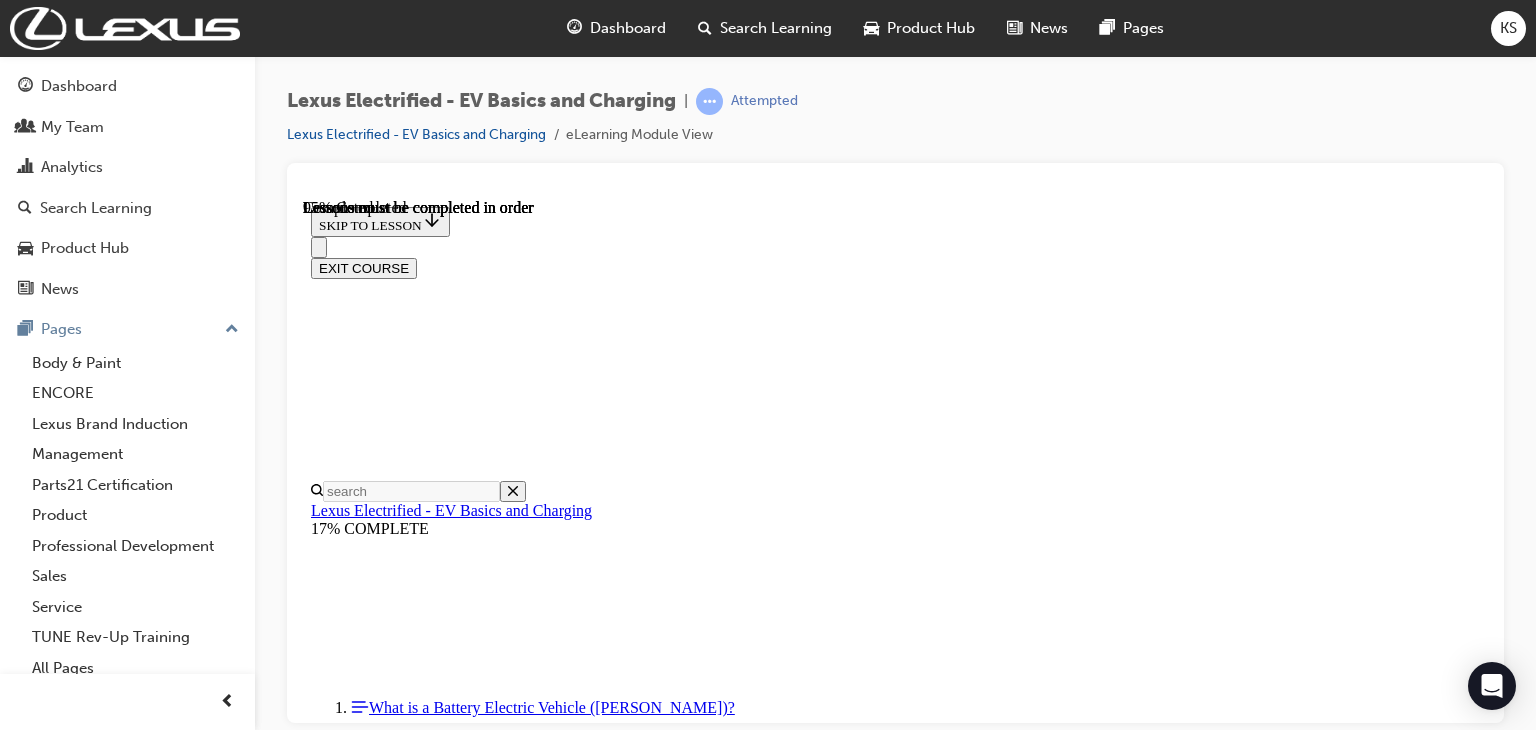 scroll, scrollTop: 7906, scrollLeft: 0, axis: vertical 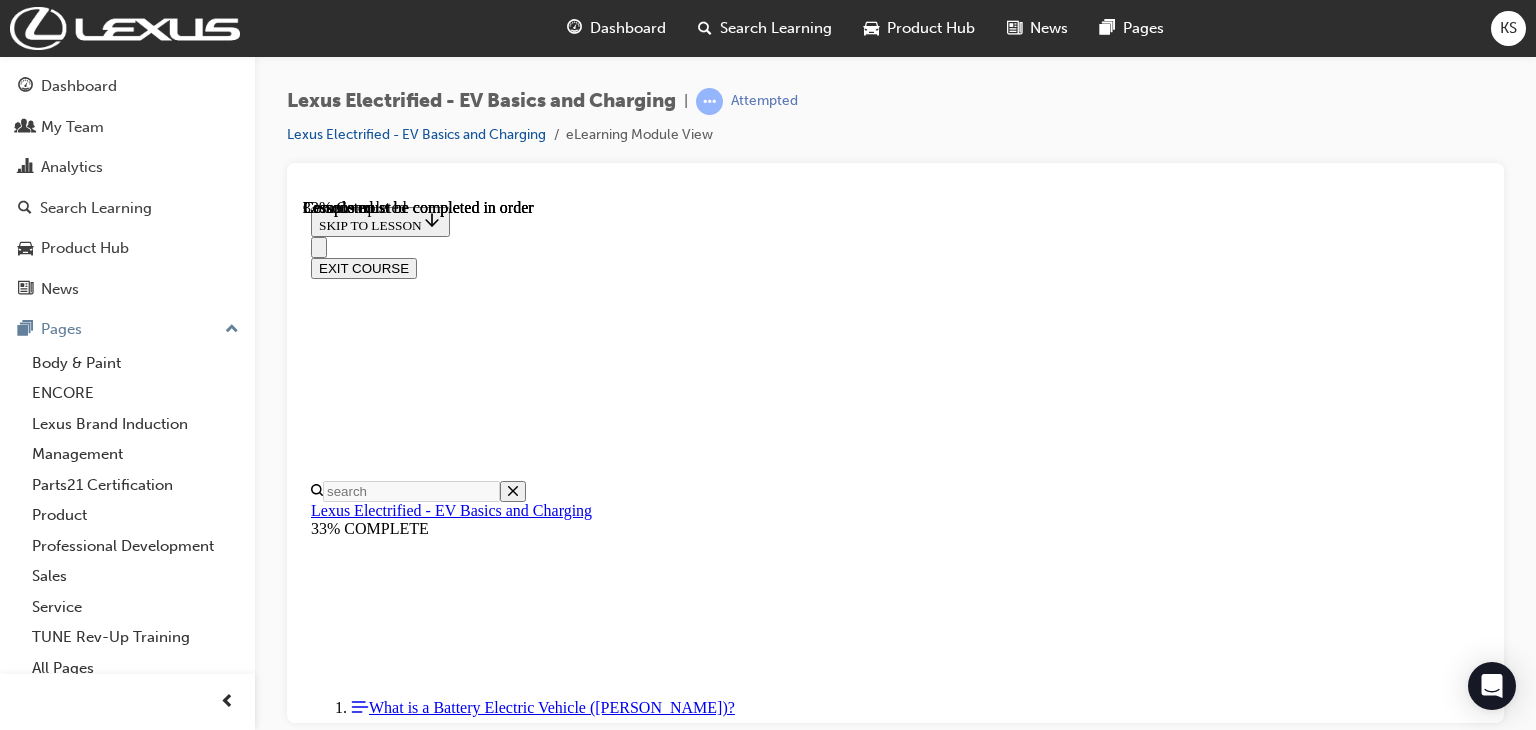 click on "What things can affect charging speed?" at bounding box center (436, 9386) 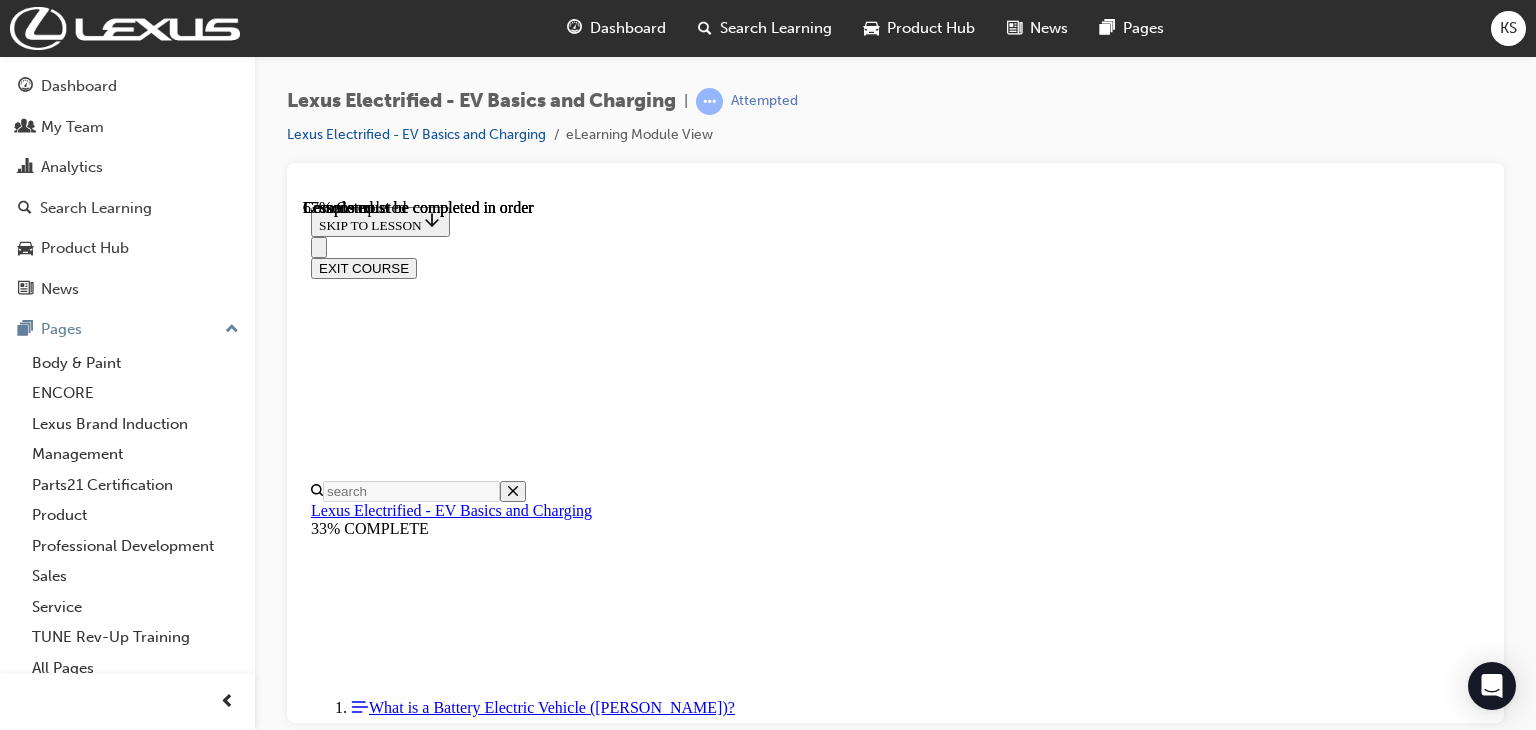 scroll, scrollTop: 3772, scrollLeft: 0, axis: vertical 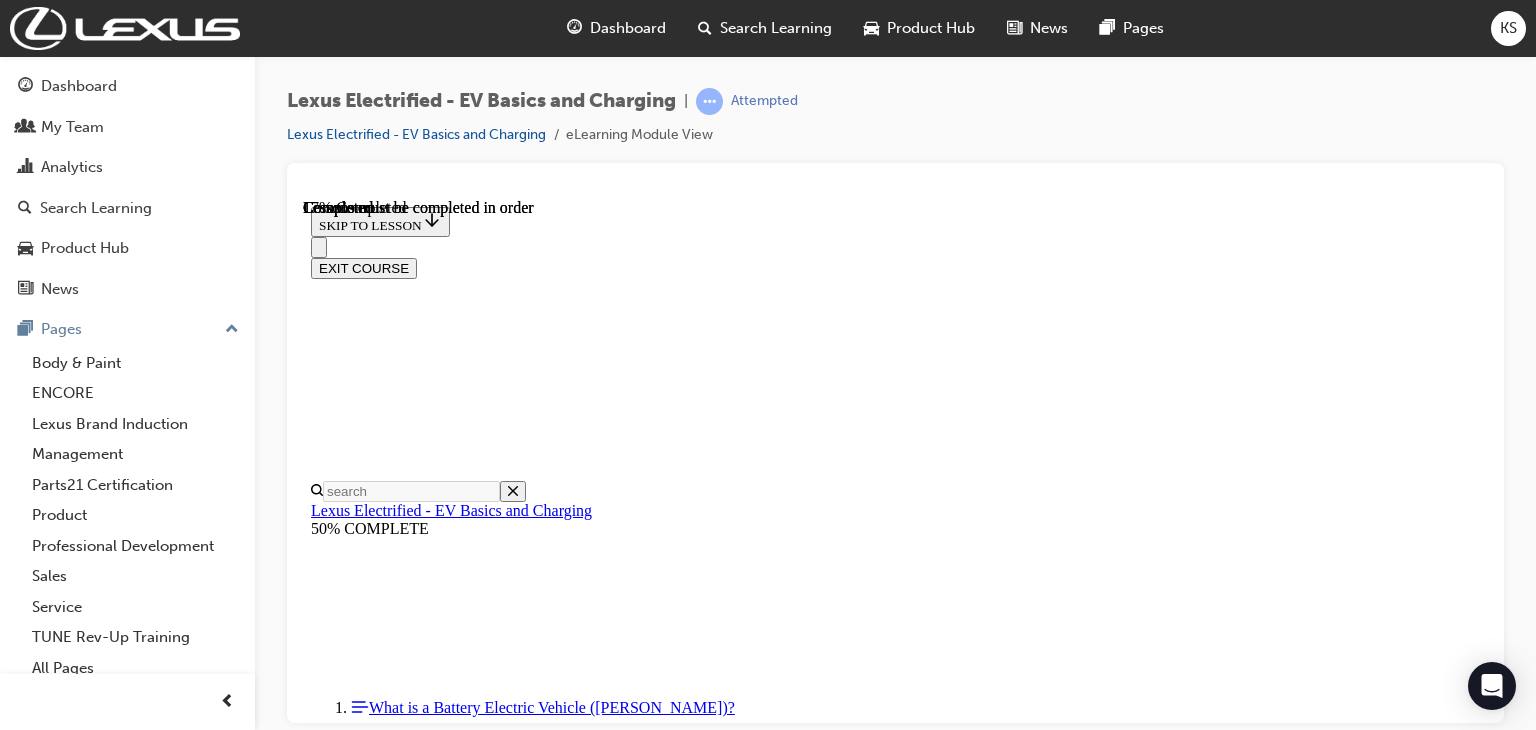 click at bounding box center (1151, 9586) 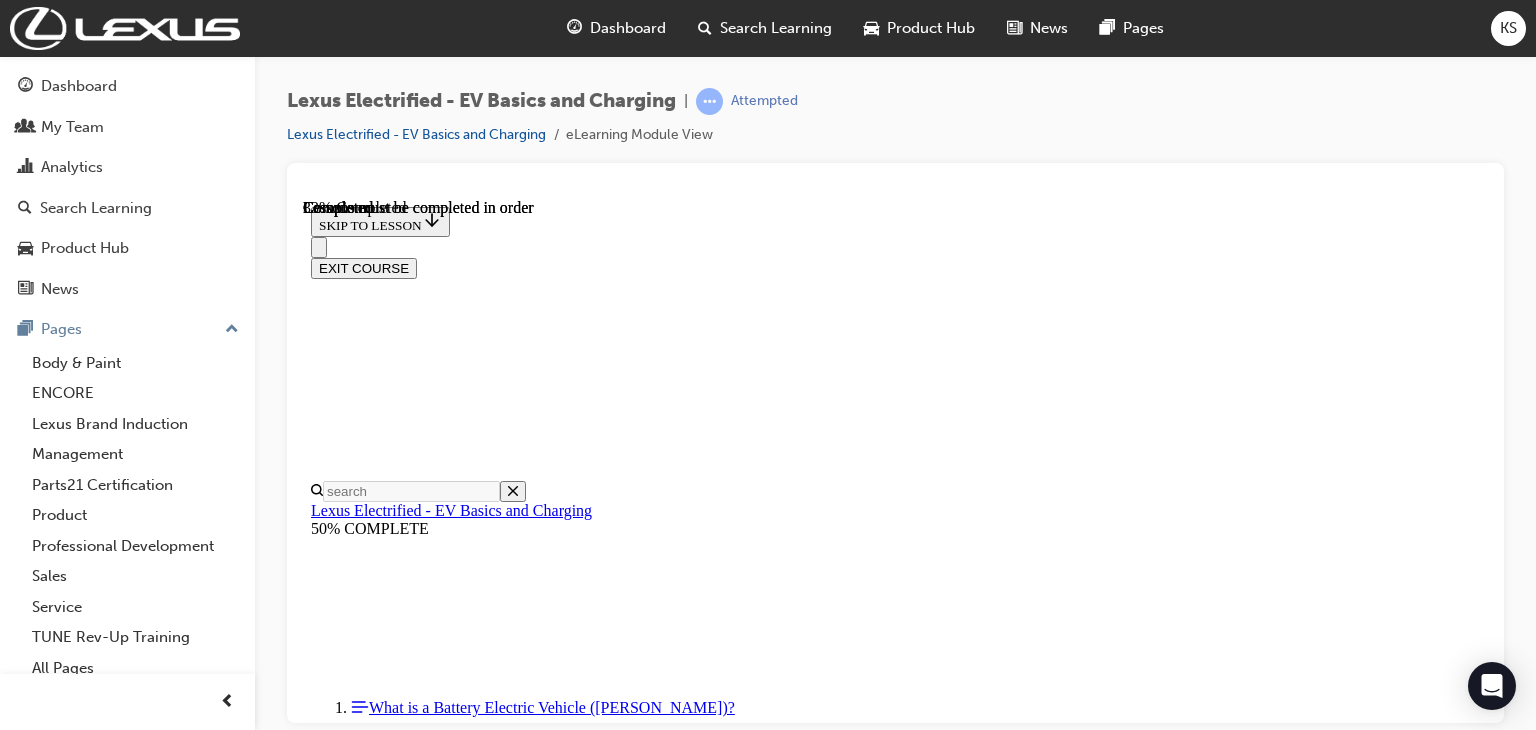 scroll, scrollTop: 1357, scrollLeft: 0, axis: vertical 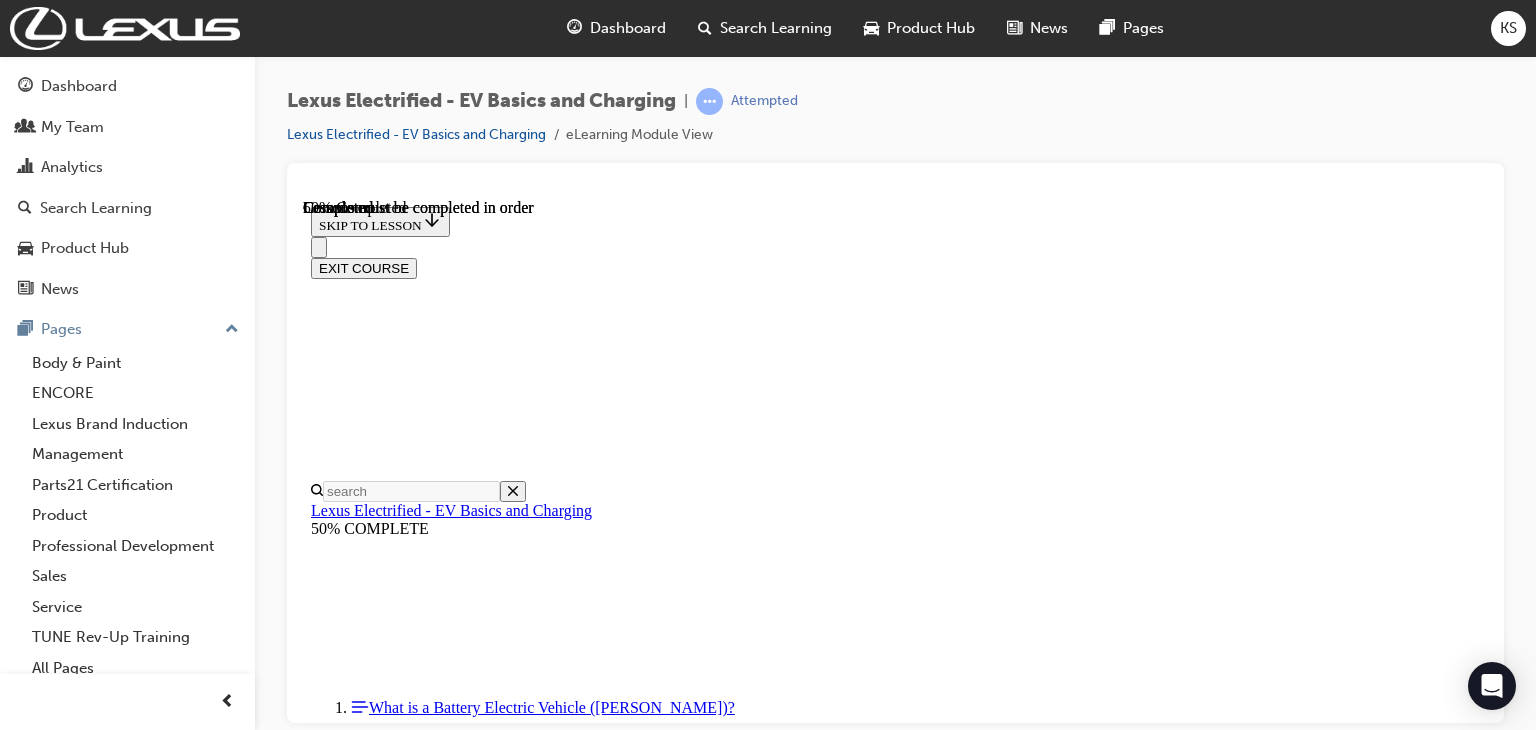 click on "How often would you go on roadtrips and where would you go?" at bounding box center (915, 10926) 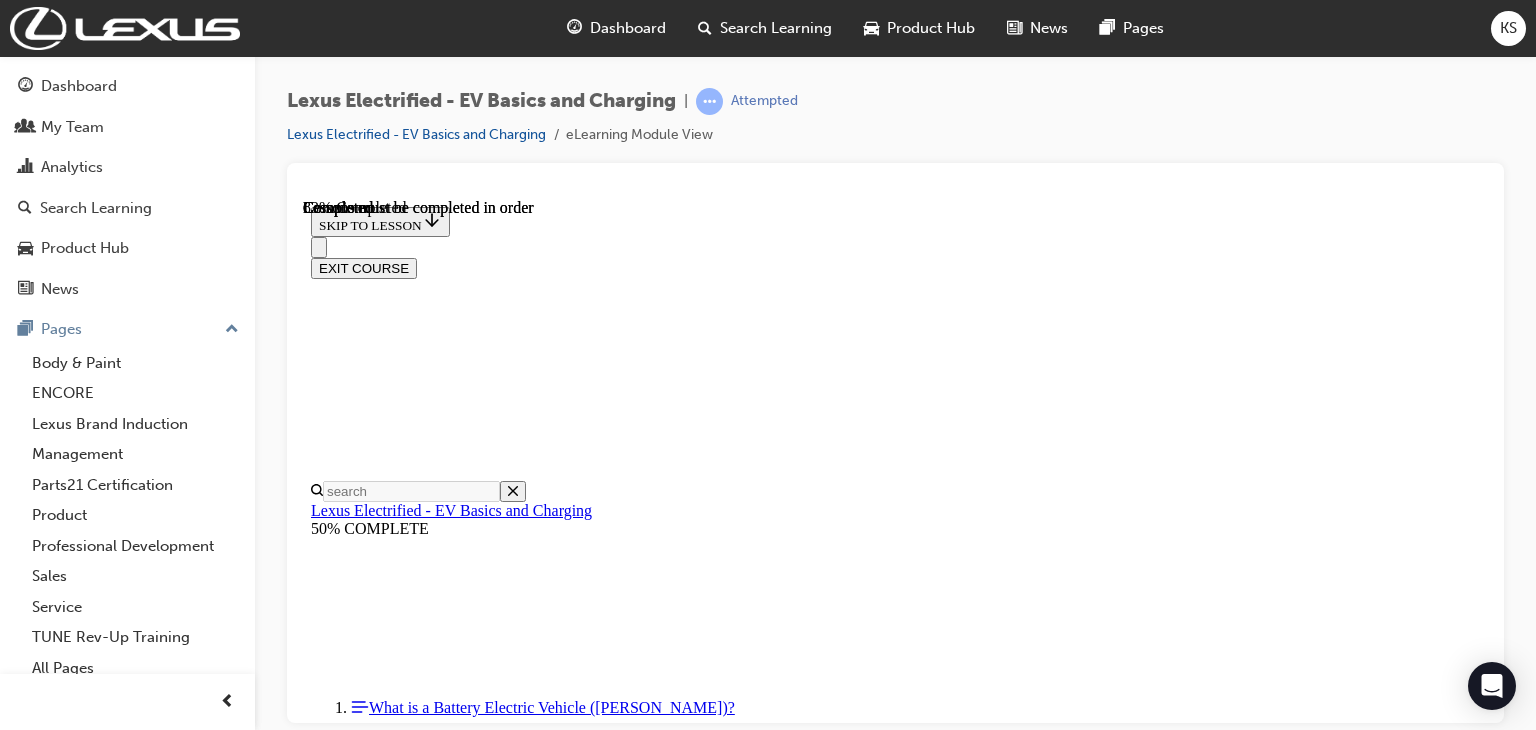 scroll, scrollTop: 2840, scrollLeft: 0, axis: vertical 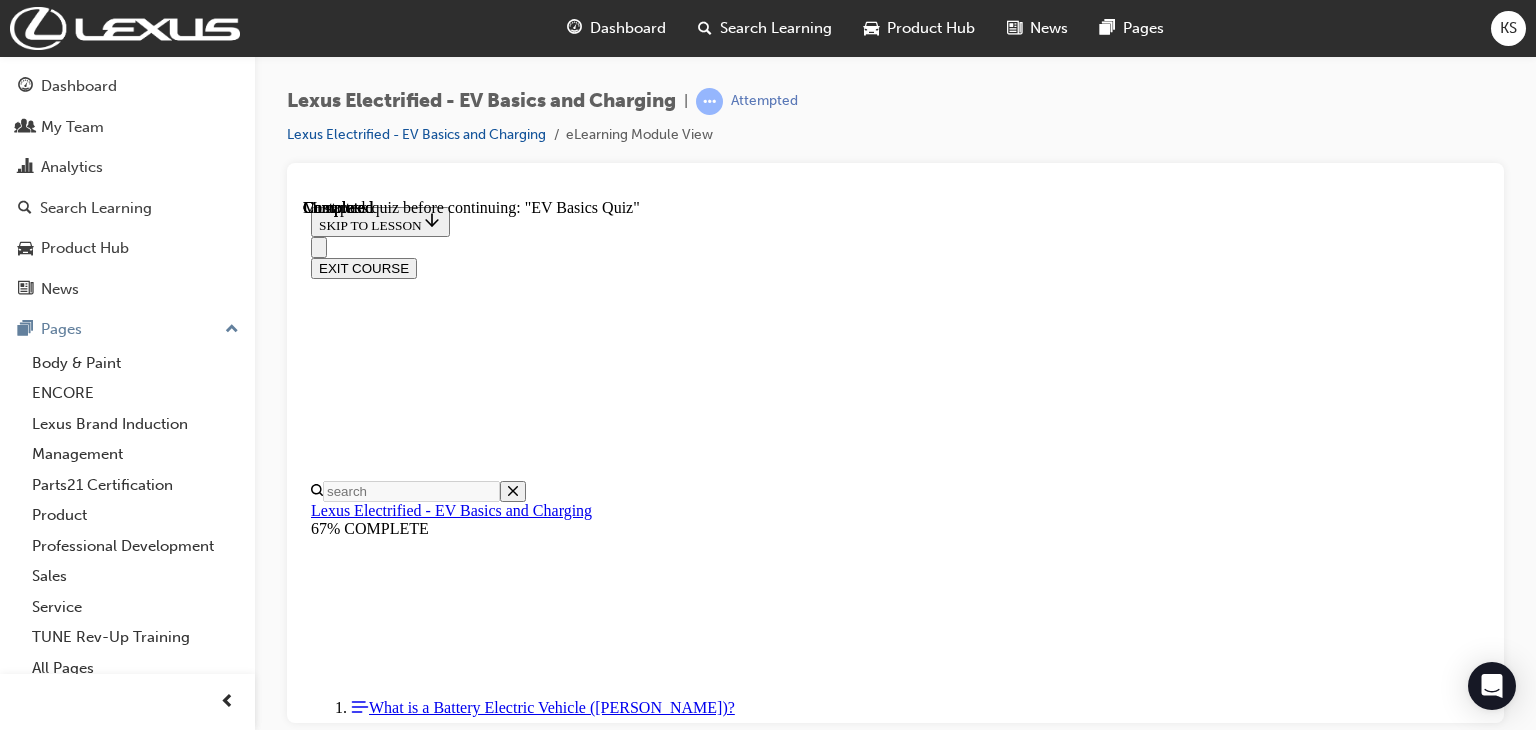 click on "Lesson 5 of 6 EV Basics Quiz Now that you've gone through the basics, let's see how much you've learnt! START QUIZ" at bounding box center [895, 9002] 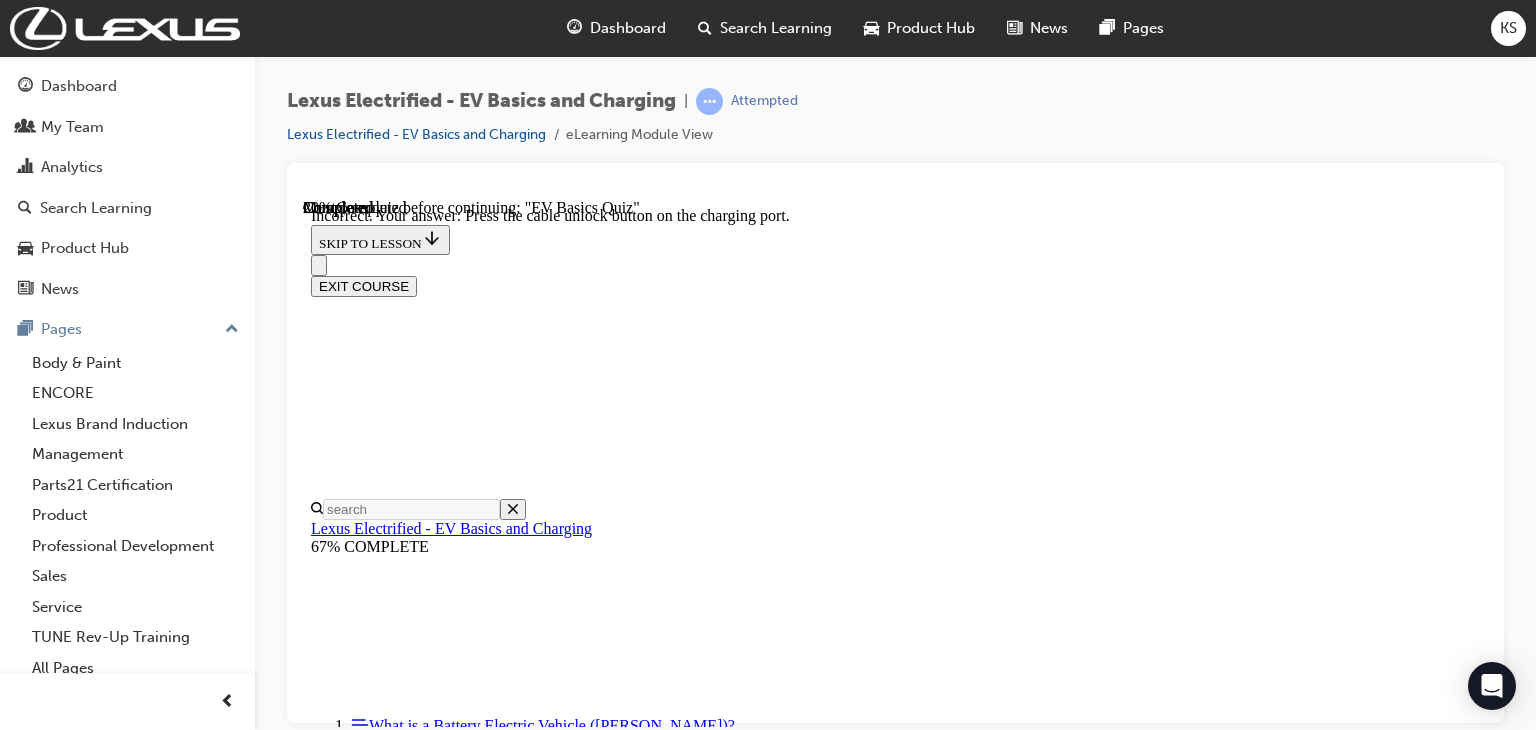 scroll, scrollTop: 799, scrollLeft: 0, axis: vertical 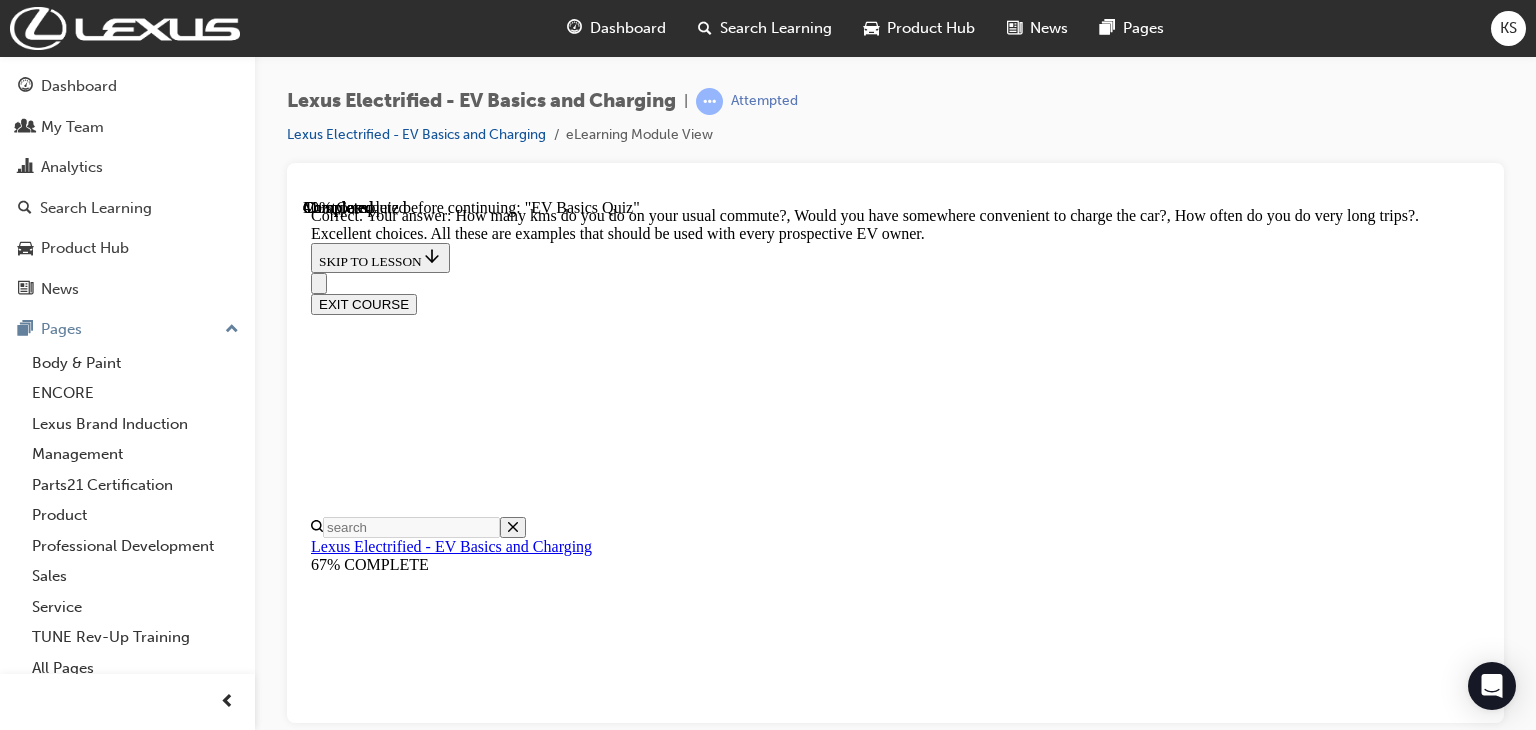 click on "NEXT" at bounding box center (337, 19402) 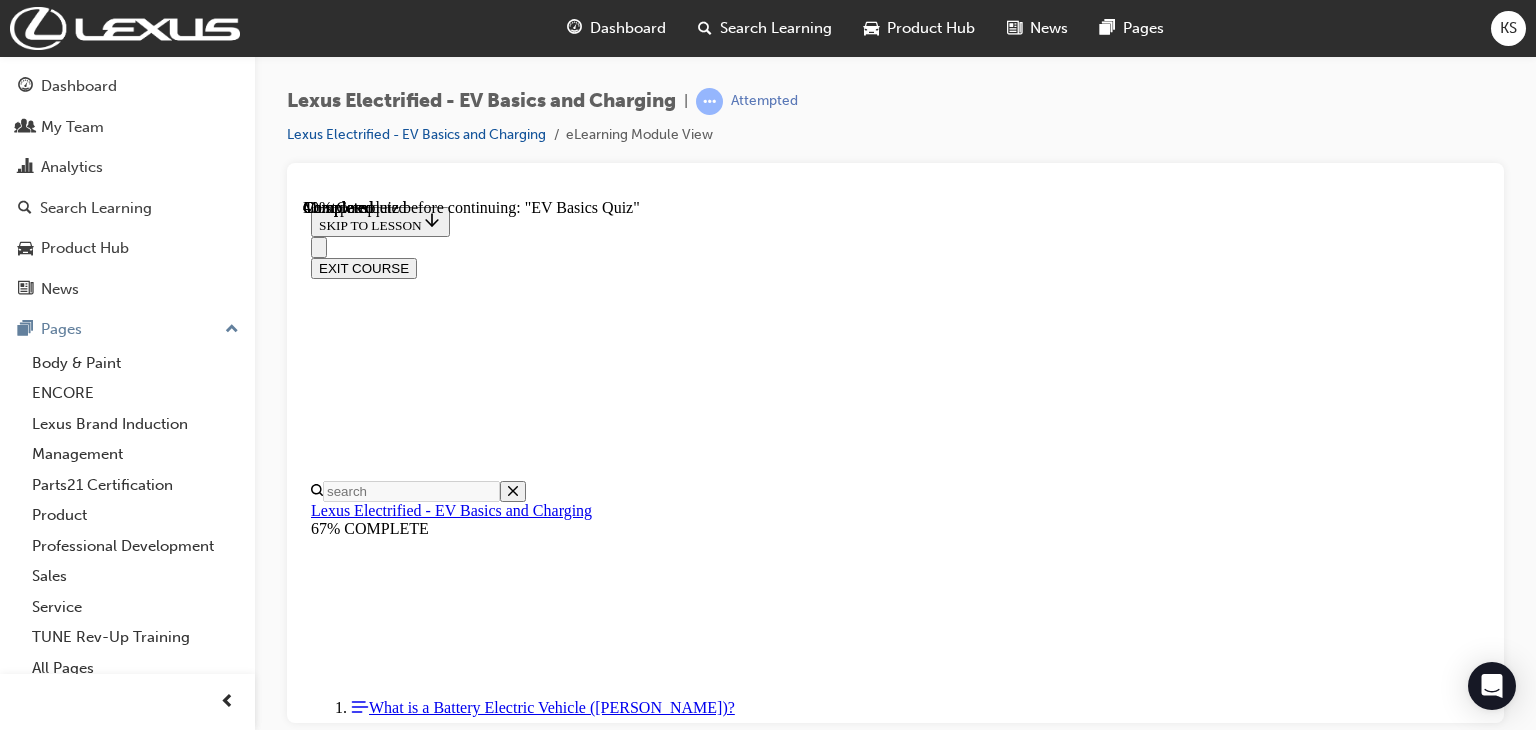 scroll, scrollTop: 176, scrollLeft: 0, axis: vertical 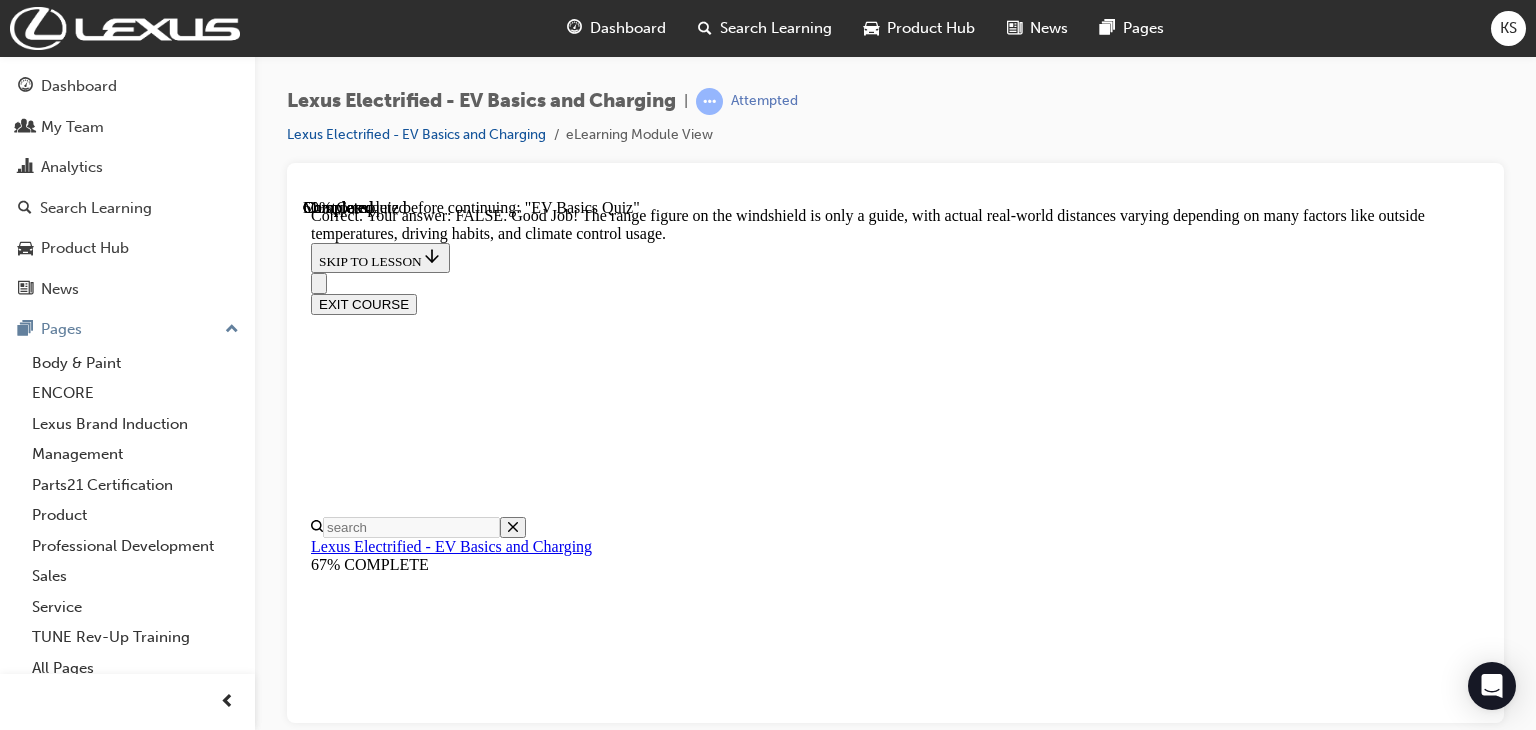 click on "NEXT" at bounding box center [337, 17355] 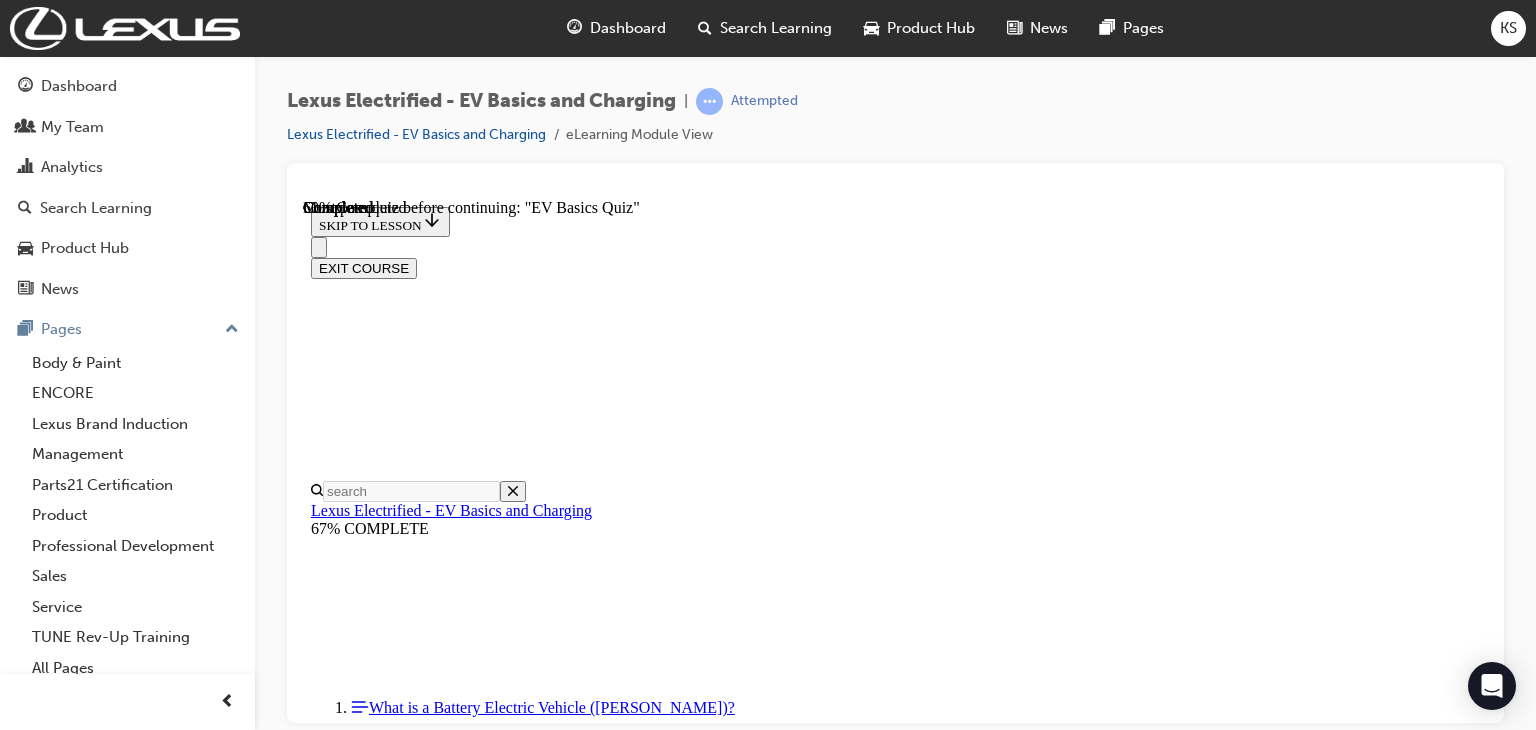 scroll, scrollTop: 220, scrollLeft: 0, axis: vertical 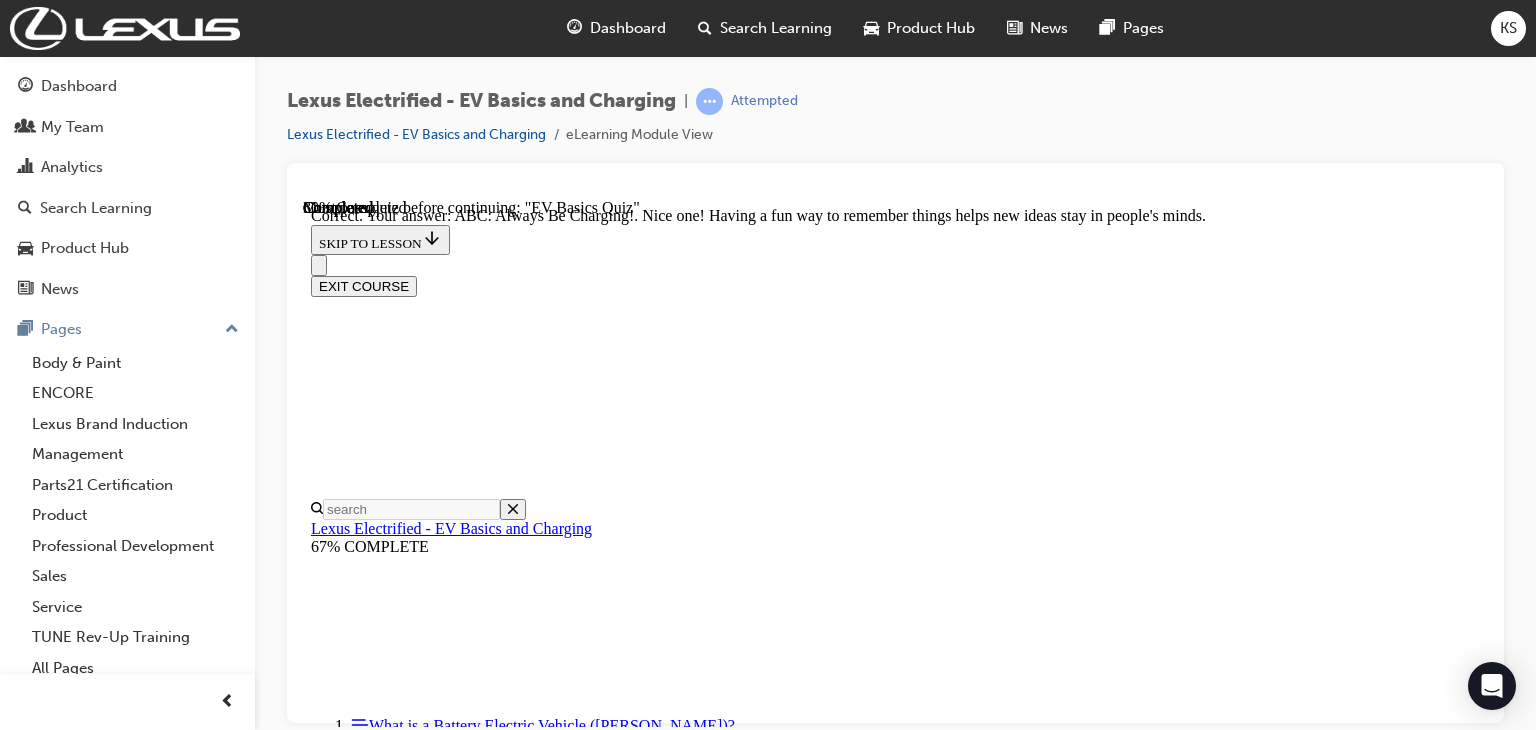 click on "NEXT" at bounding box center [337, 20084] 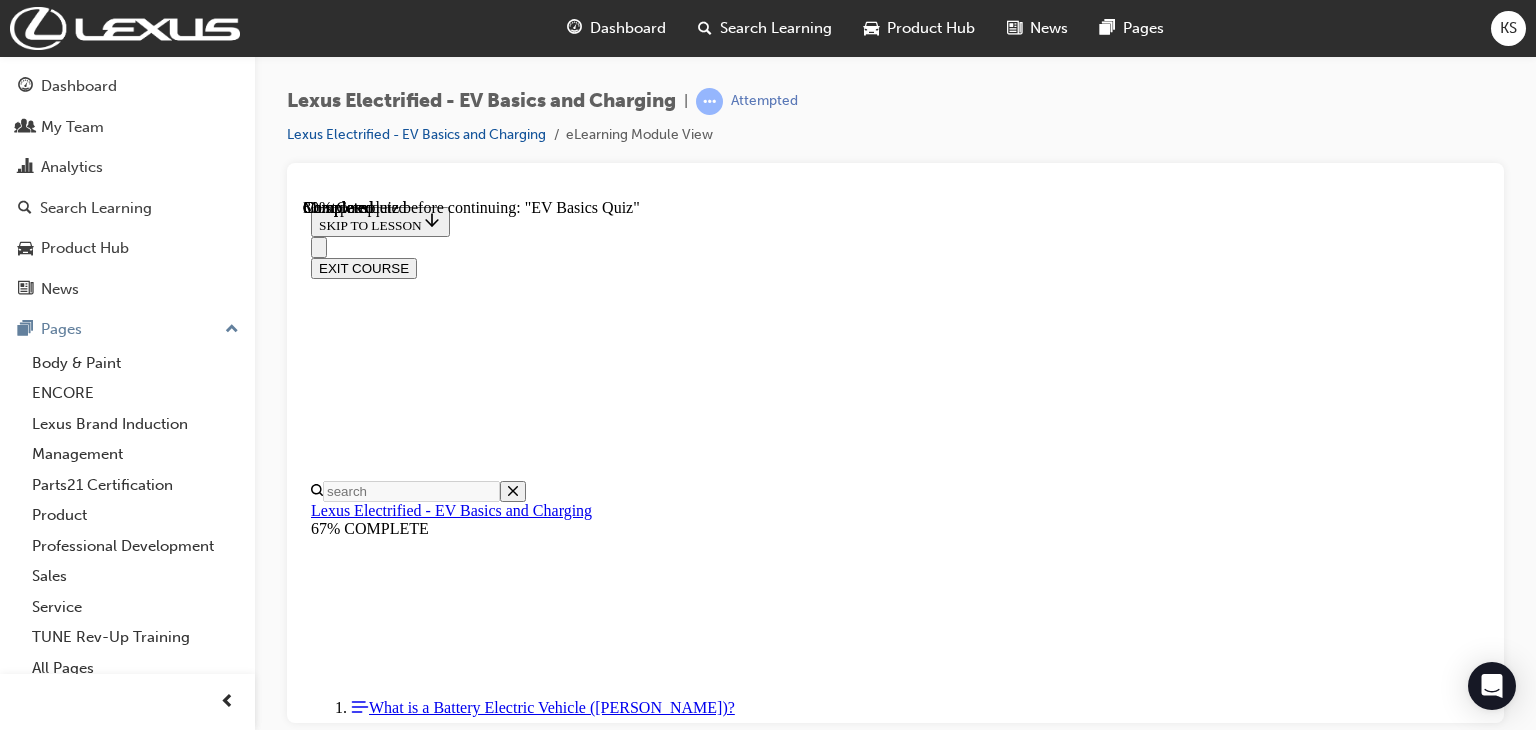scroll, scrollTop: 260, scrollLeft: 0, axis: vertical 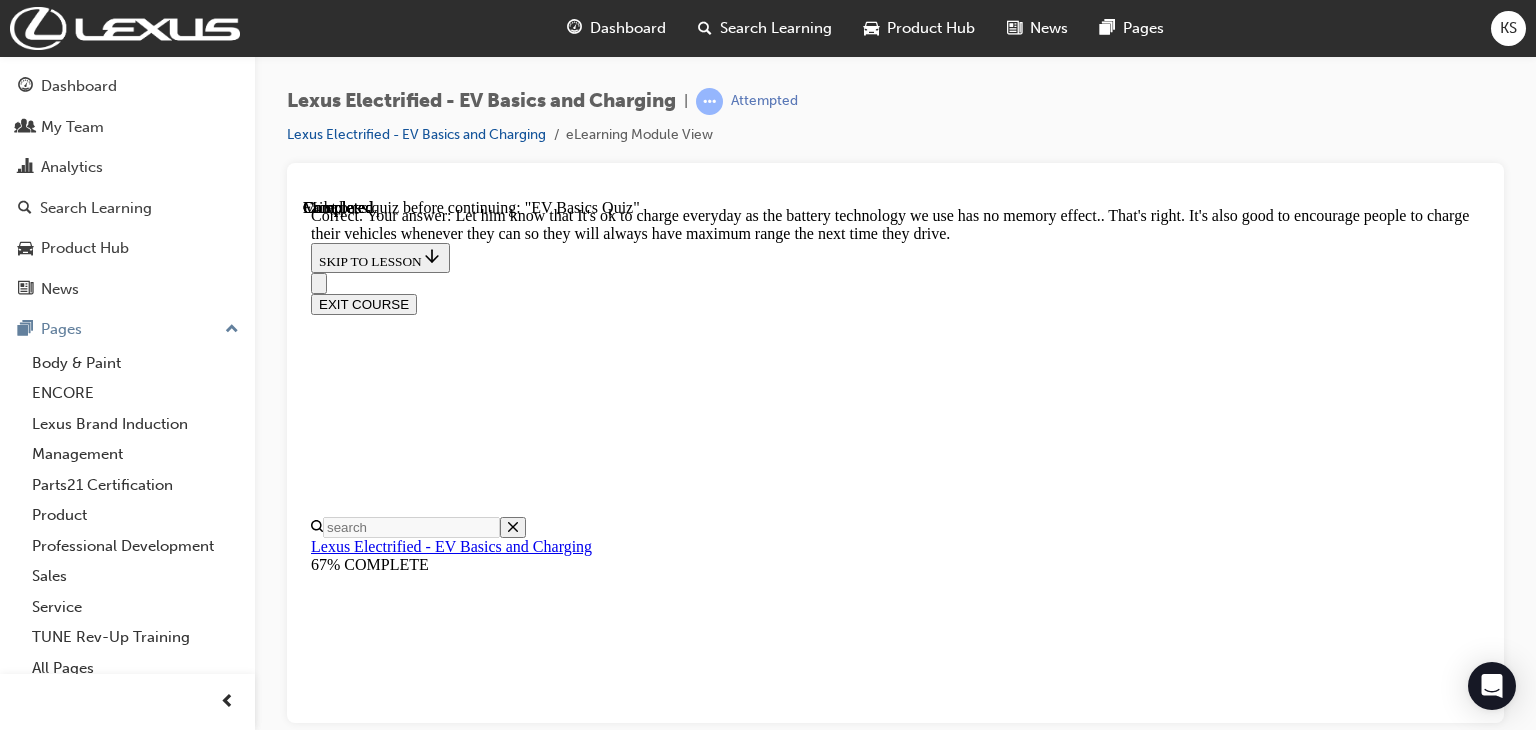 click on "NEXT" at bounding box center (337, 20084) 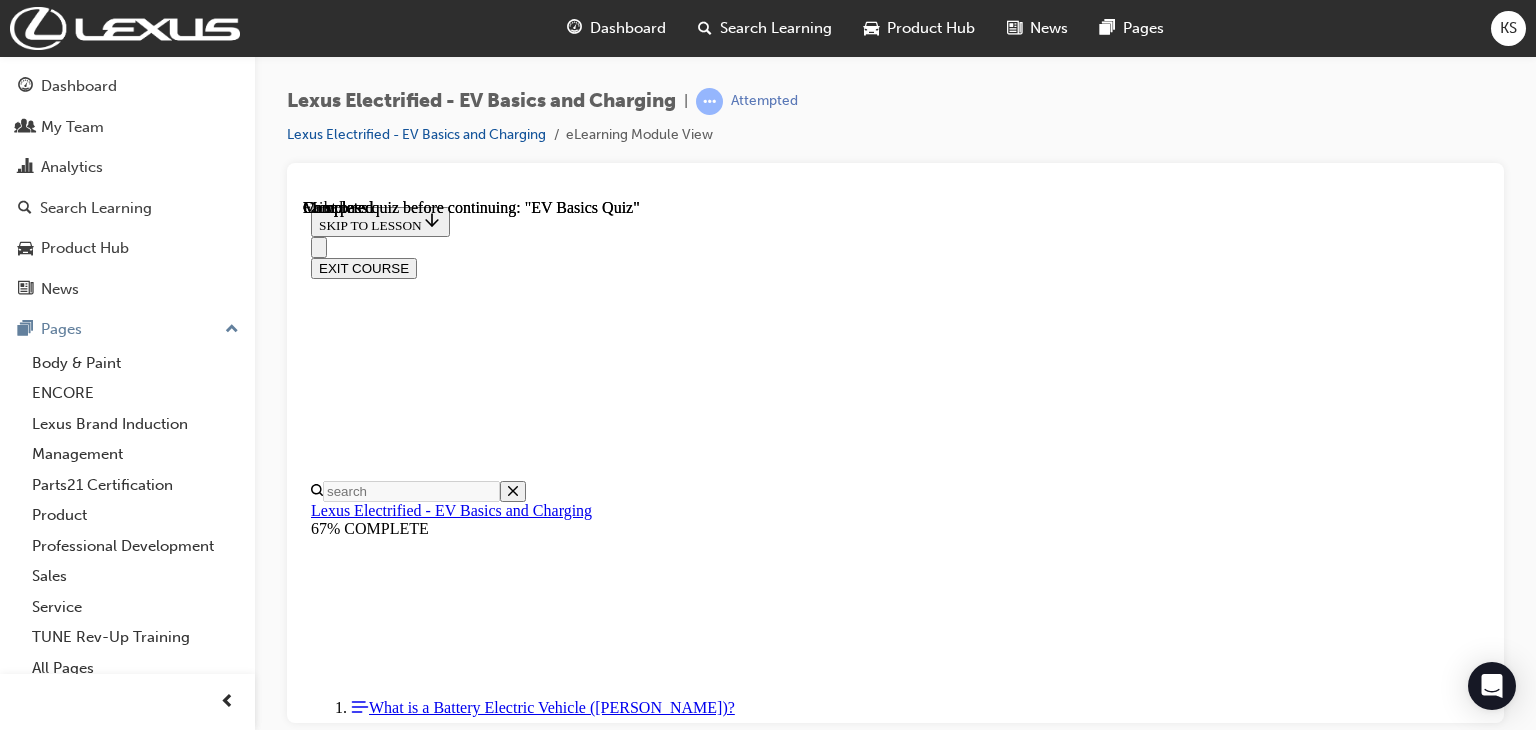 scroll, scrollTop: 557, scrollLeft: 0, axis: vertical 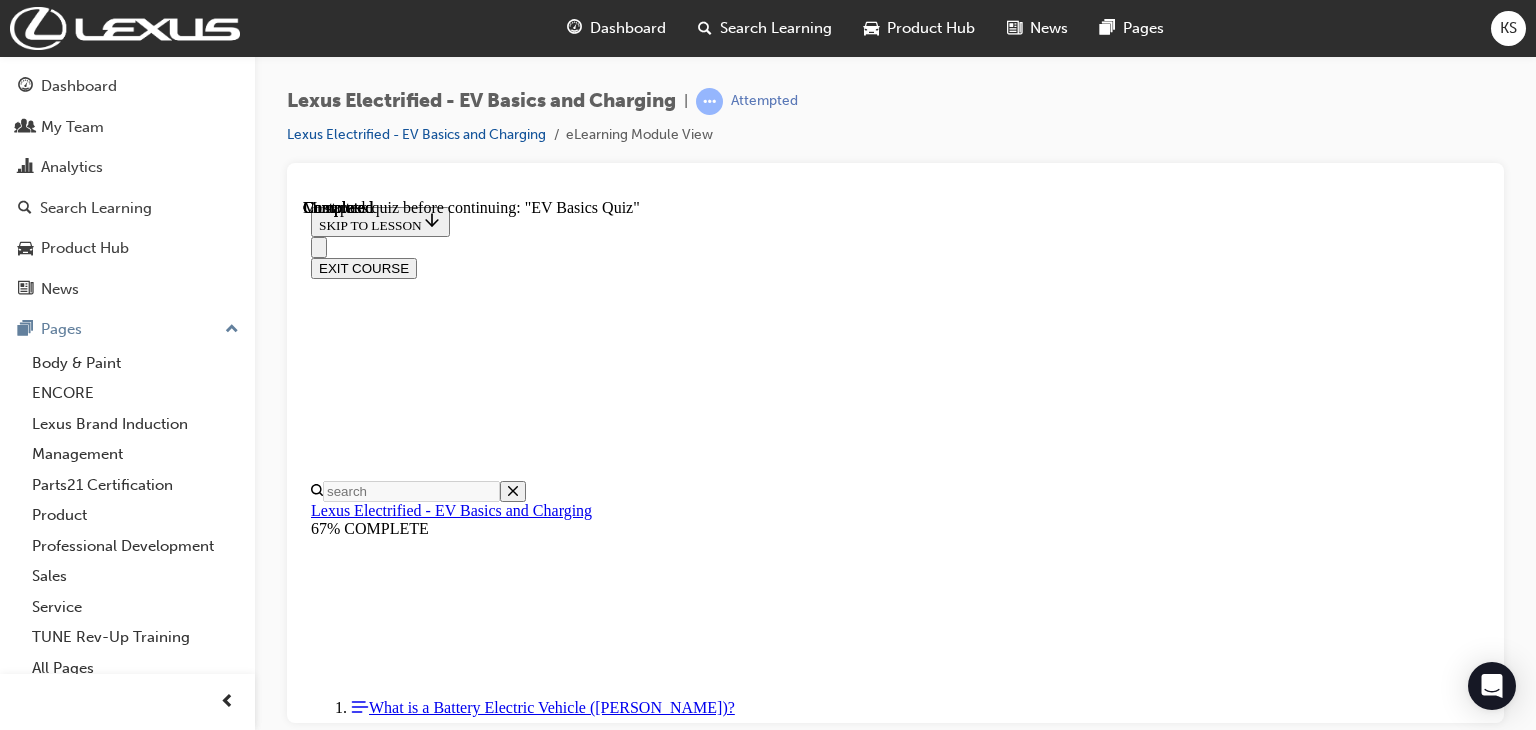 click on "TAKE AGAIN" at bounding box center [359, 9062] 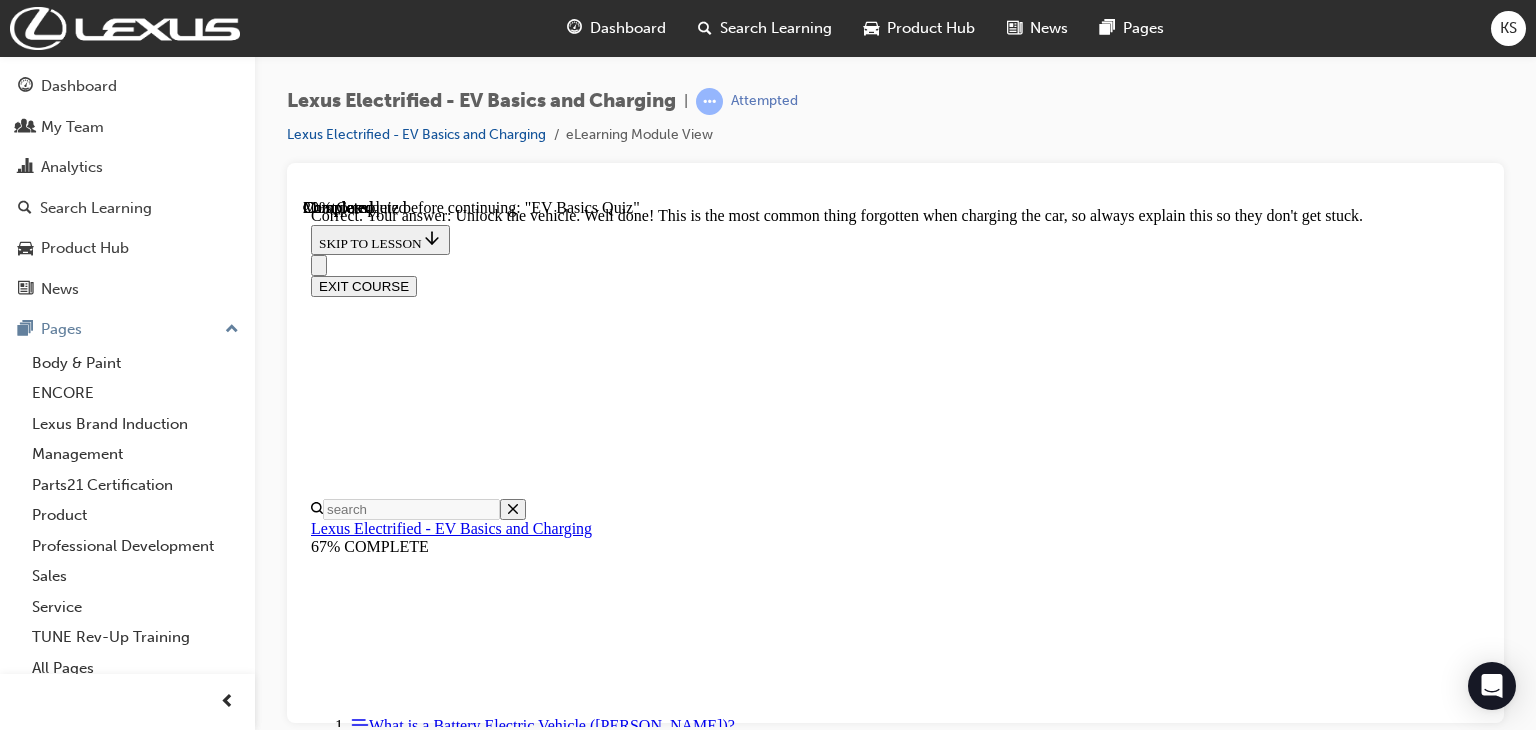 scroll, scrollTop: 922, scrollLeft: 0, axis: vertical 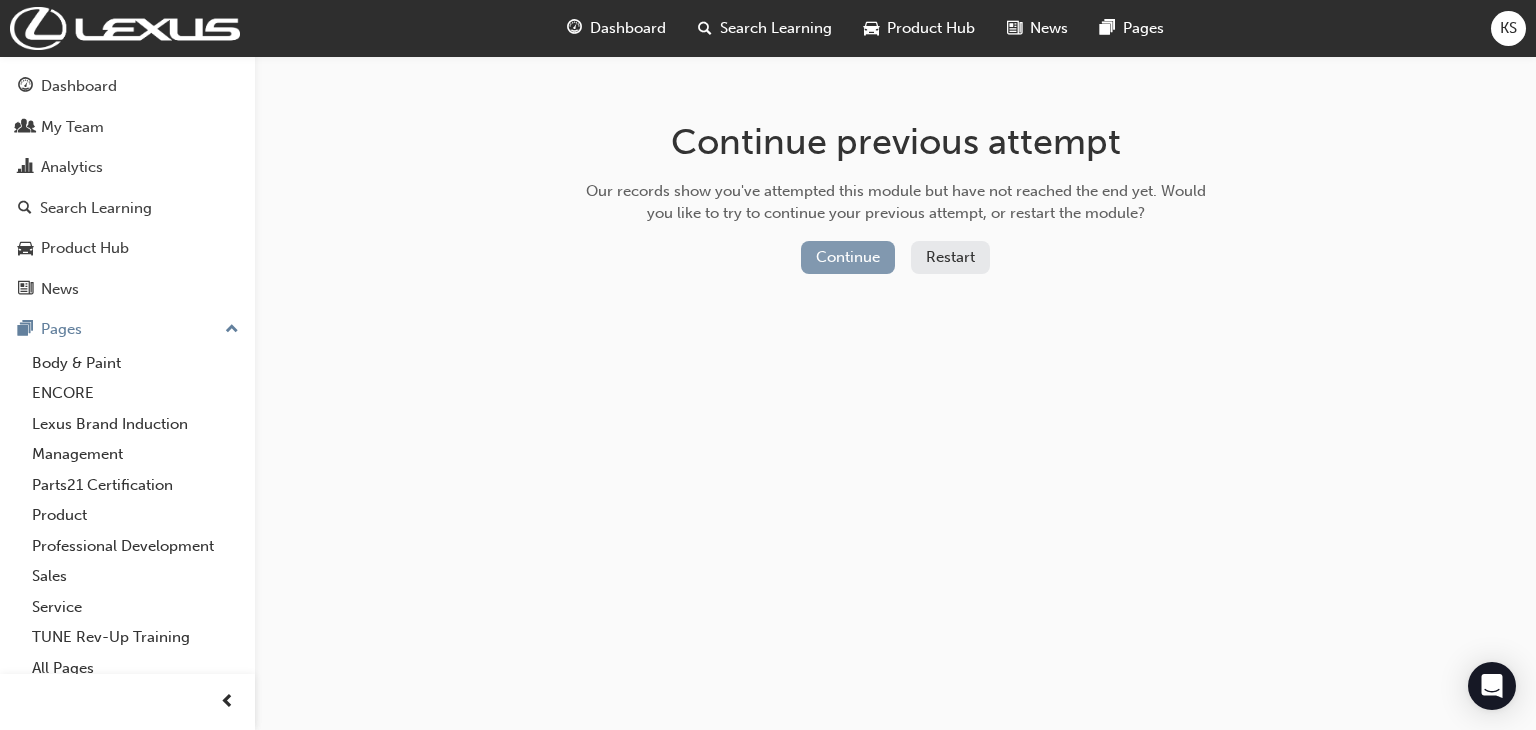 click on "Continue" at bounding box center (848, 257) 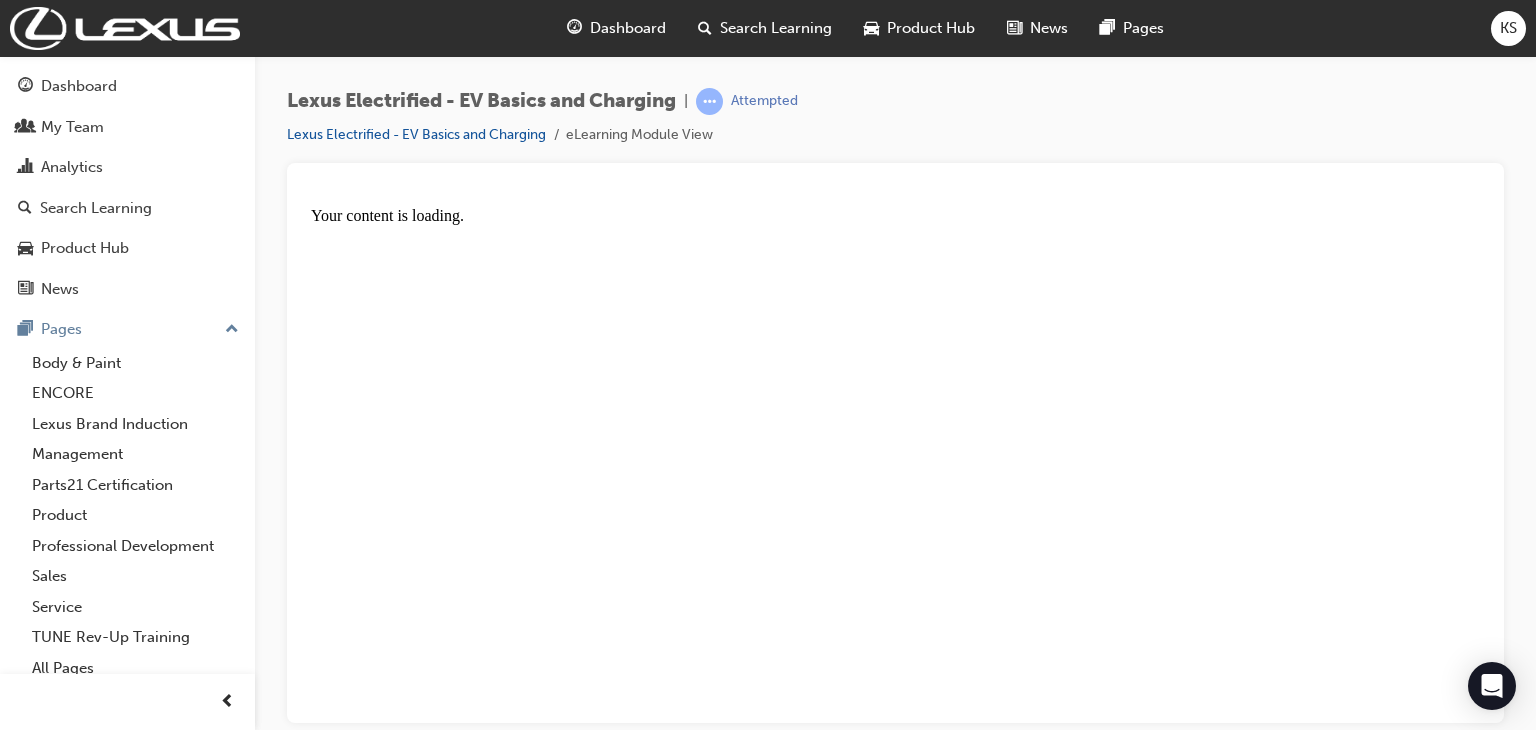 scroll, scrollTop: 0, scrollLeft: 0, axis: both 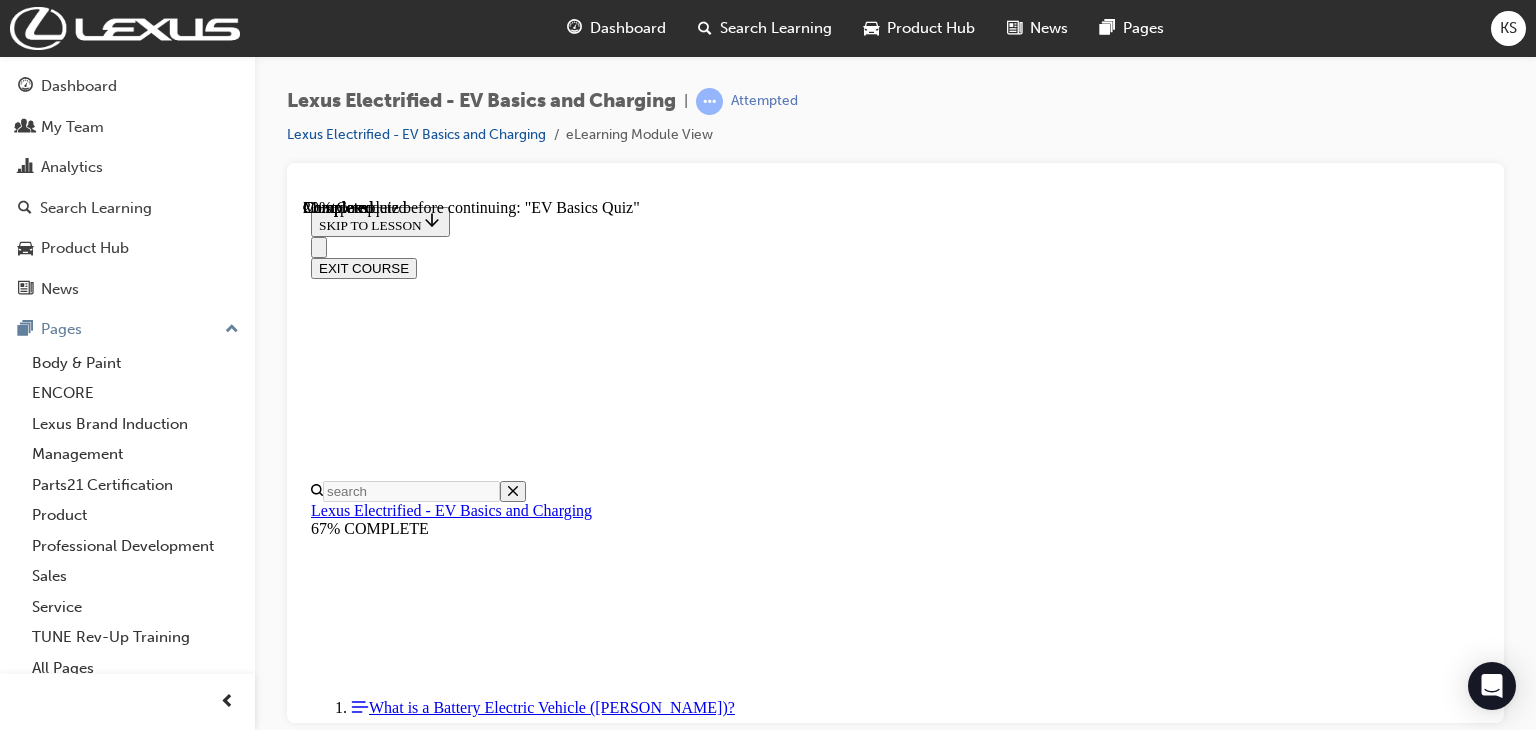 click on "ABC:  Always Be Charging!" at bounding box center [895, 16645] 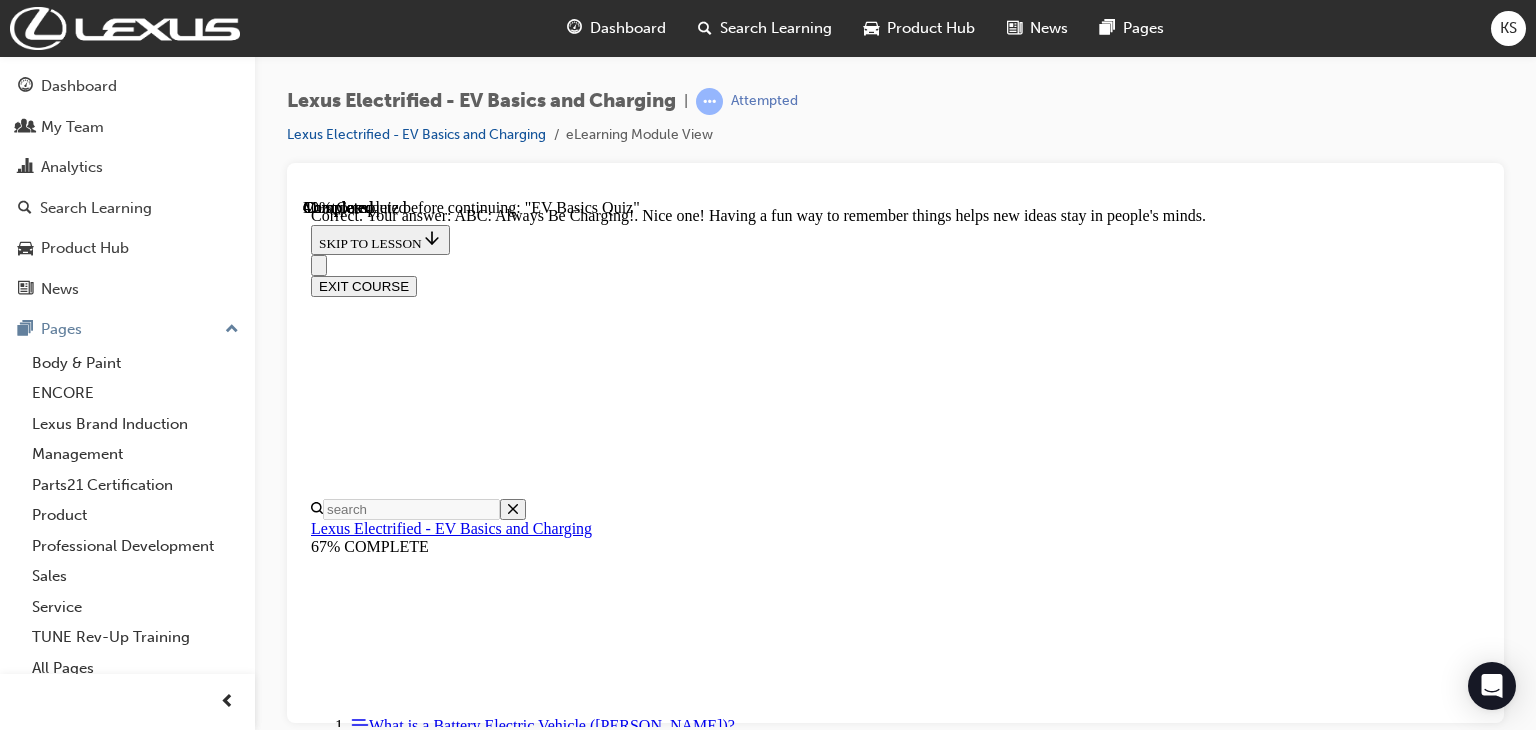 scroll, scrollTop: 620, scrollLeft: 0, axis: vertical 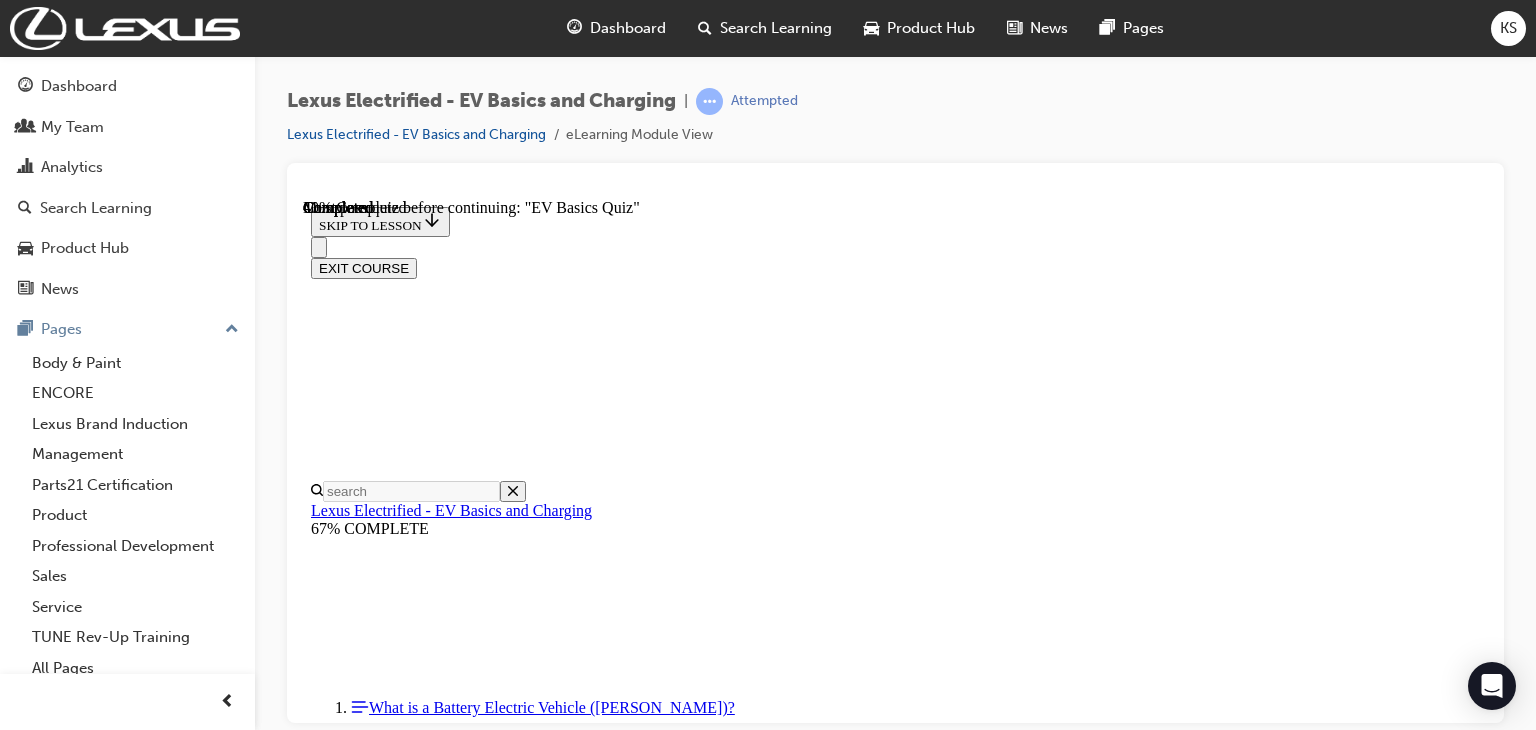 click on "How many kms do you do on your usual commute?" at bounding box center (915, 16551) 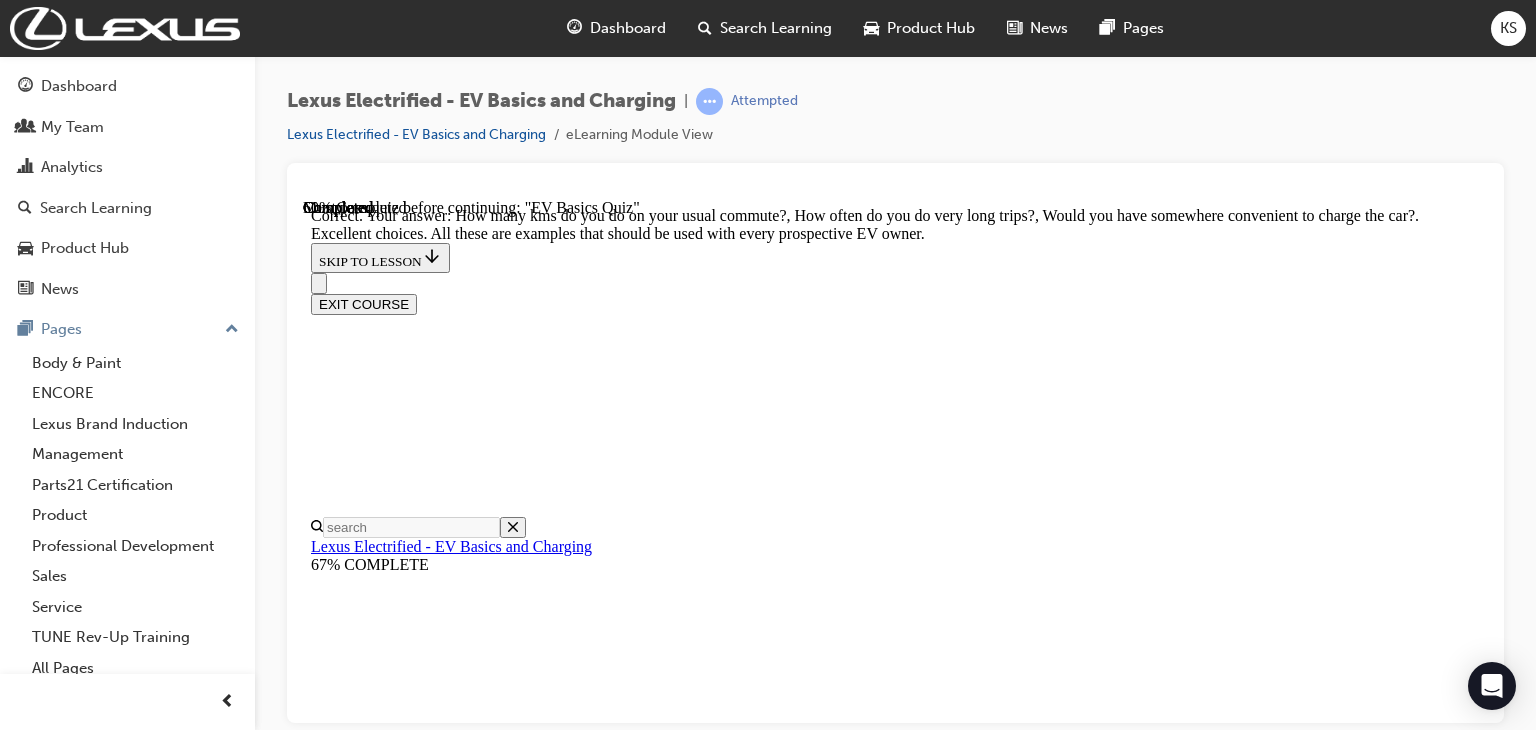 scroll, scrollTop: 700, scrollLeft: 0, axis: vertical 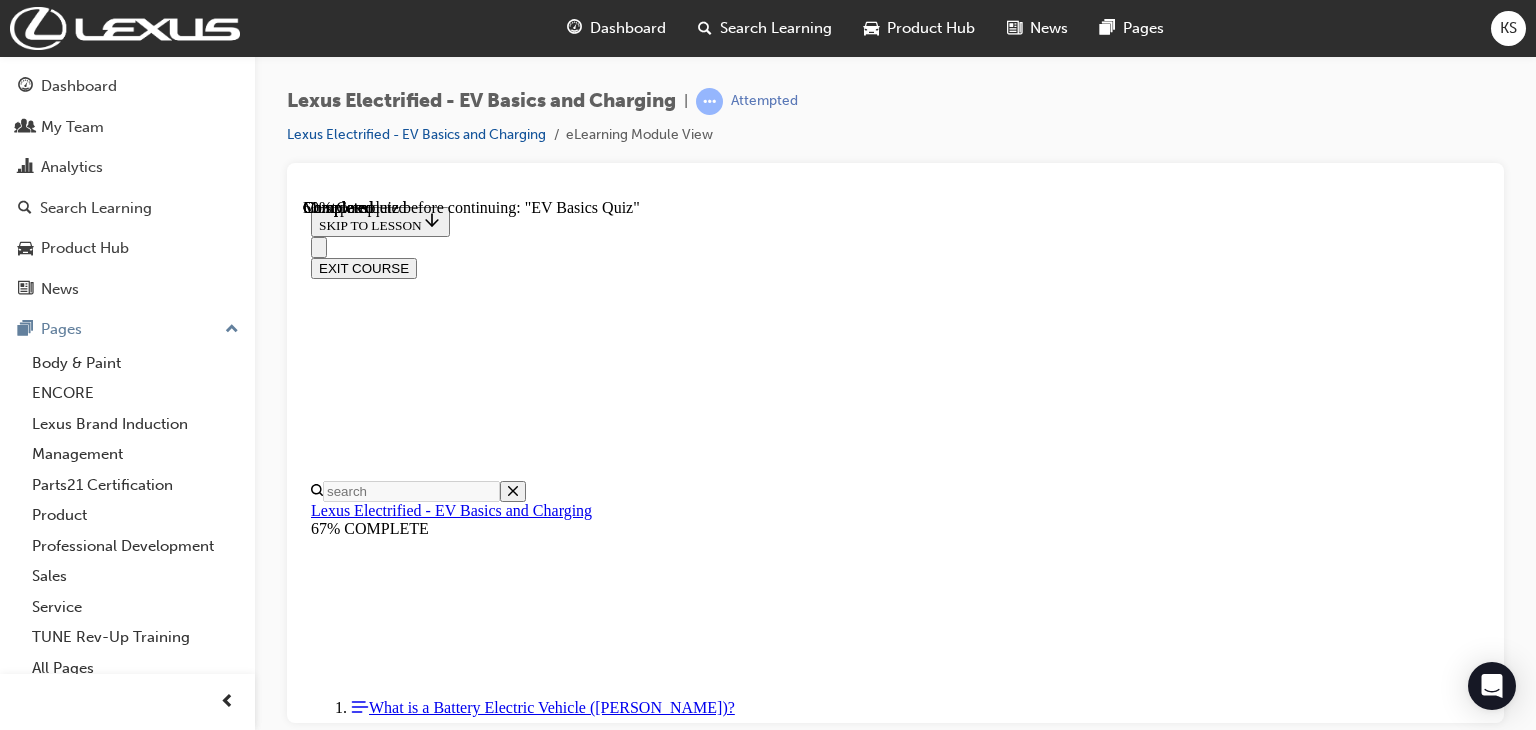 click on "FALSE" at bounding box center (895, 15006) 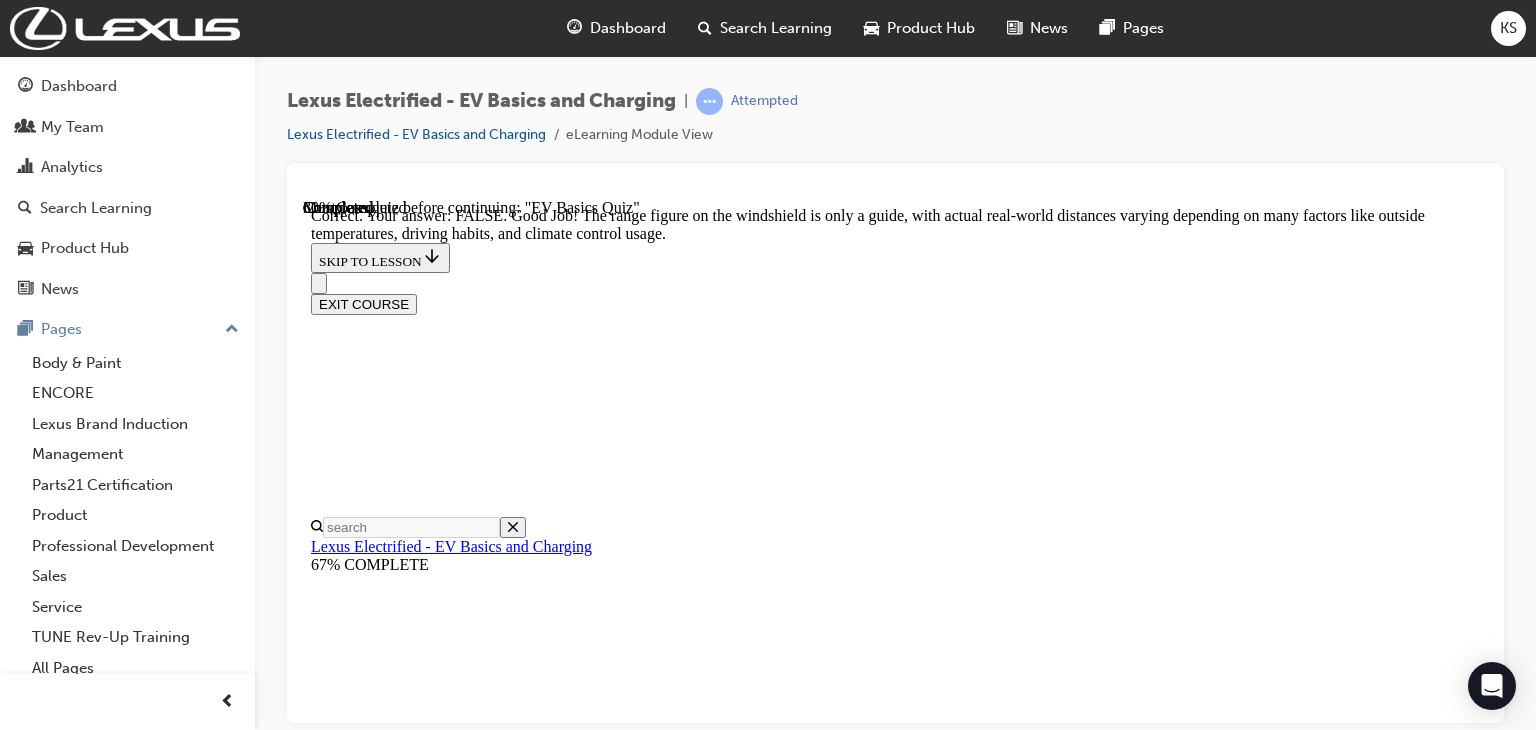 scroll, scrollTop: 564, scrollLeft: 0, axis: vertical 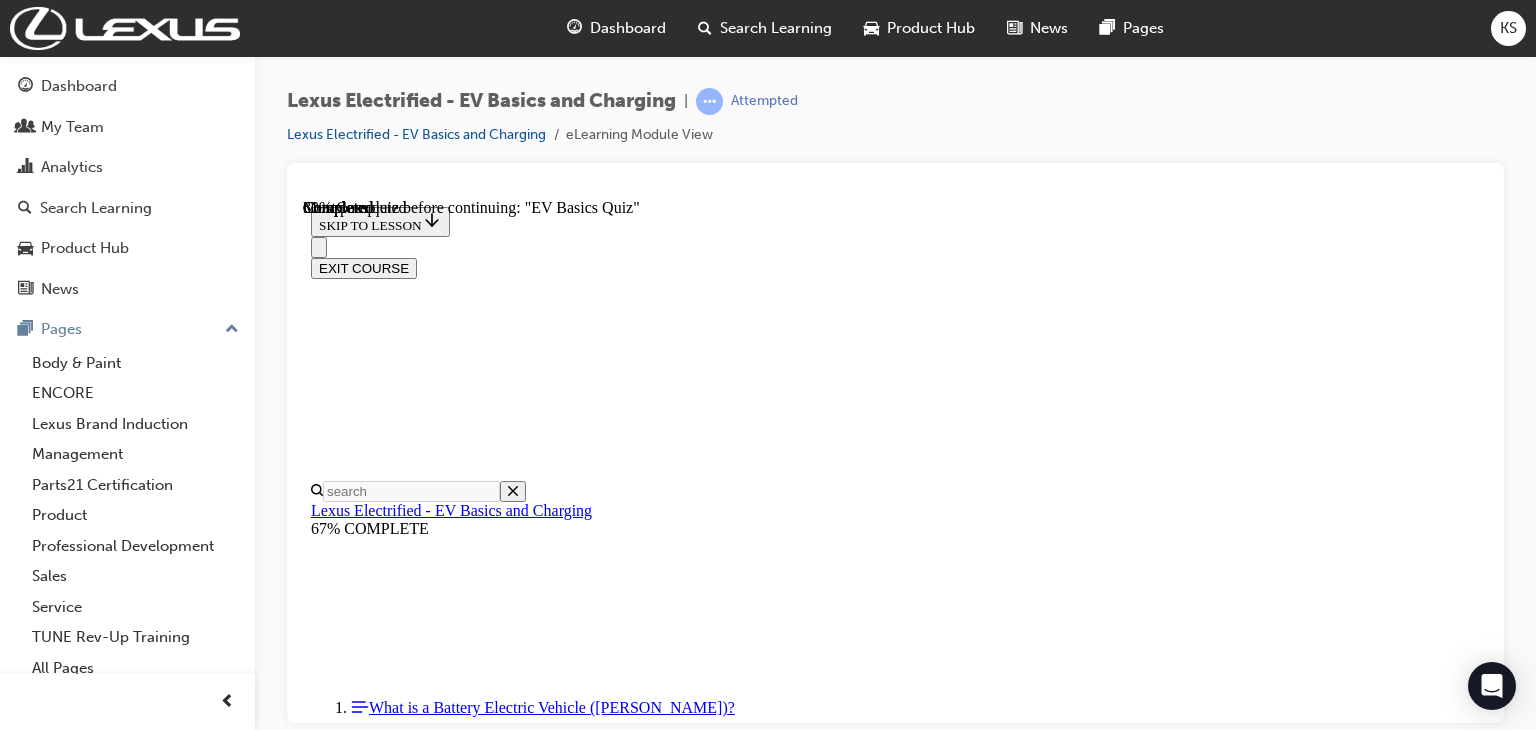 click on "Let him know that It's ok to charge everyday as the battery technology we use has no memory effect." at bounding box center (895, 15638) 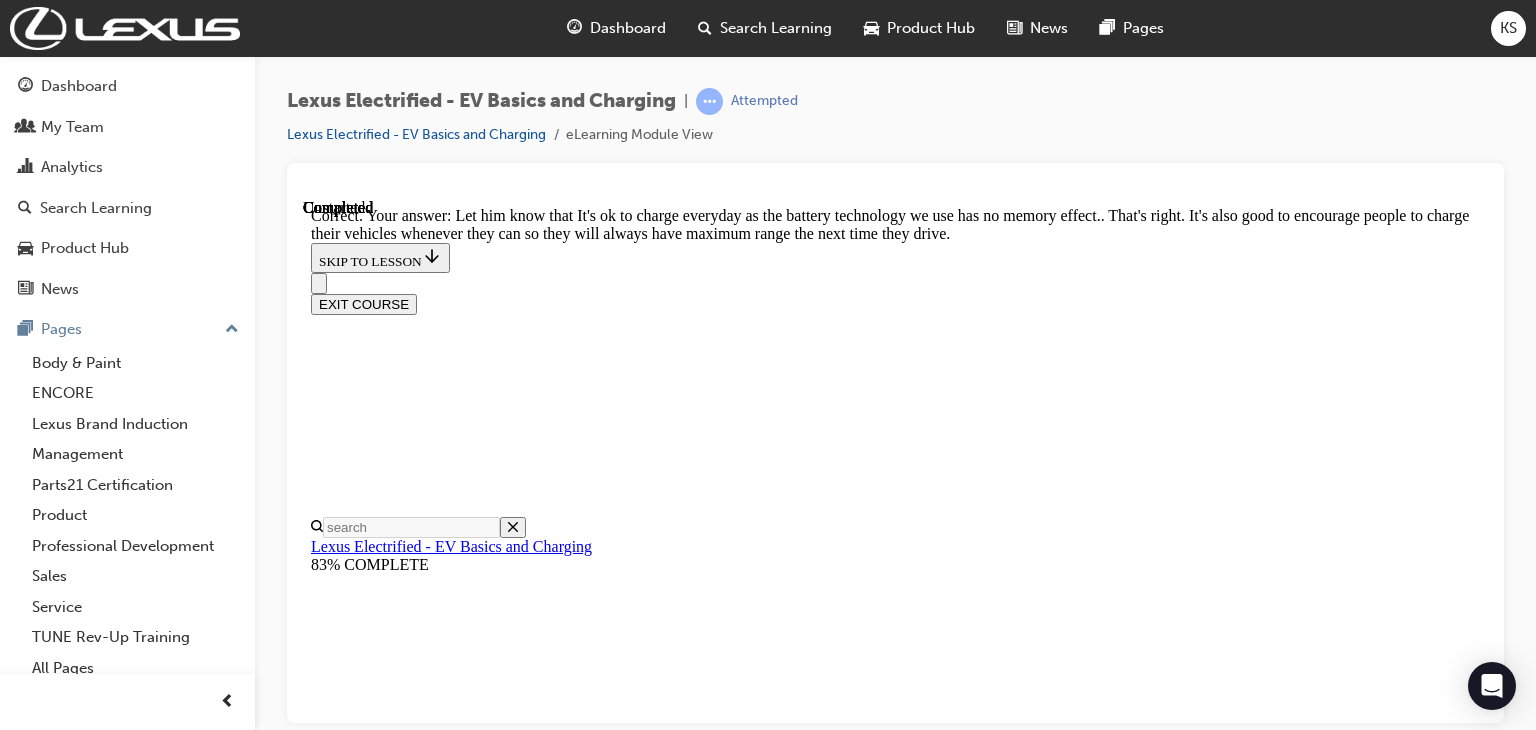 scroll, scrollTop: 604, scrollLeft: 0, axis: vertical 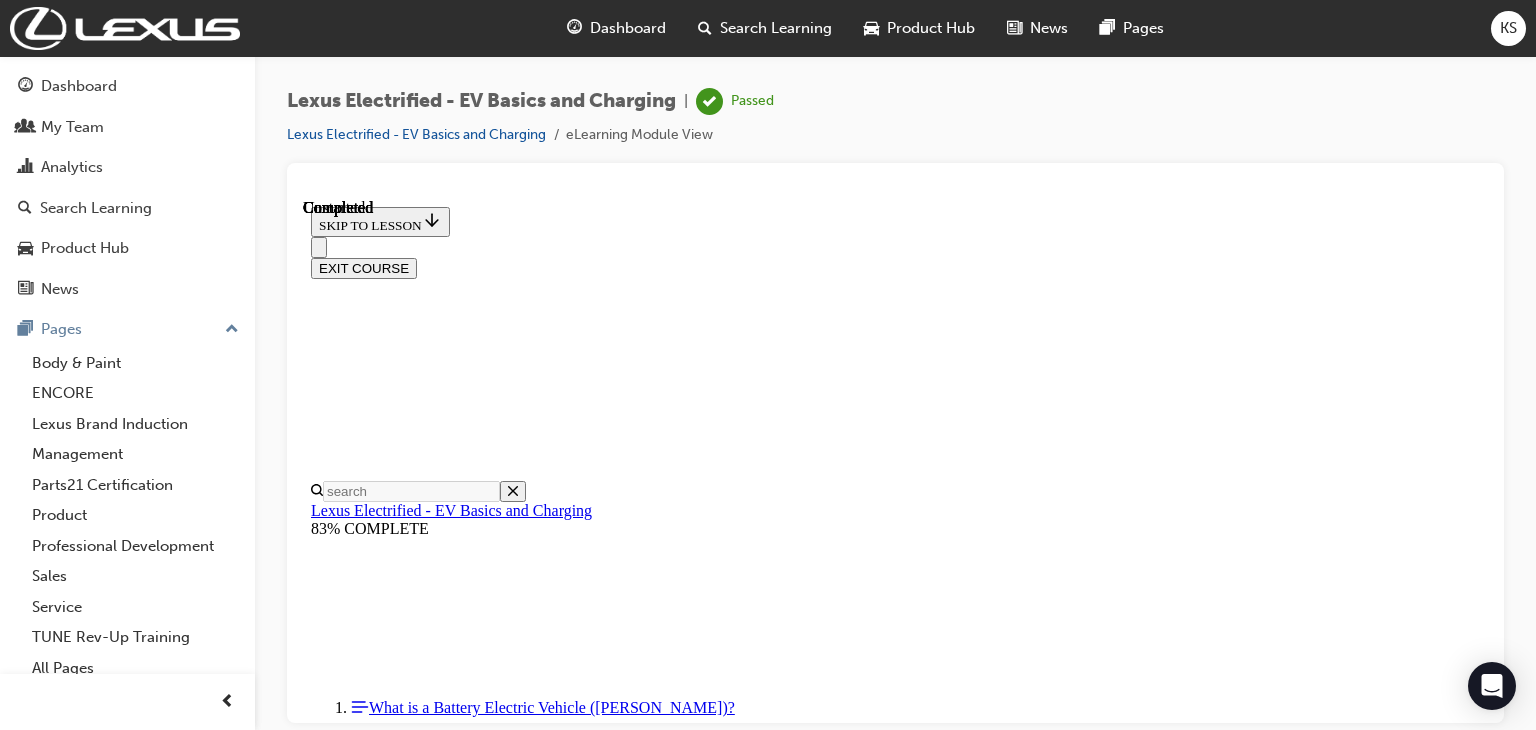 click on "Lesson 6 - Conclusion" at bounding box center [383, 14192] 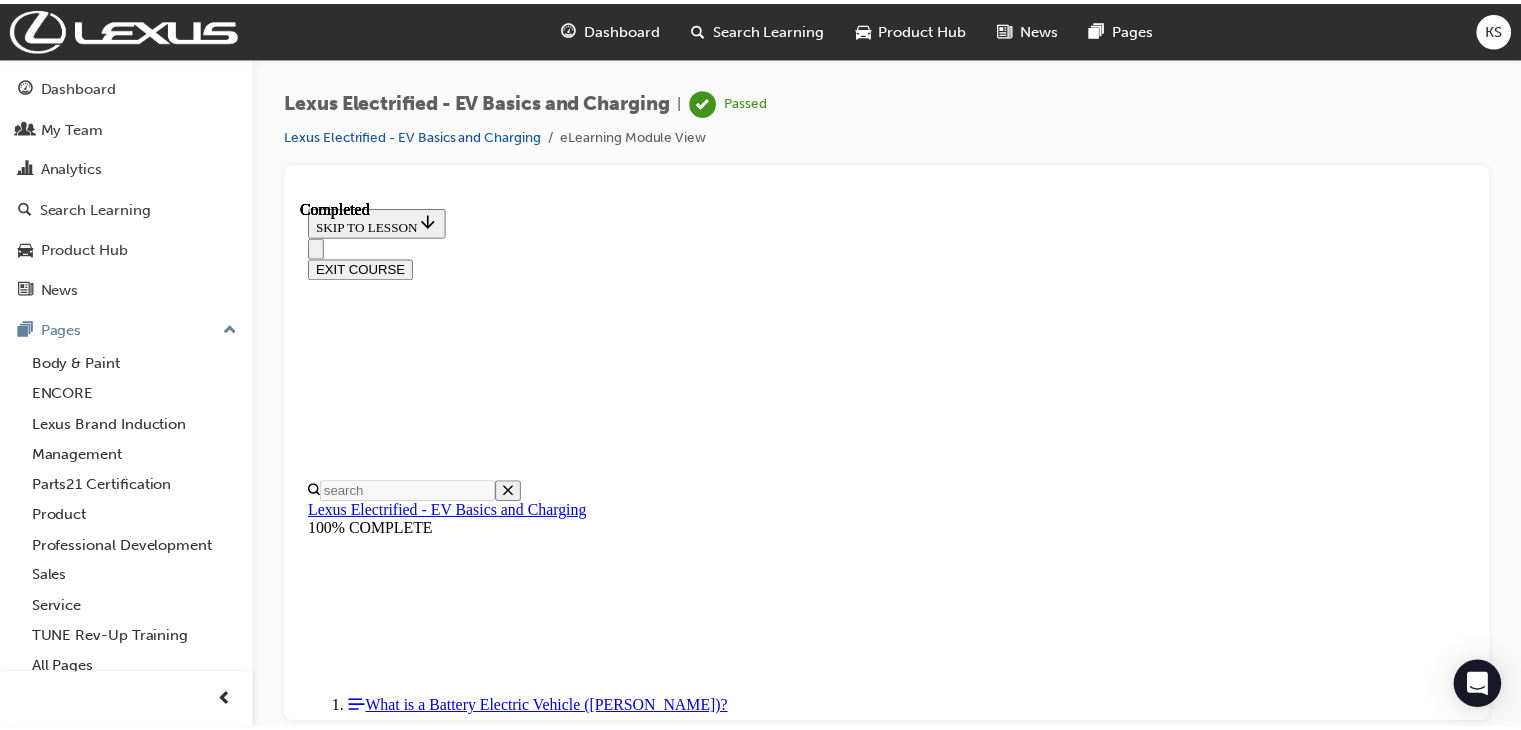 scroll, scrollTop: 829, scrollLeft: 0, axis: vertical 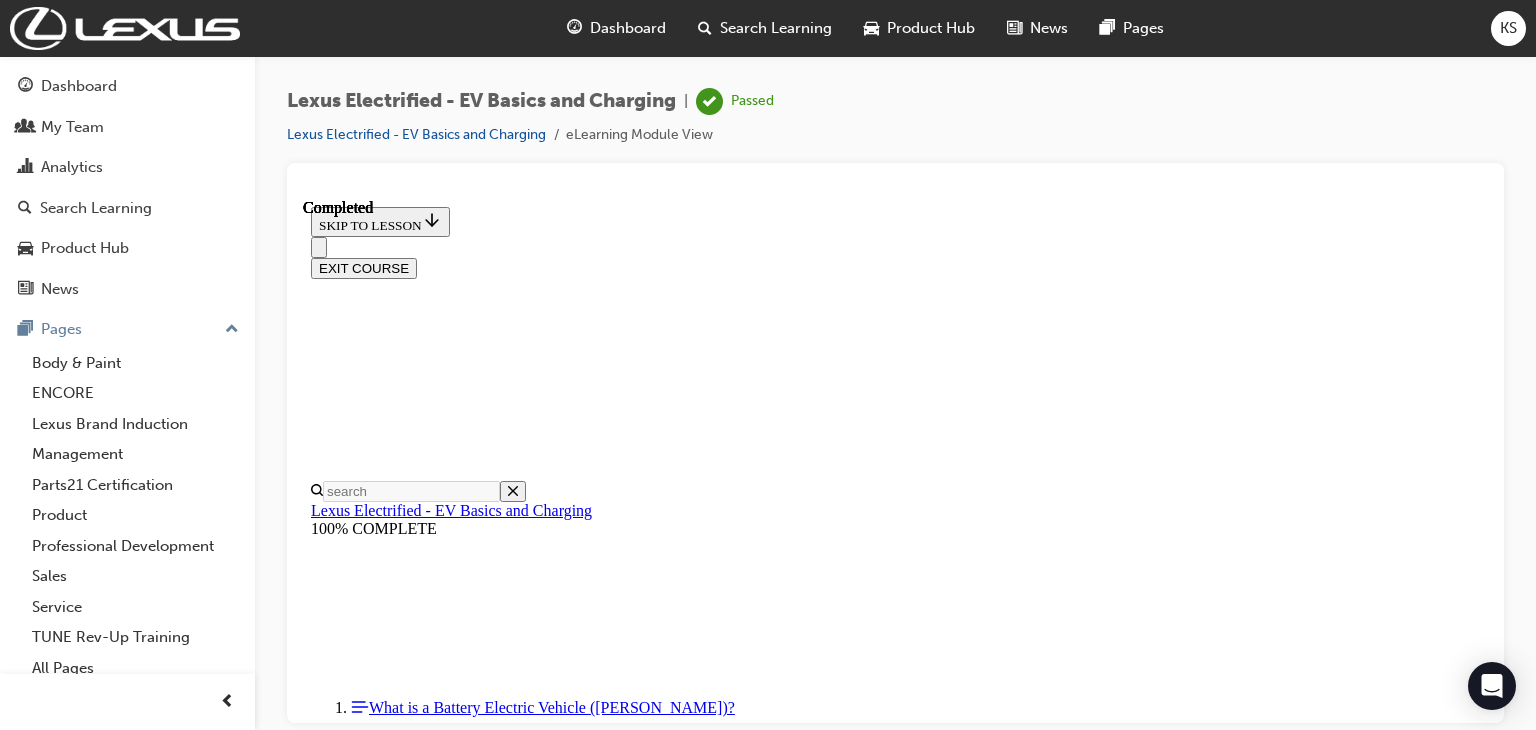 click on "Dashboard" at bounding box center [628, 28] 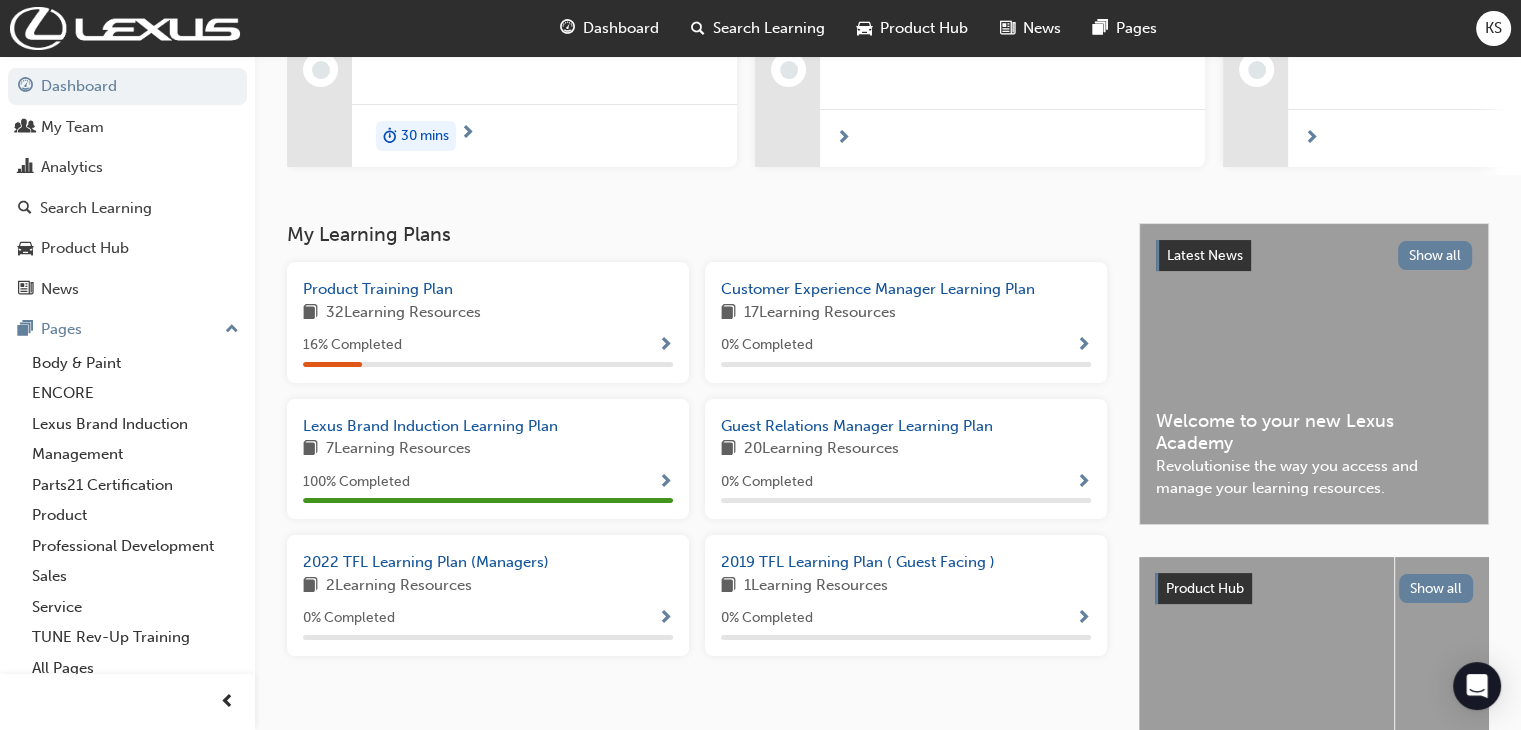 scroll, scrollTop: 264, scrollLeft: 0, axis: vertical 